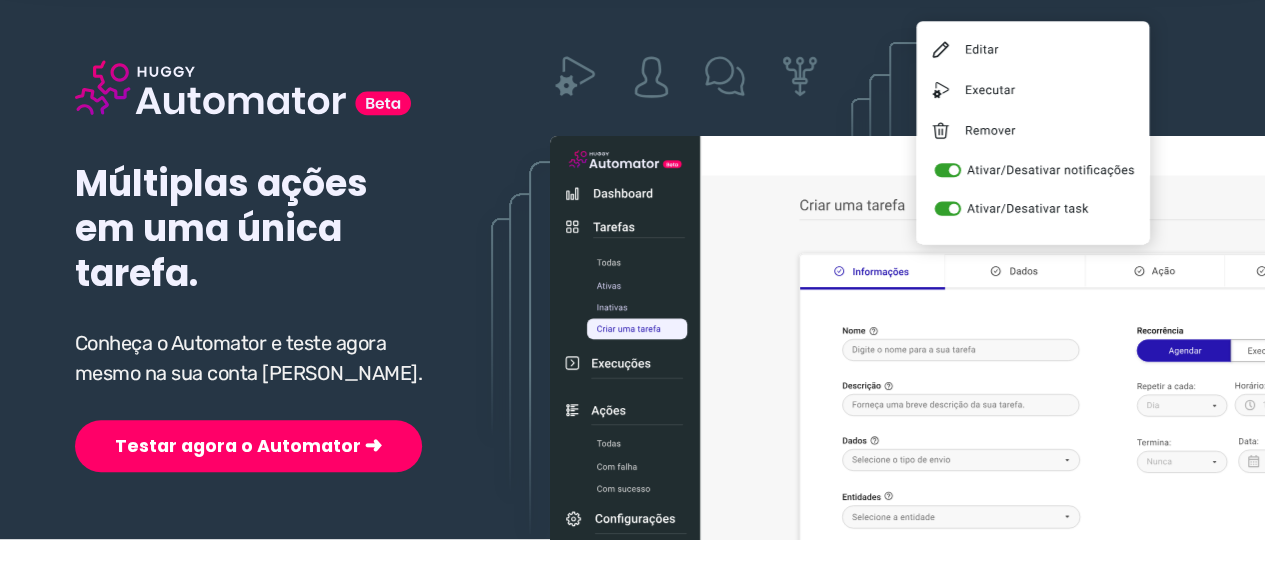 scroll, scrollTop: 200, scrollLeft: 0, axis: vertical 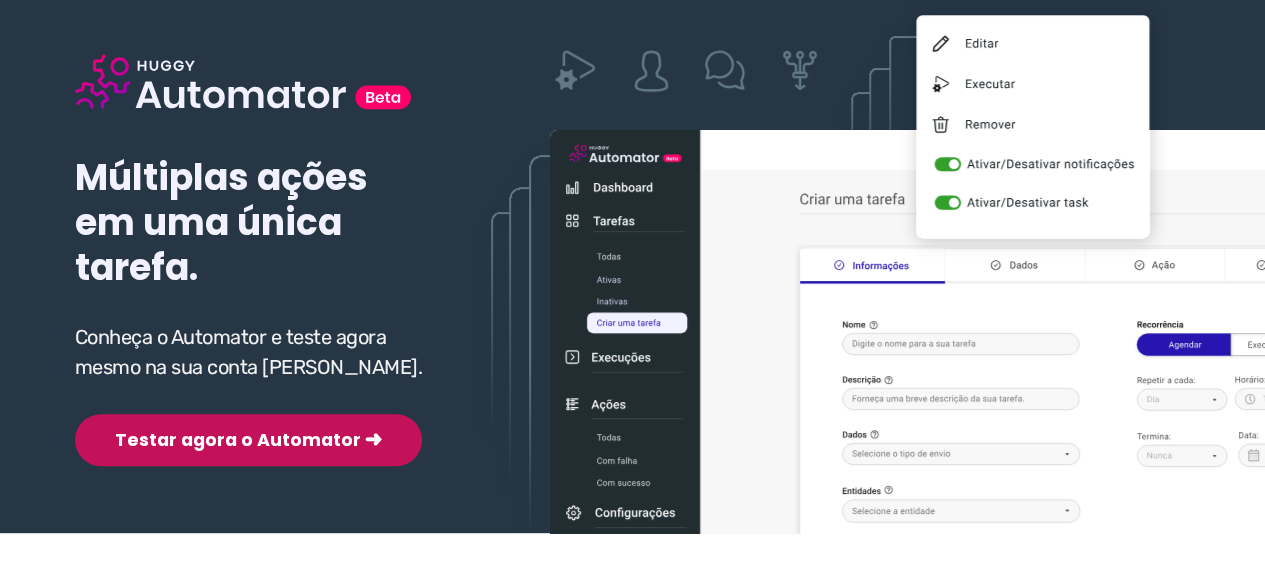 click on "Testar agora o Automator ➜" at bounding box center (248, 440) 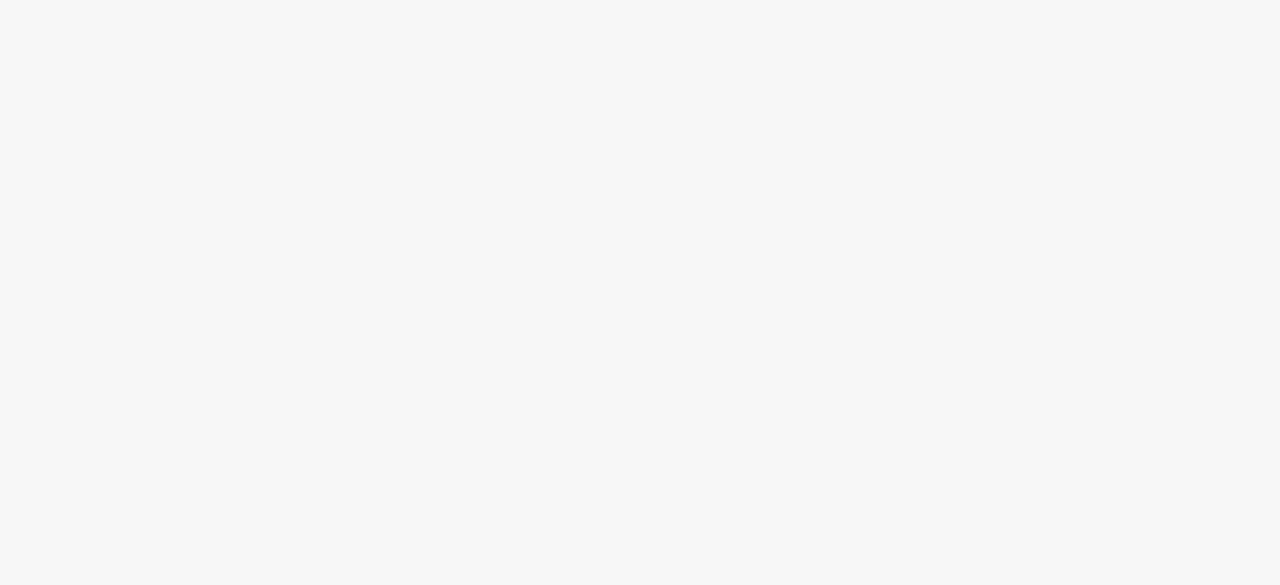 scroll, scrollTop: 0, scrollLeft: 0, axis: both 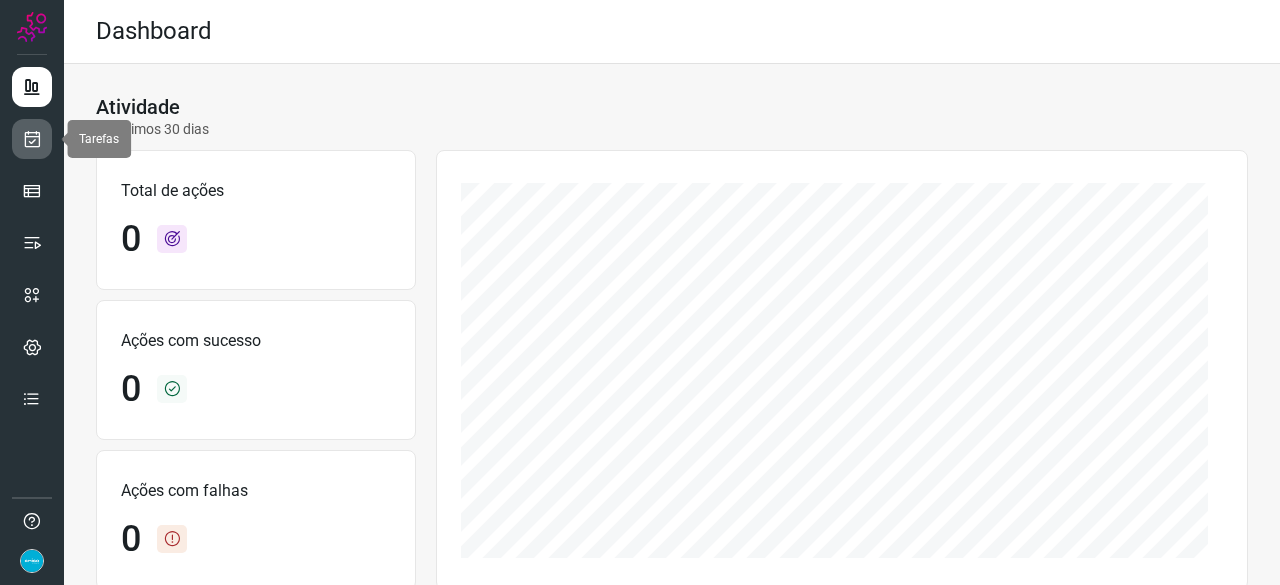 click at bounding box center [32, 139] 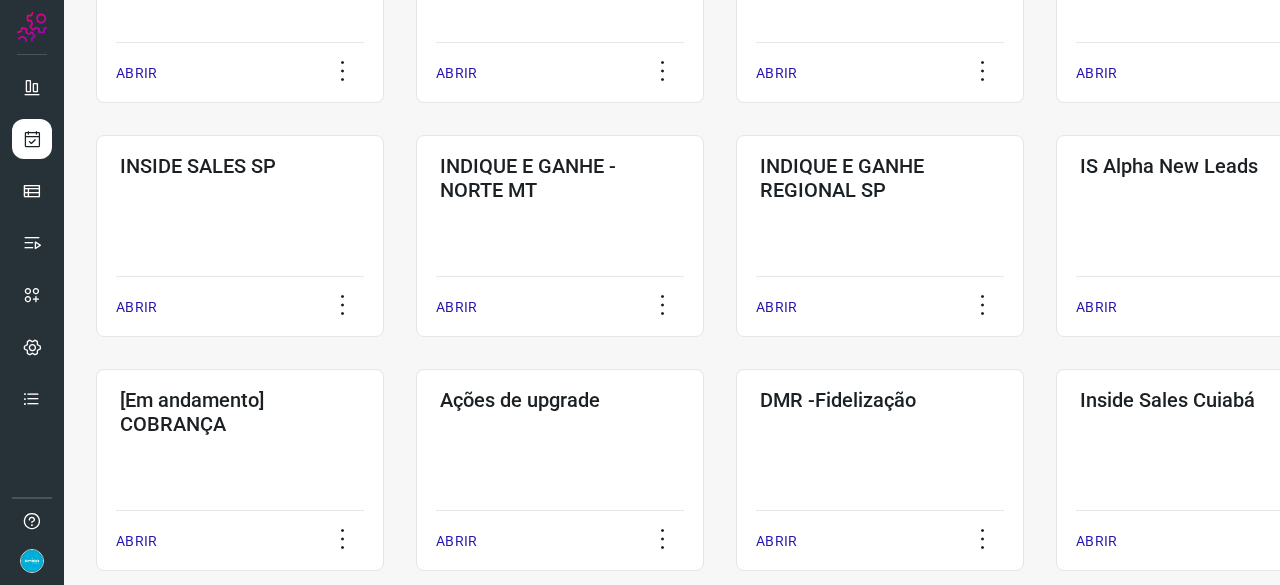 scroll, scrollTop: 500, scrollLeft: 0, axis: vertical 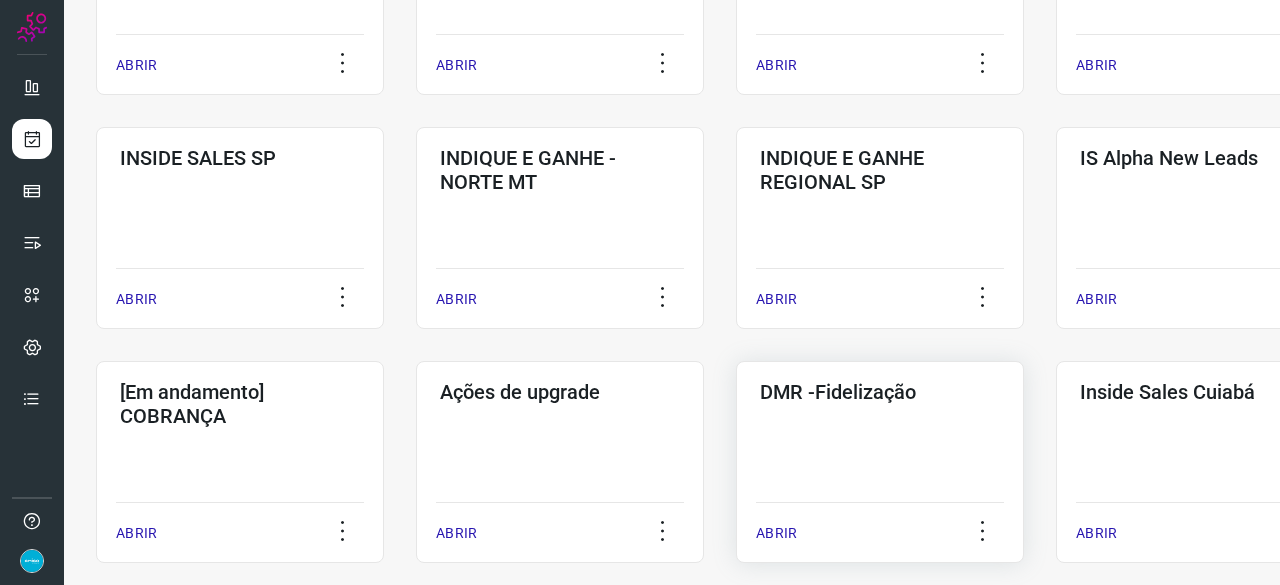 click on "ABRIR" at bounding box center (776, 533) 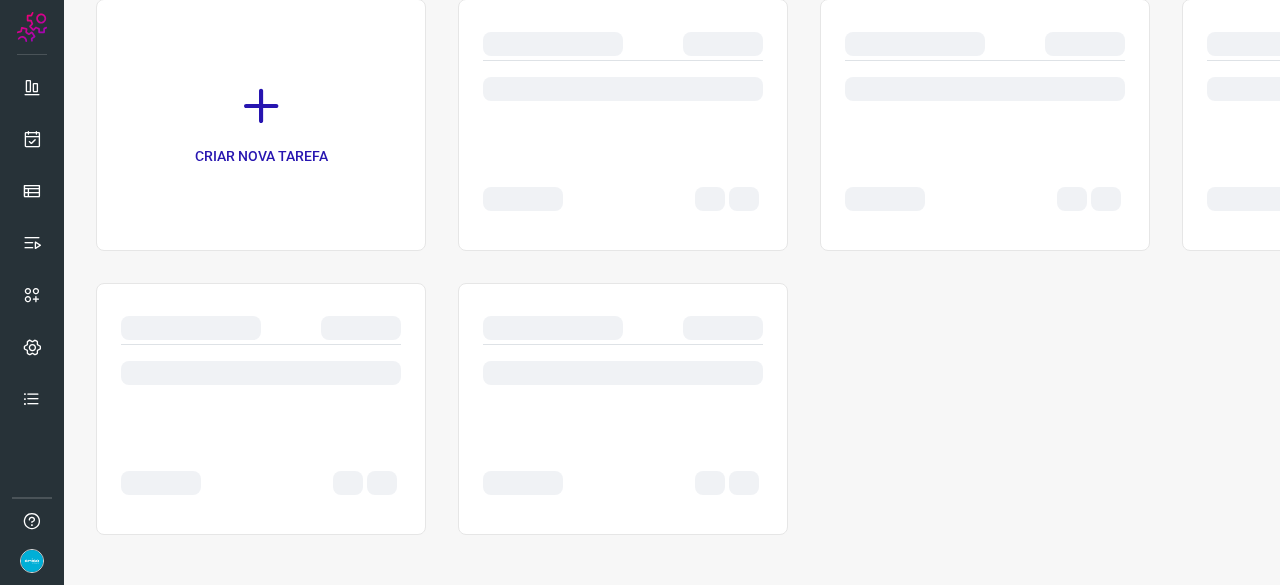 scroll, scrollTop: 0, scrollLeft: 0, axis: both 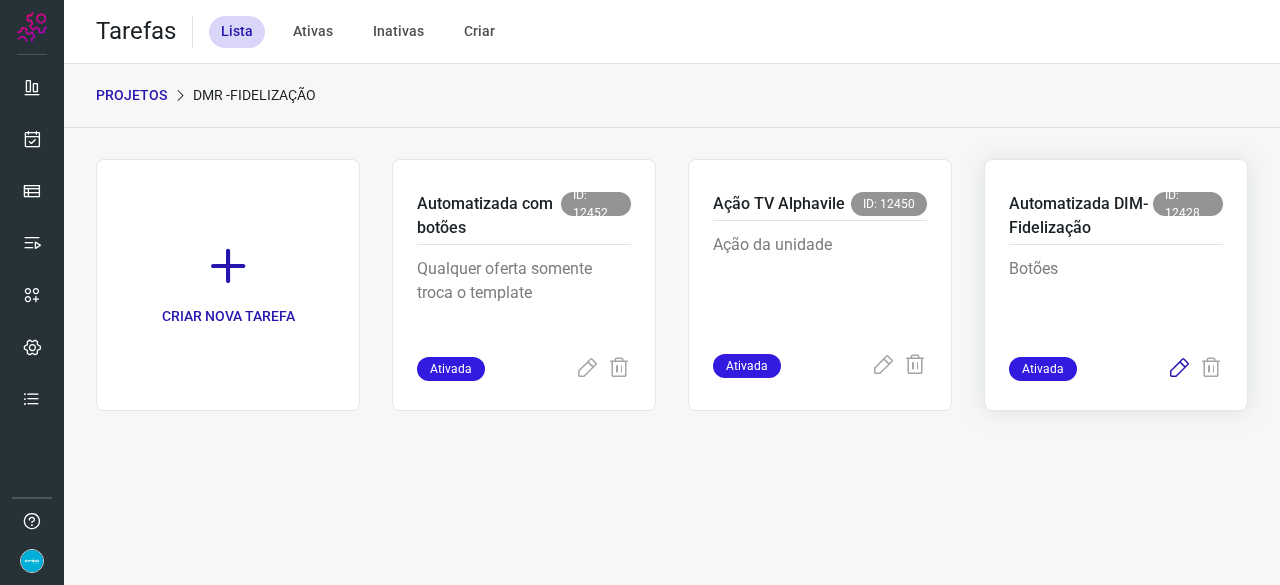 click at bounding box center [1179, 369] 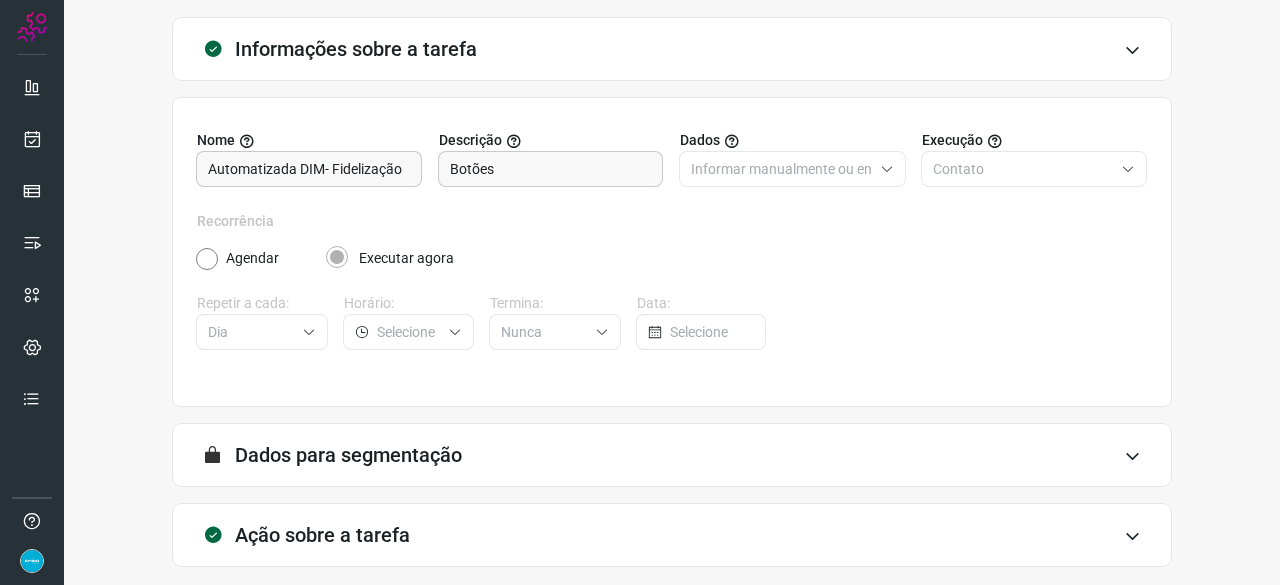 scroll, scrollTop: 195, scrollLeft: 0, axis: vertical 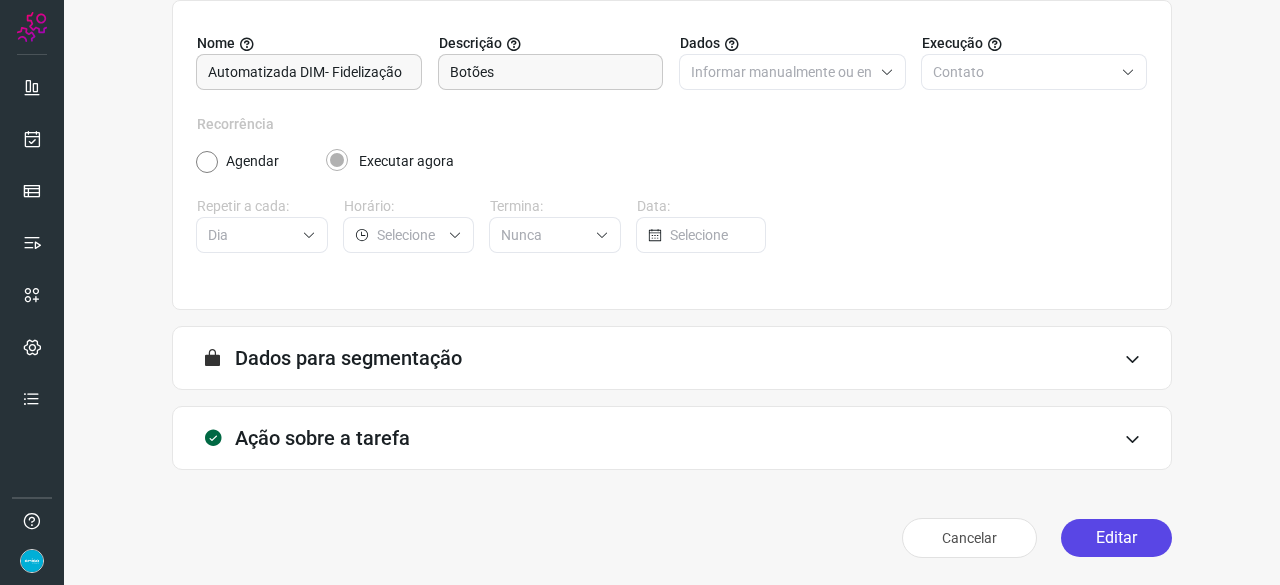 click on "Editar" at bounding box center (1116, 538) 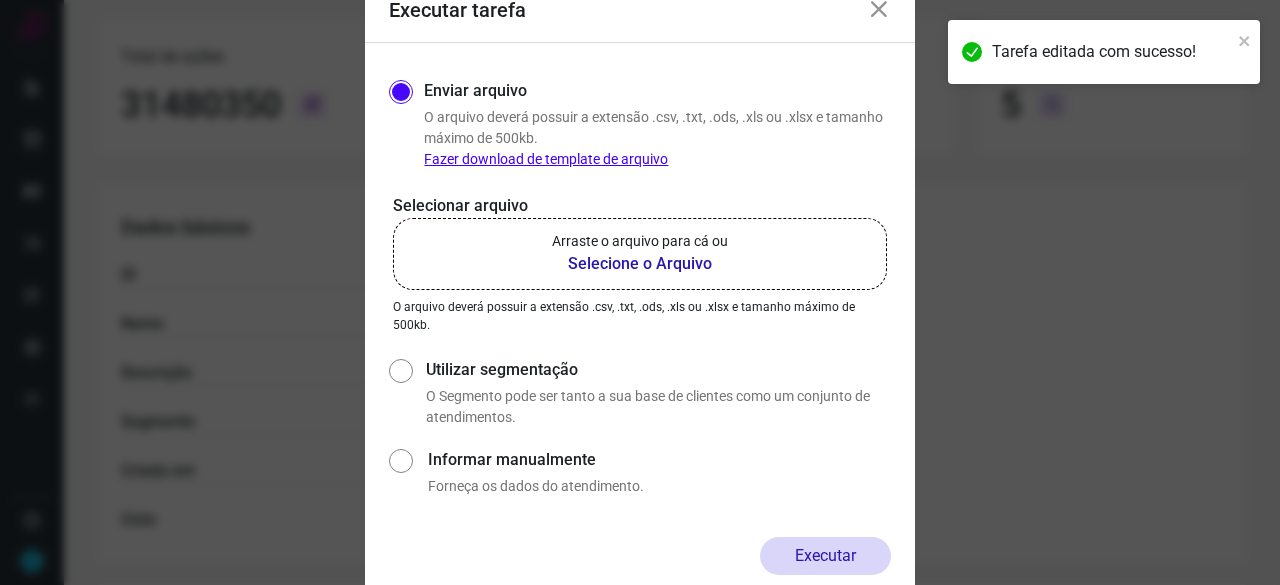 click on "Selecione o Arquivo" at bounding box center (640, 264) 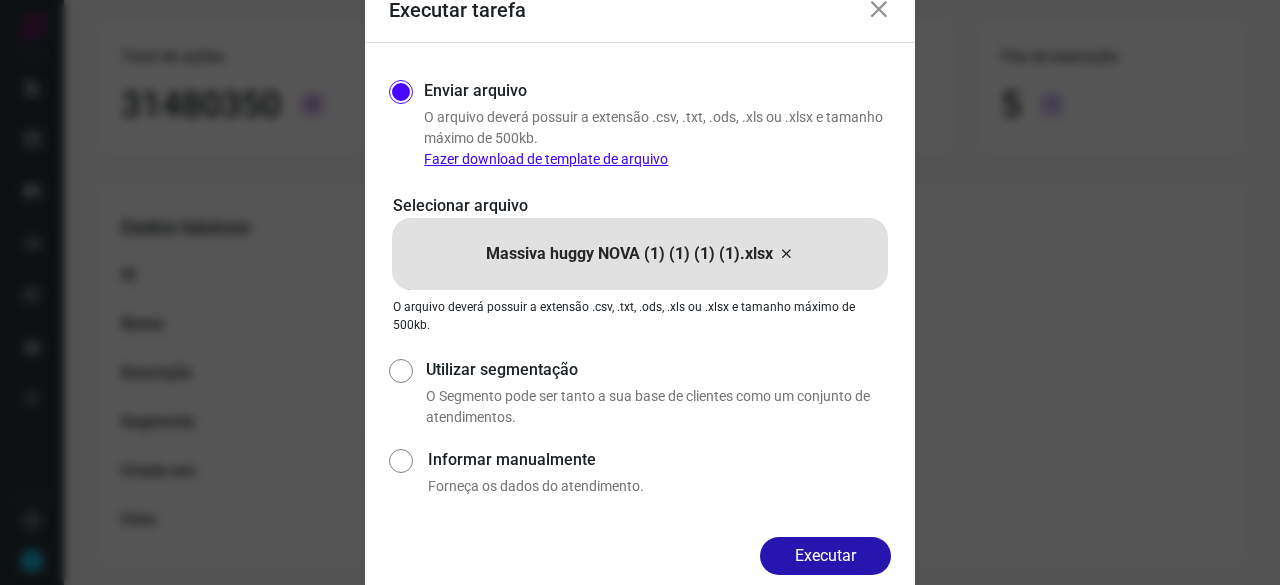 click on "Executar" at bounding box center [825, 556] 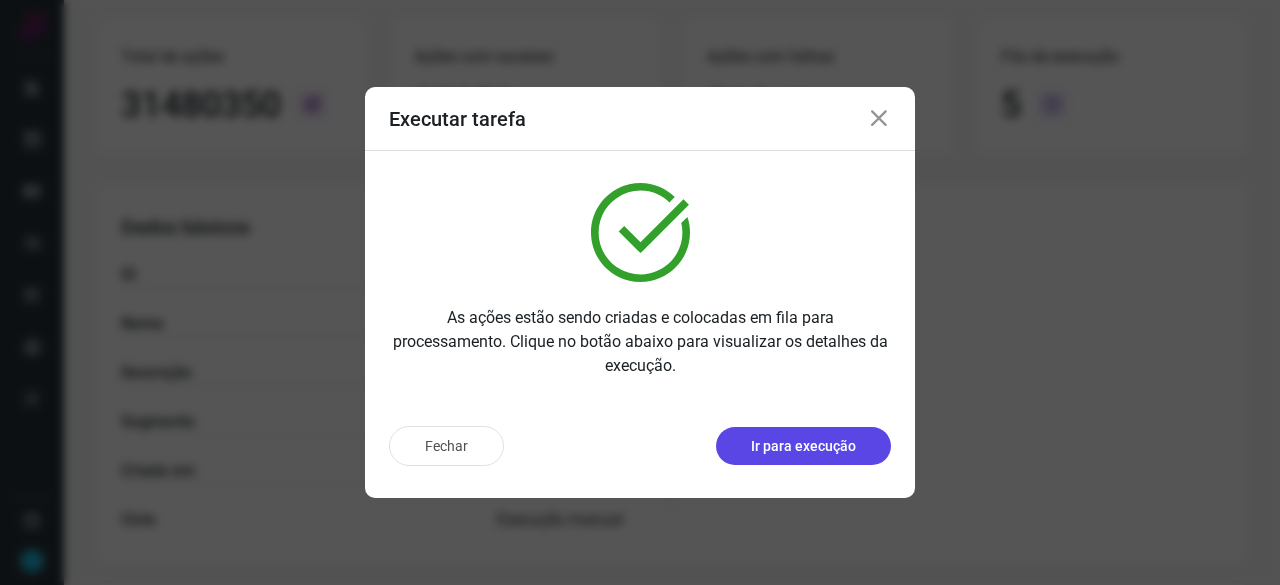 click on "Ir para execução" at bounding box center [803, 446] 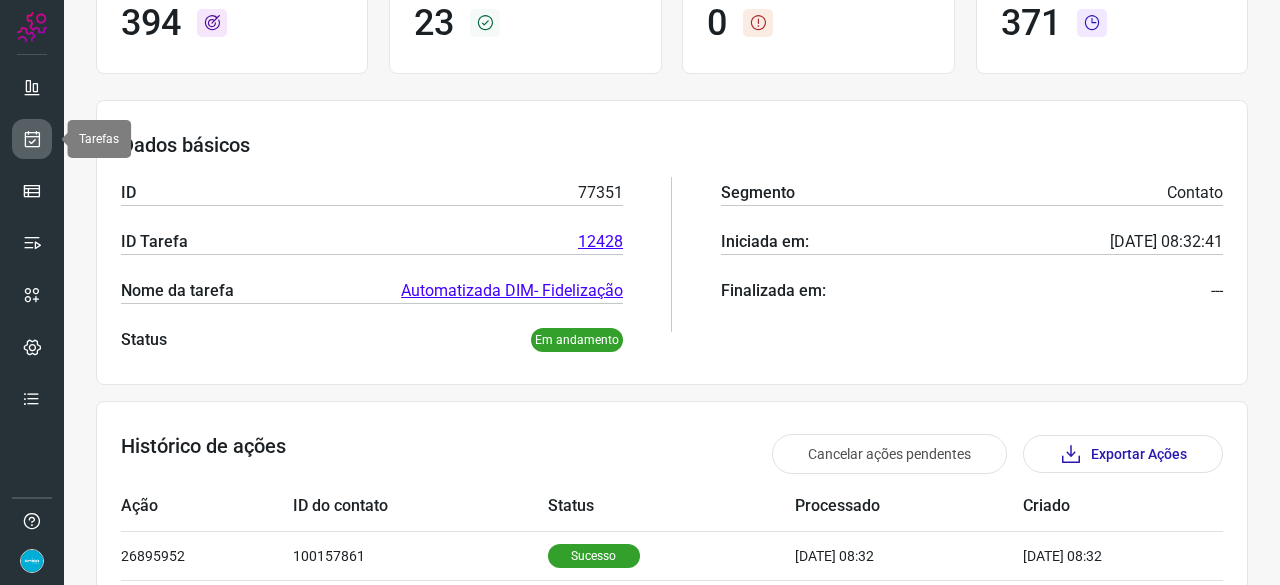 click at bounding box center [32, 139] 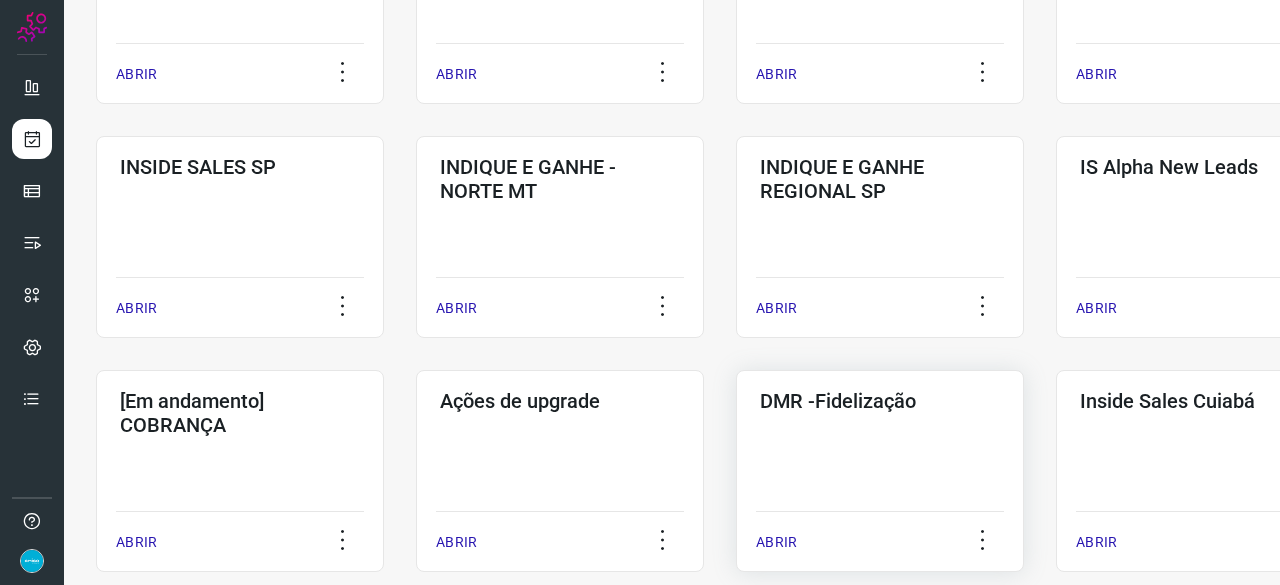 scroll, scrollTop: 560, scrollLeft: 0, axis: vertical 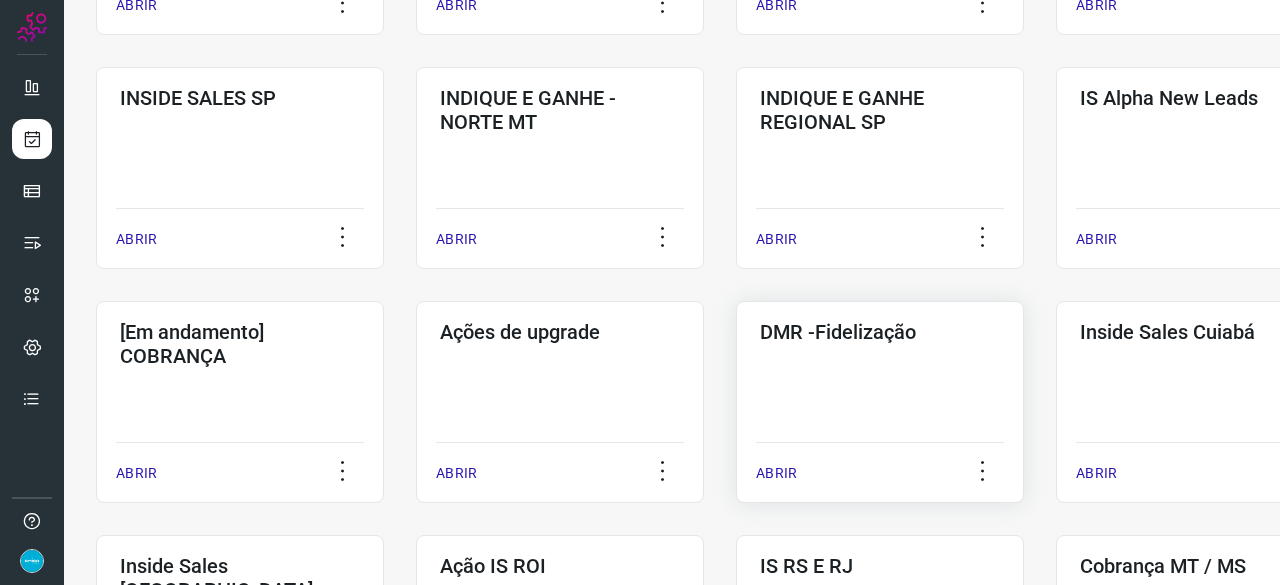 click on "ABRIR" at bounding box center [776, 473] 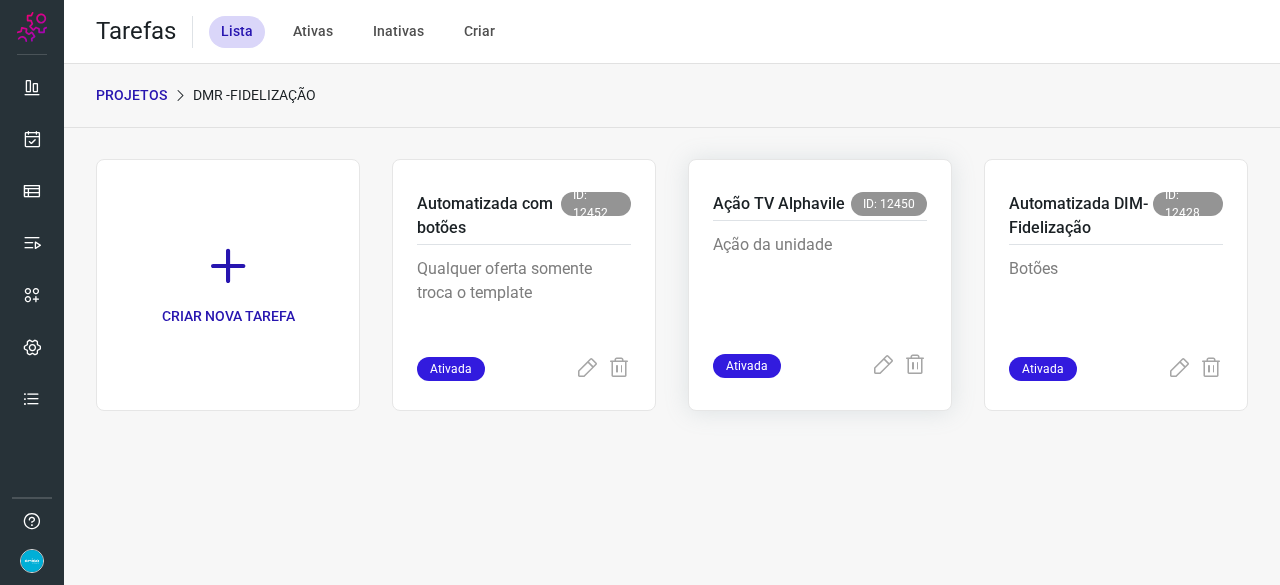 scroll, scrollTop: 0, scrollLeft: 0, axis: both 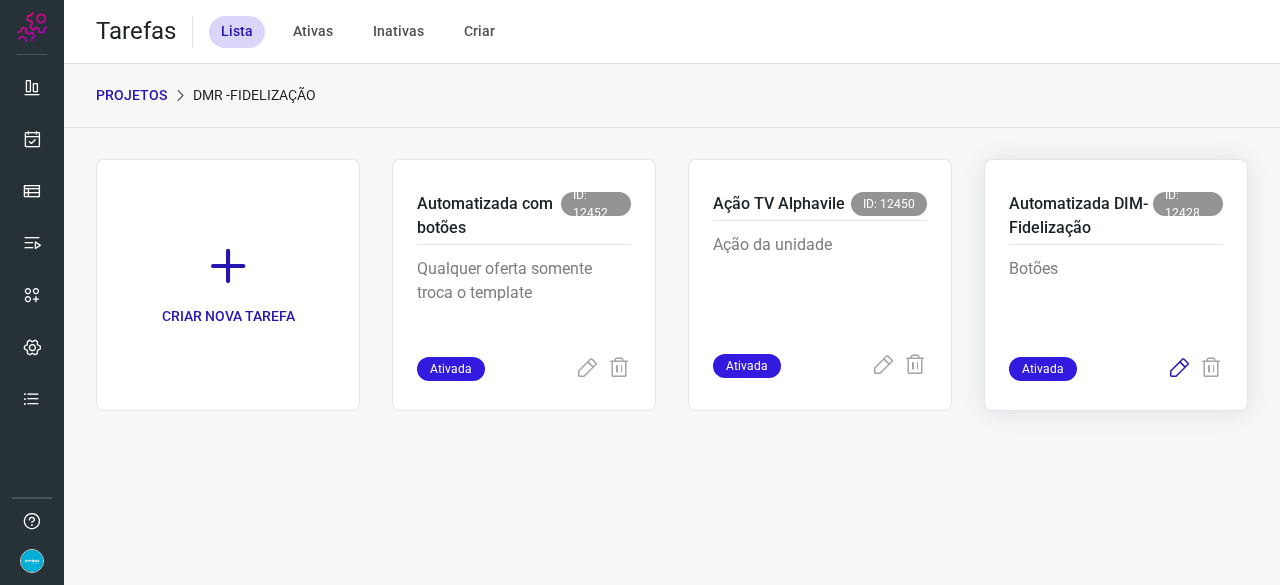 click at bounding box center [1179, 369] 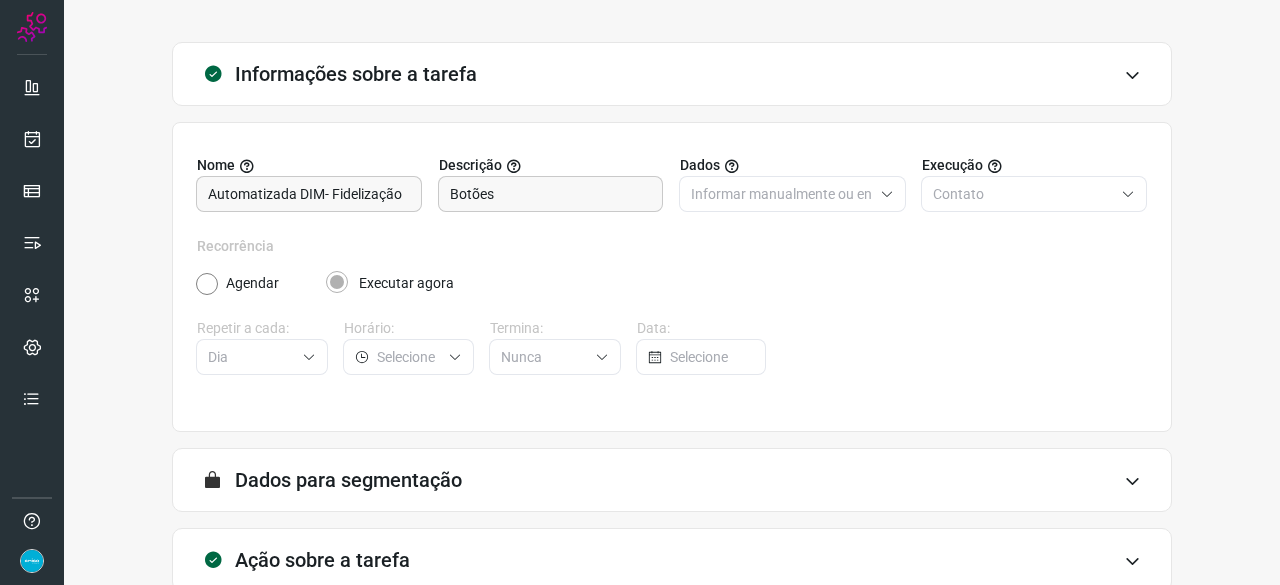 scroll, scrollTop: 195, scrollLeft: 0, axis: vertical 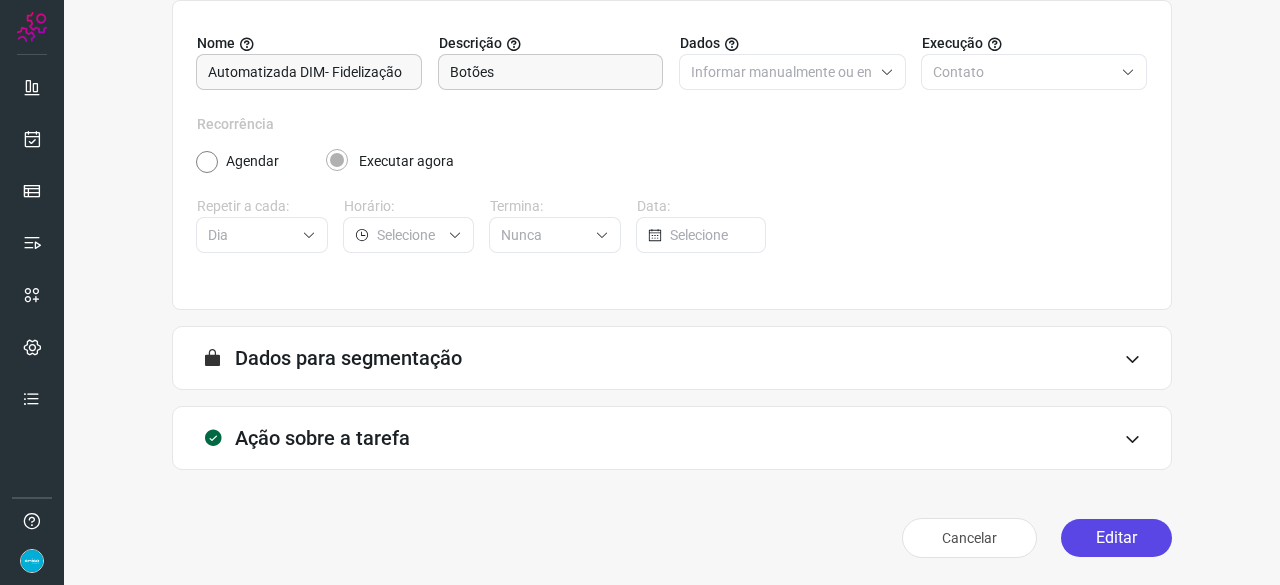 click on "Editar" at bounding box center [1116, 538] 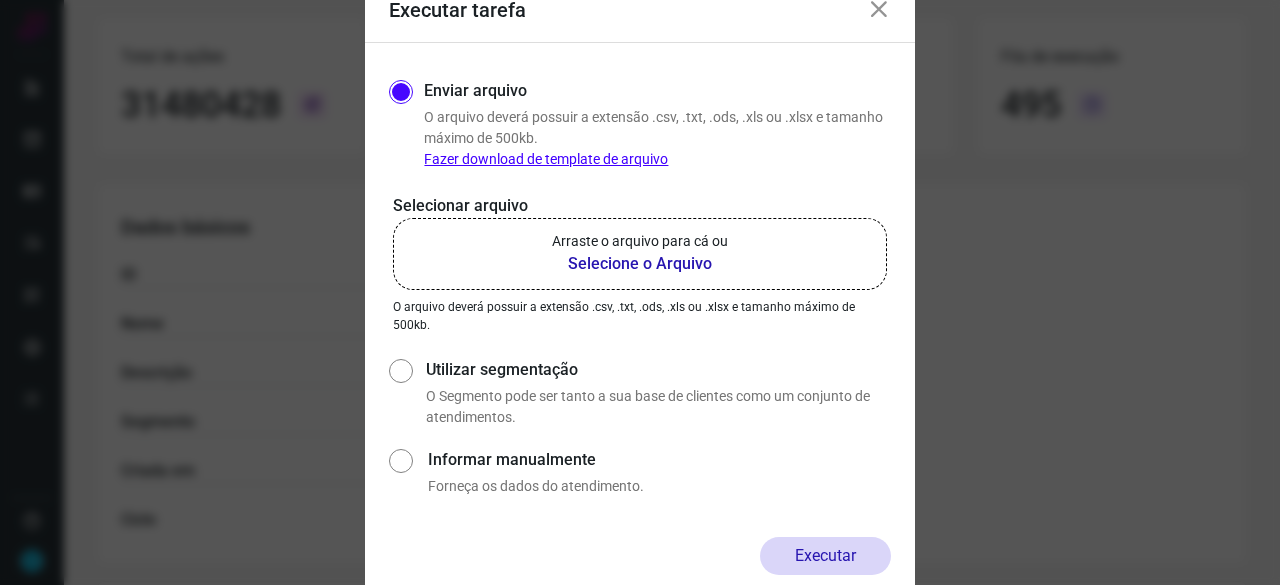 click on "Selecione o Arquivo" at bounding box center [640, 264] 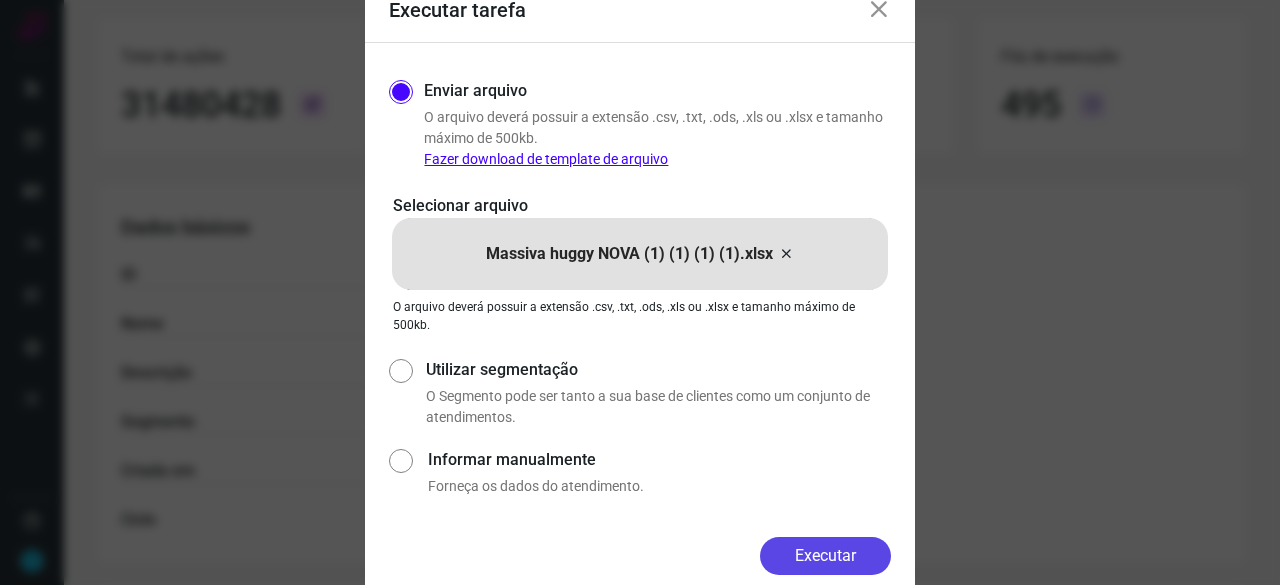 click on "Executar" at bounding box center (825, 556) 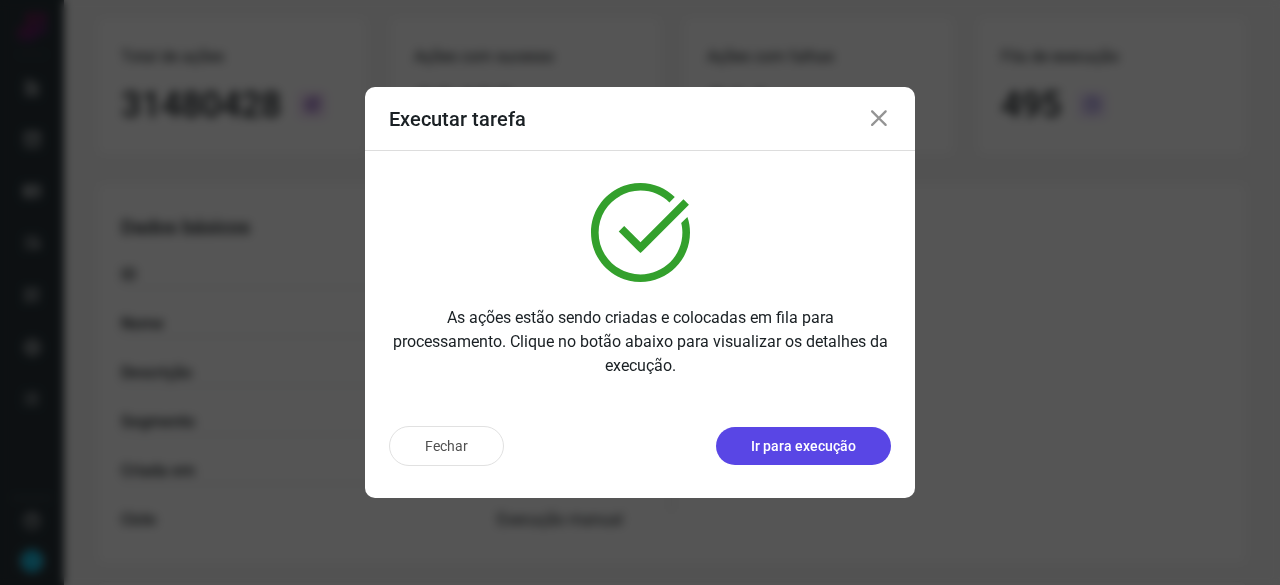 click on "Ir para execução" at bounding box center [803, 446] 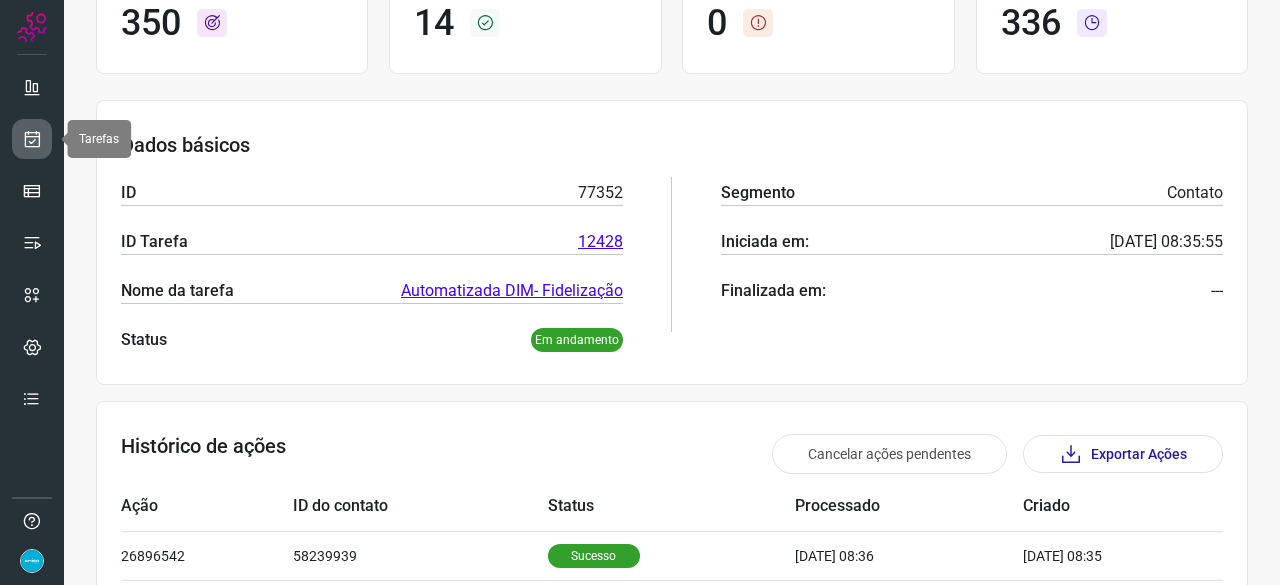 click at bounding box center (32, 139) 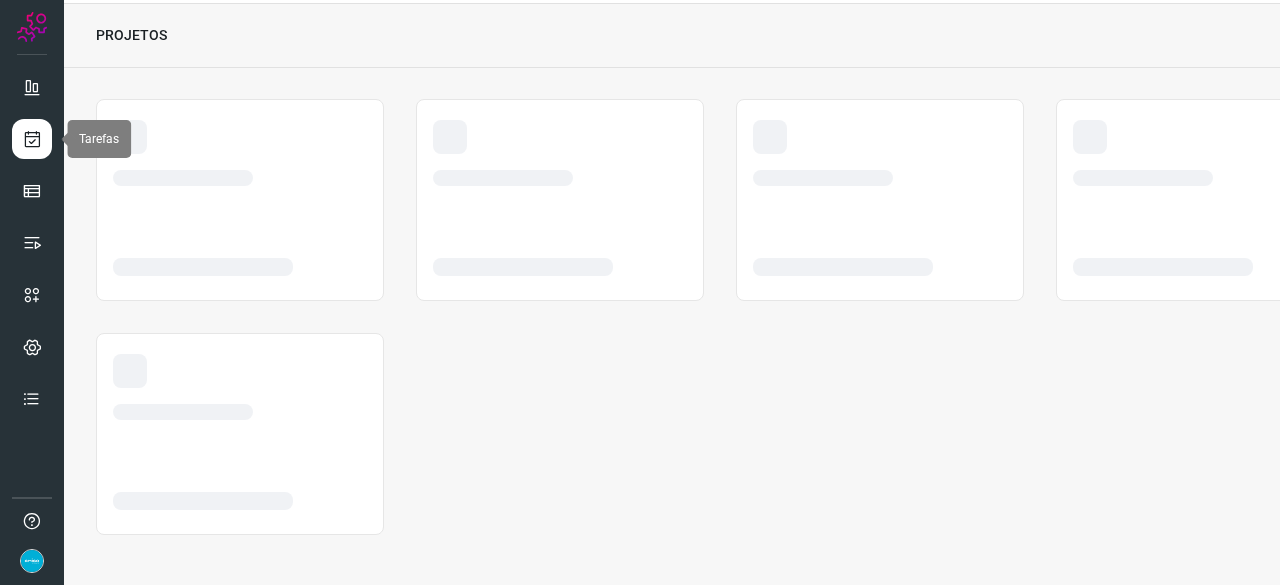 scroll, scrollTop: 60, scrollLeft: 0, axis: vertical 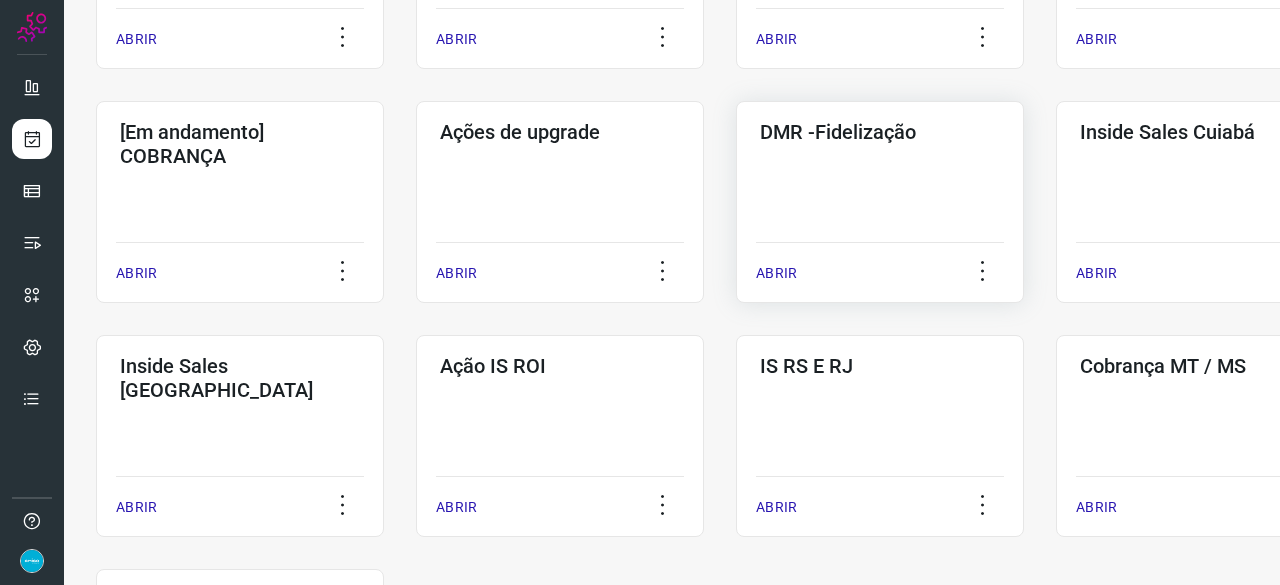 click on "ABRIR" at bounding box center (776, 273) 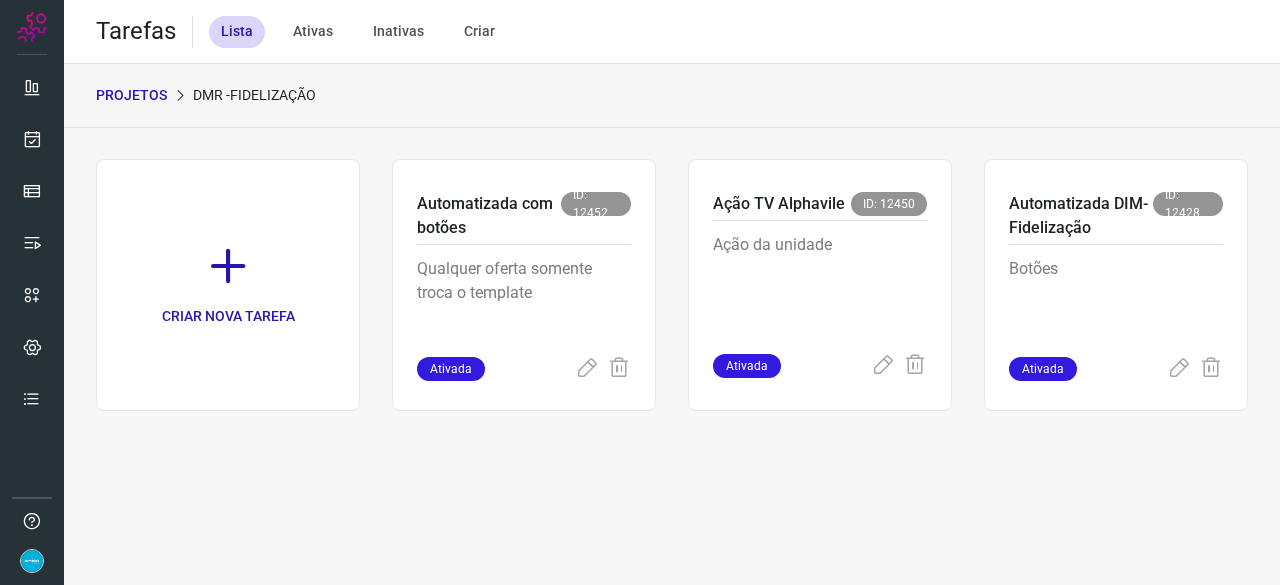 scroll, scrollTop: 0, scrollLeft: 0, axis: both 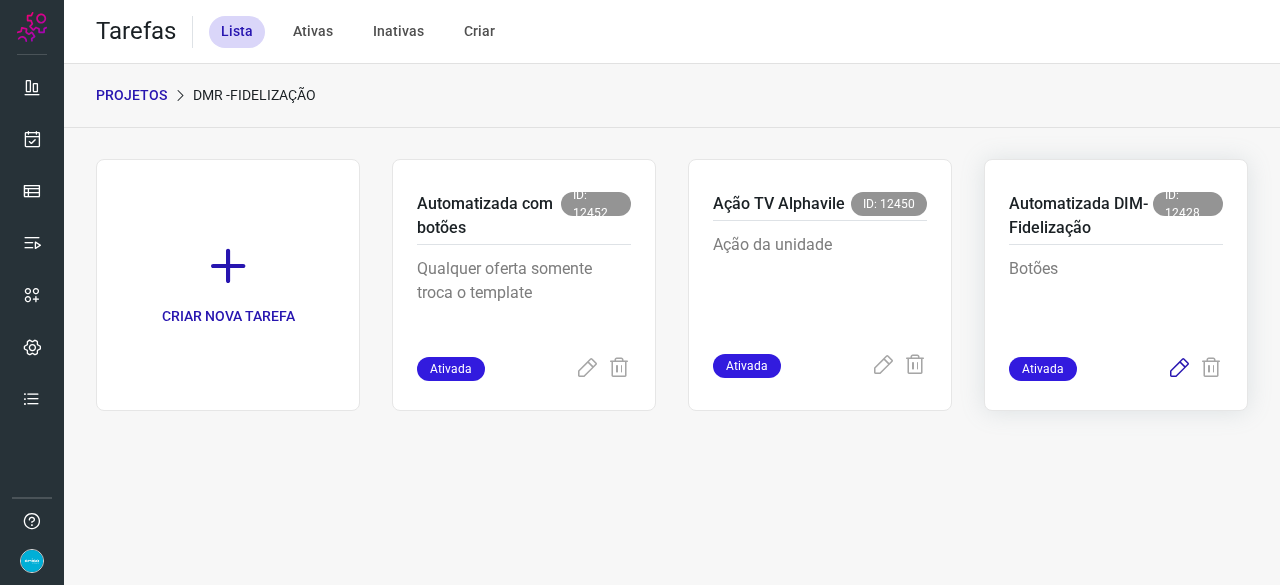 click at bounding box center [1179, 369] 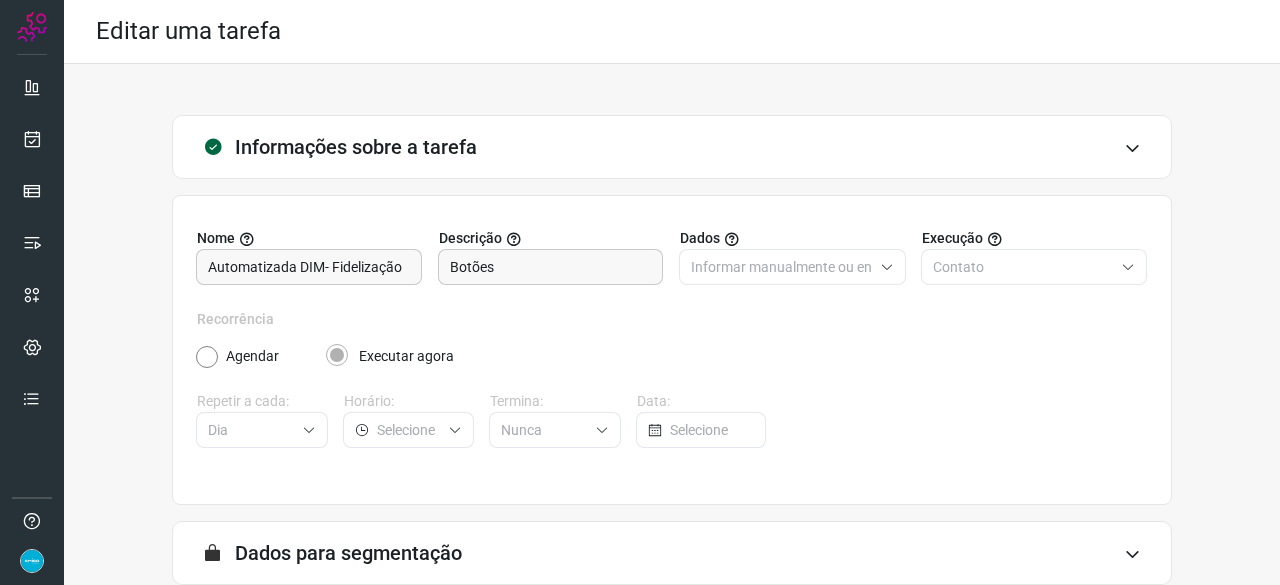 scroll, scrollTop: 195, scrollLeft: 0, axis: vertical 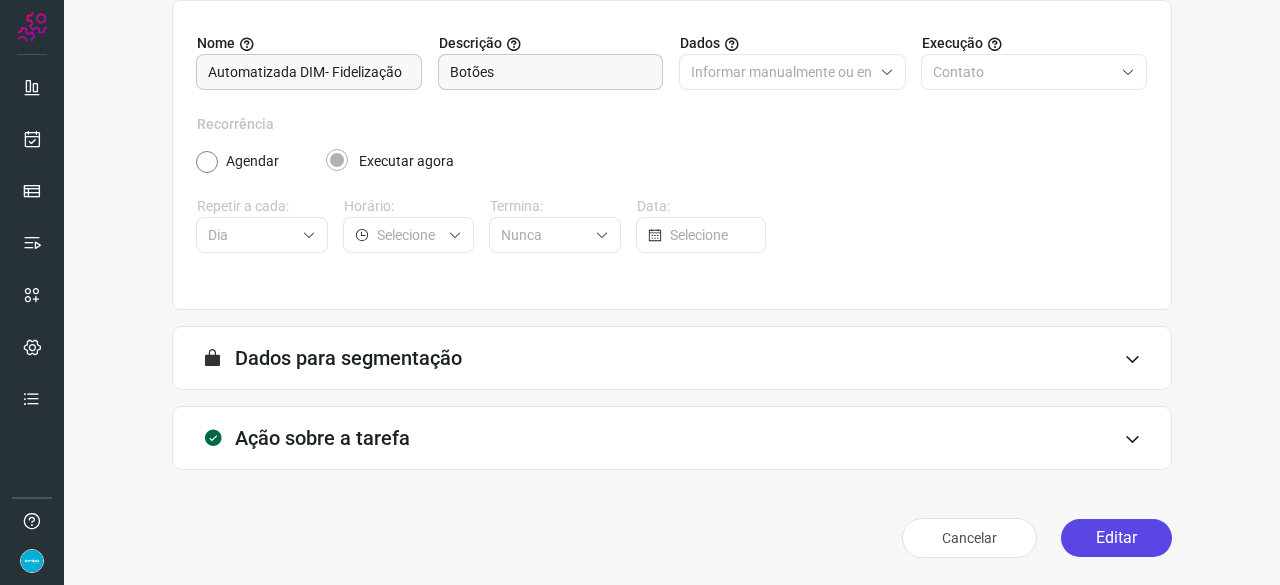 click on "Editar" at bounding box center [1116, 538] 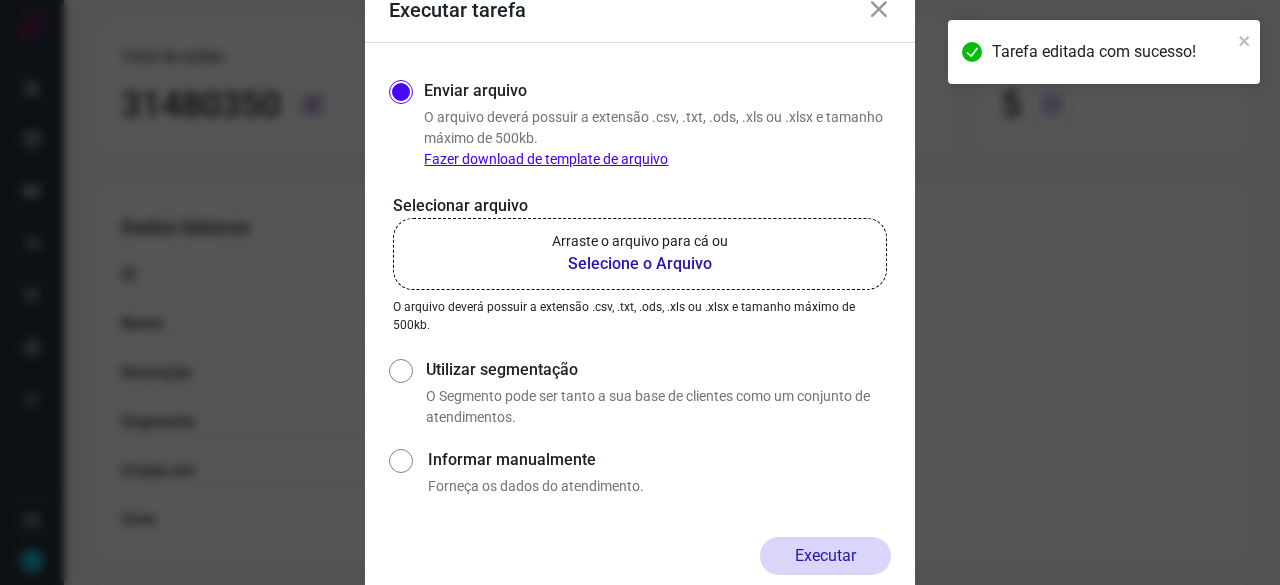 click on "Selecione o Arquivo" at bounding box center (640, 264) 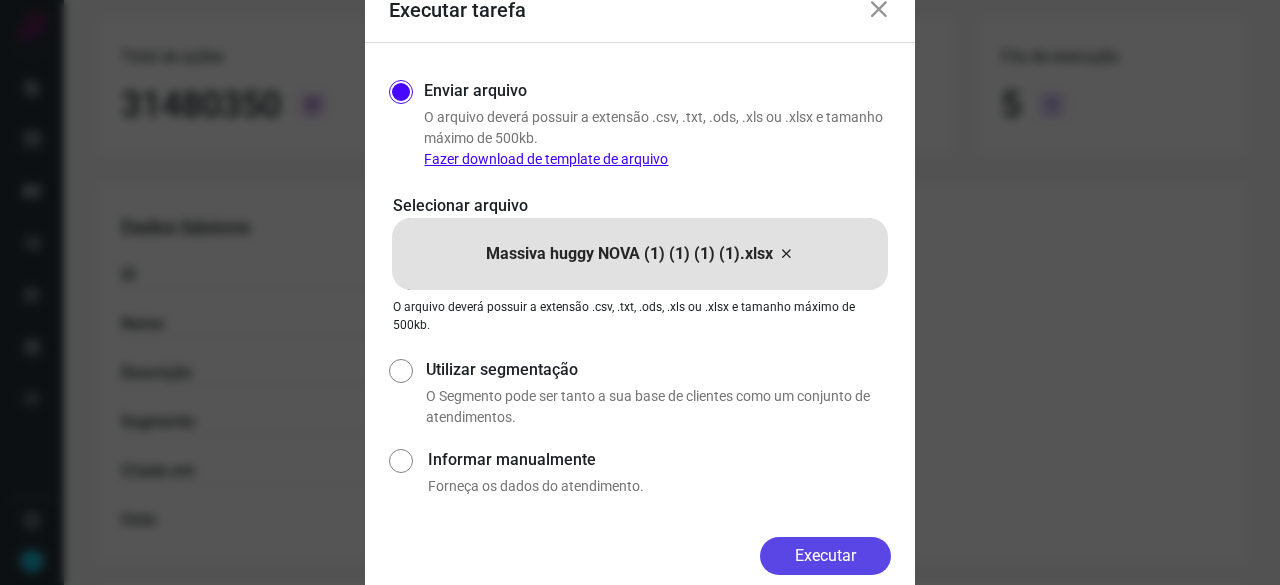 click on "Executar" at bounding box center (825, 556) 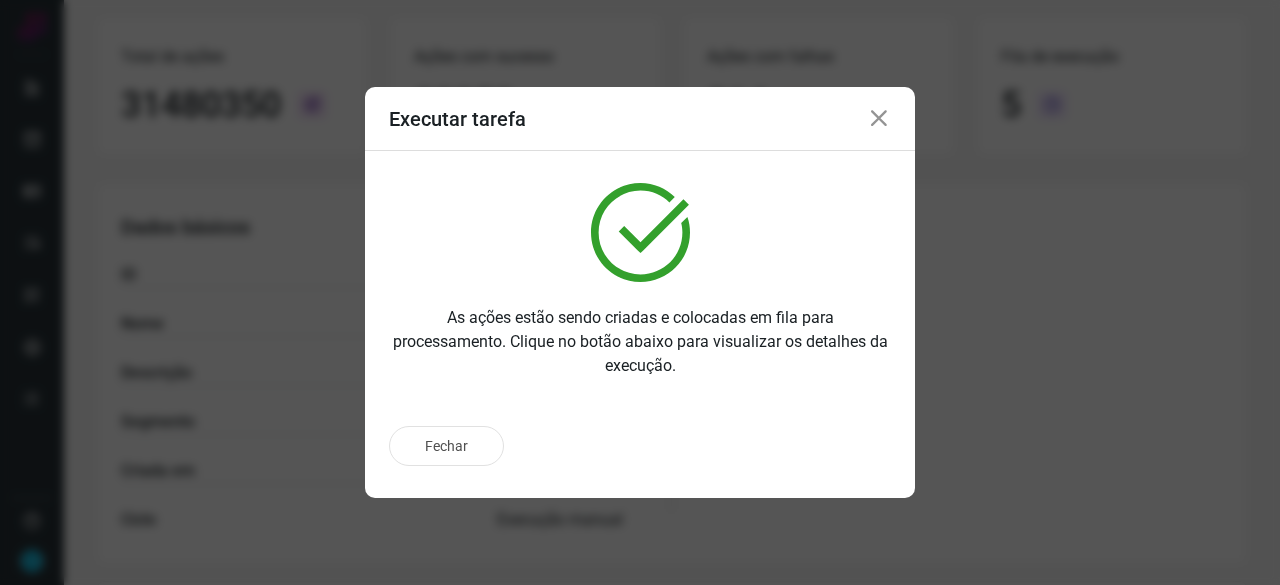 click at bounding box center (879, 119) 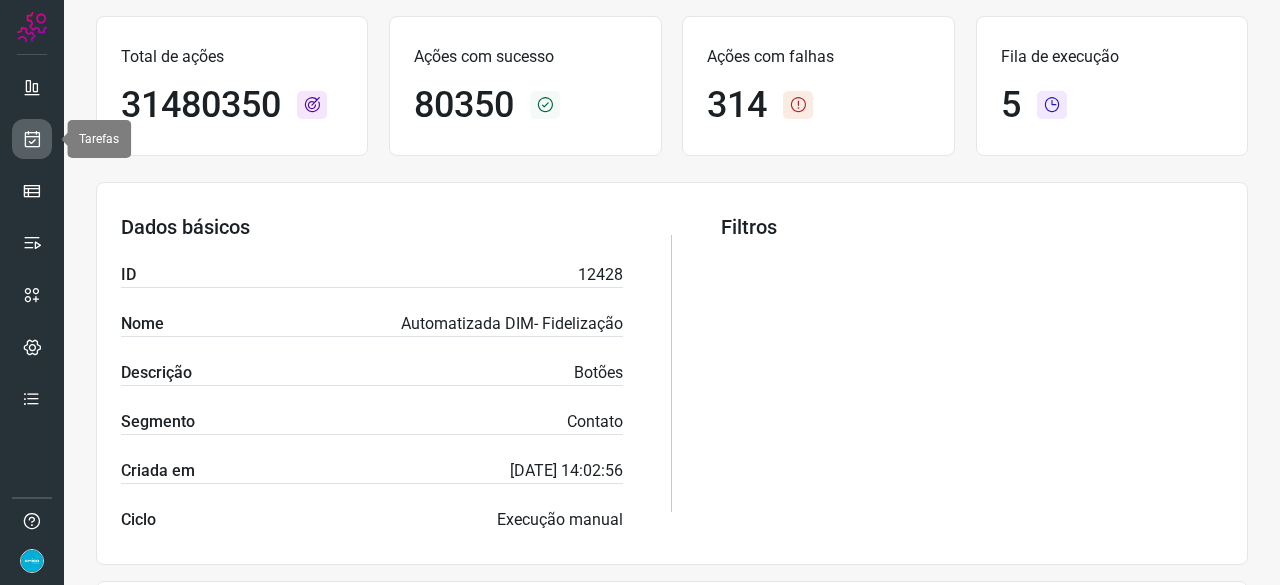 click at bounding box center [32, 139] 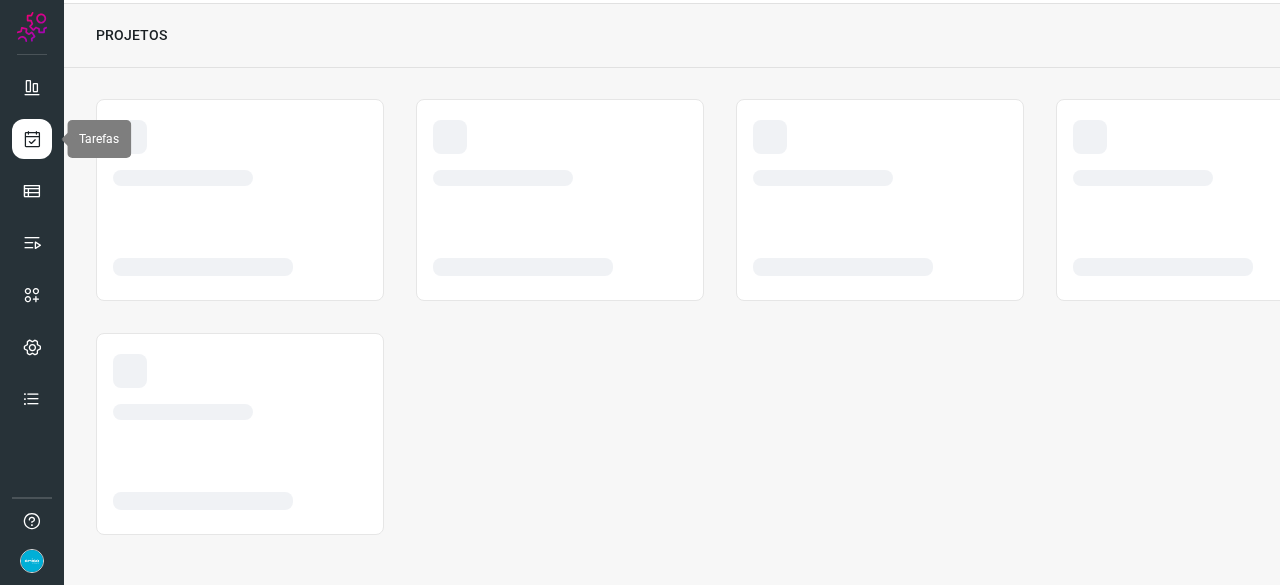 scroll, scrollTop: 60, scrollLeft: 0, axis: vertical 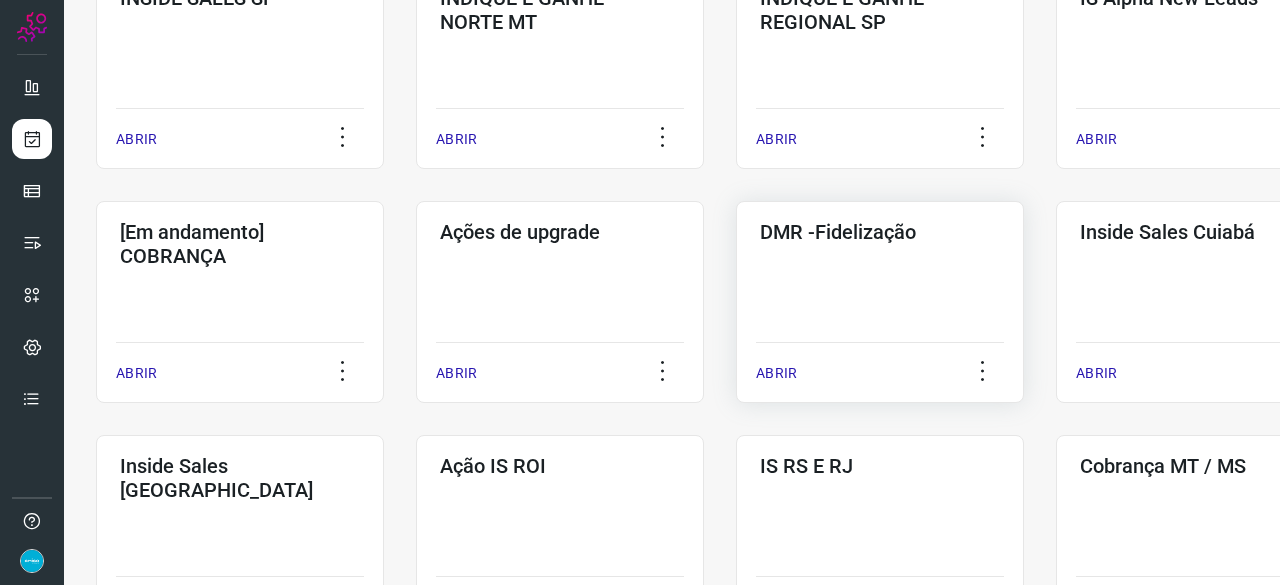 click on "ABRIR" at bounding box center (776, 373) 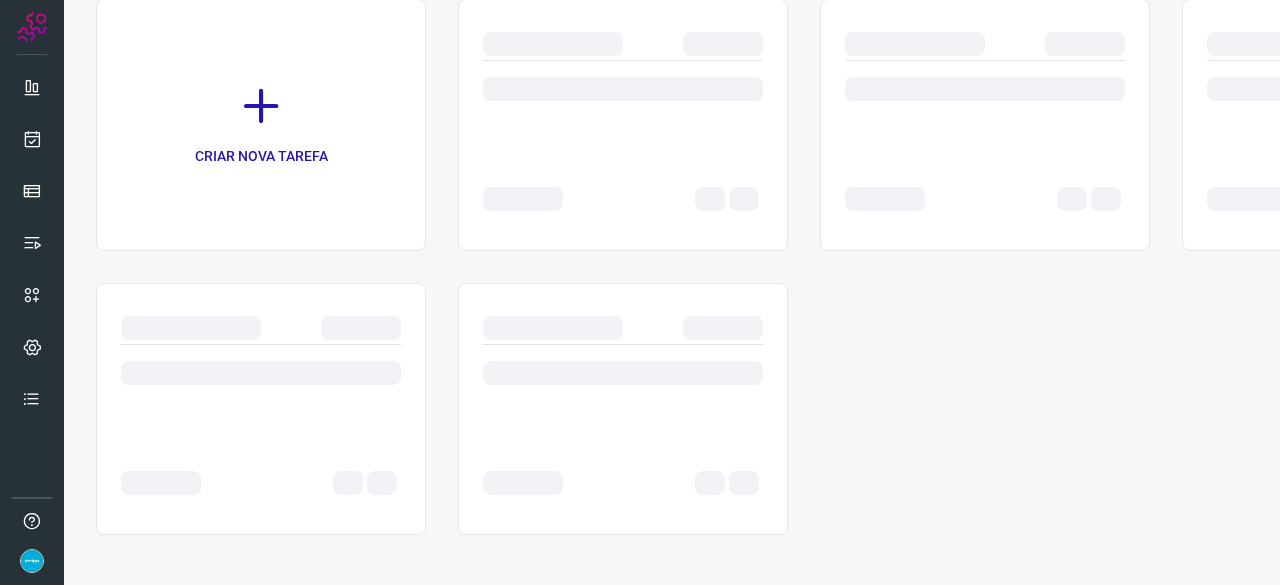 scroll, scrollTop: 0, scrollLeft: 0, axis: both 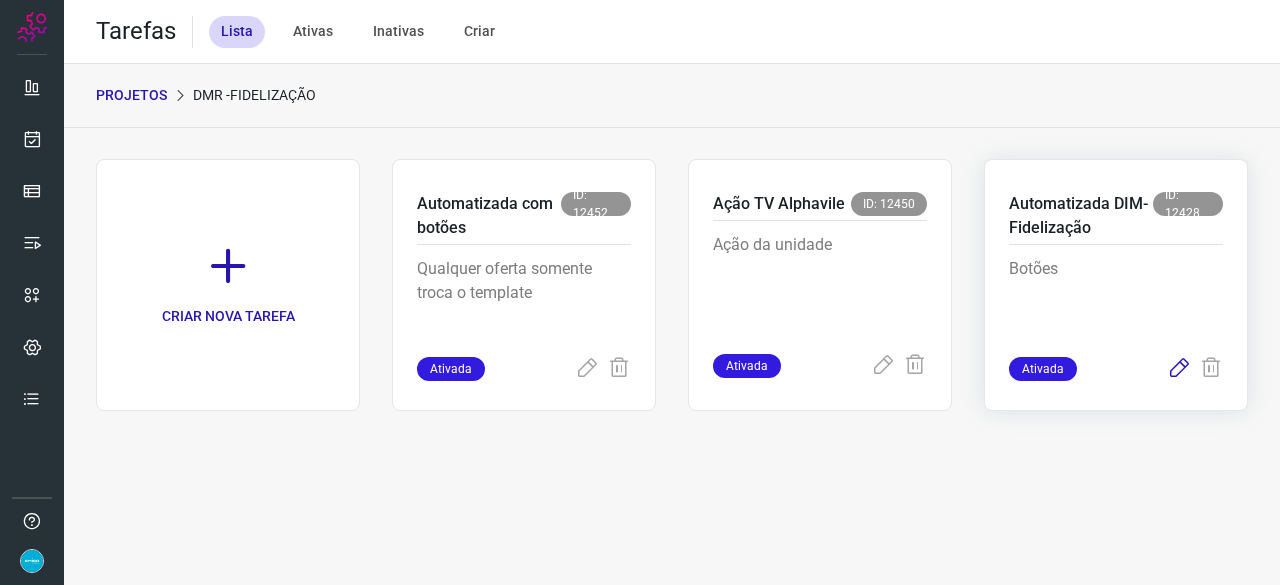 click at bounding box center (1179, 369) 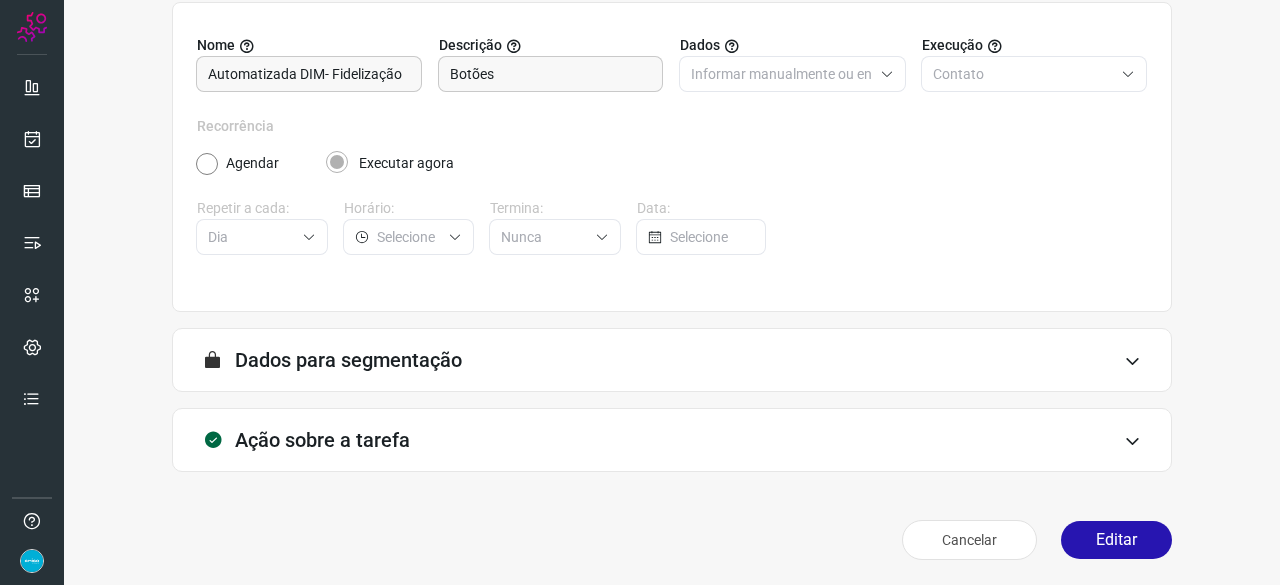 scroll, scrollTop: 195, scrollLeft: 0, axis: vertical 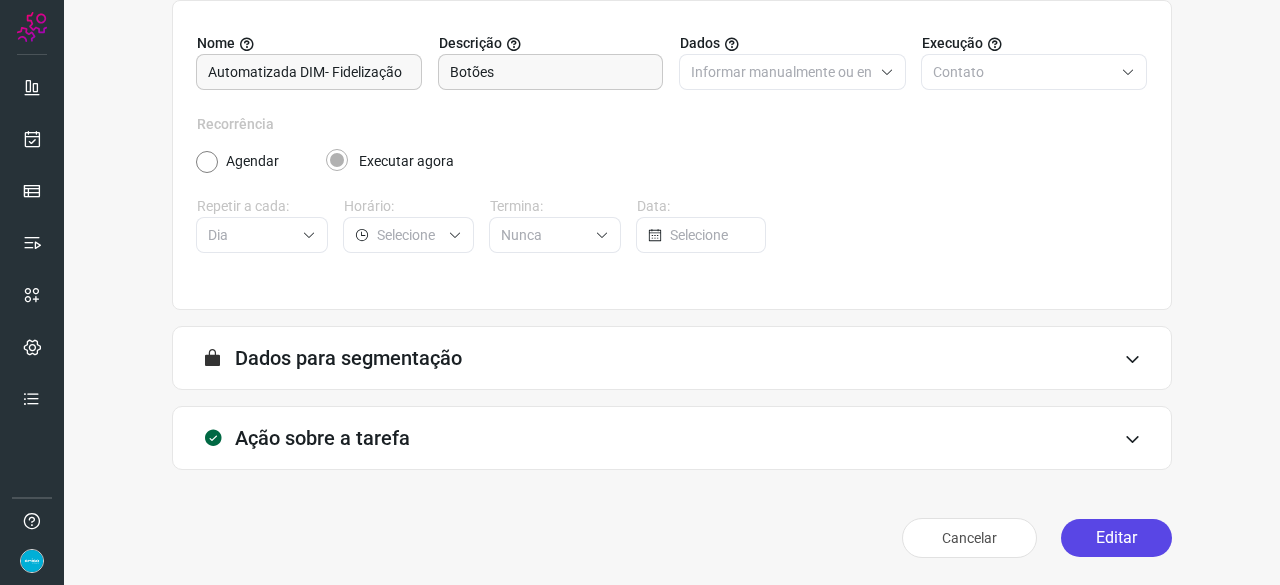 click on "Editar" at bounding box center [1116, 538] 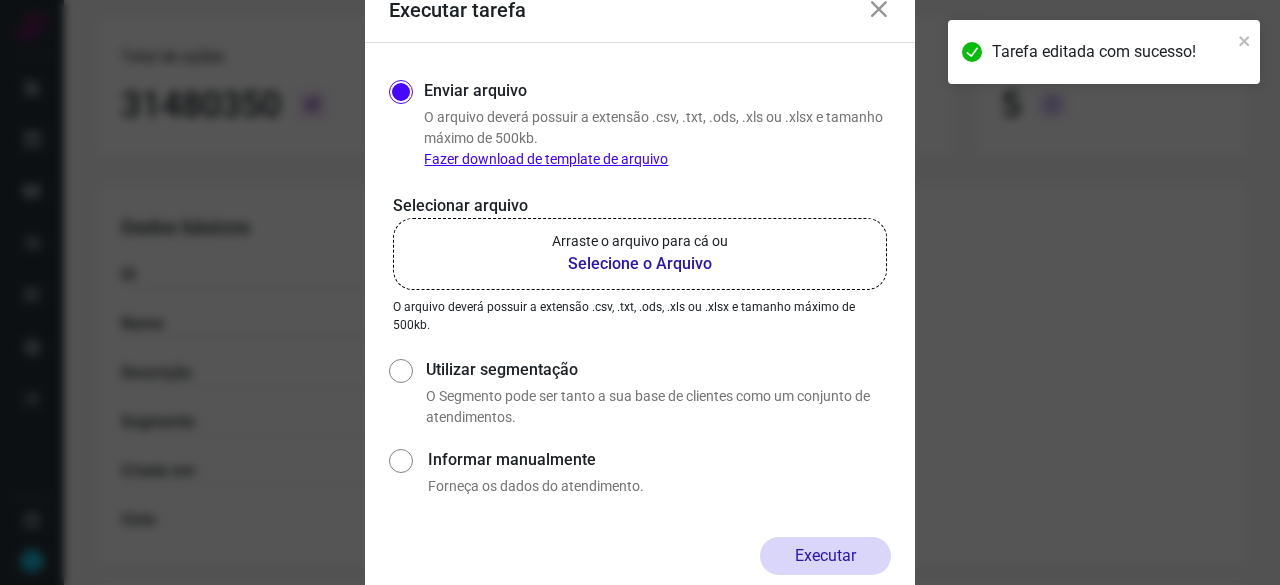 click on "Selecione o Arquivo" at bounding box center [640, 264] 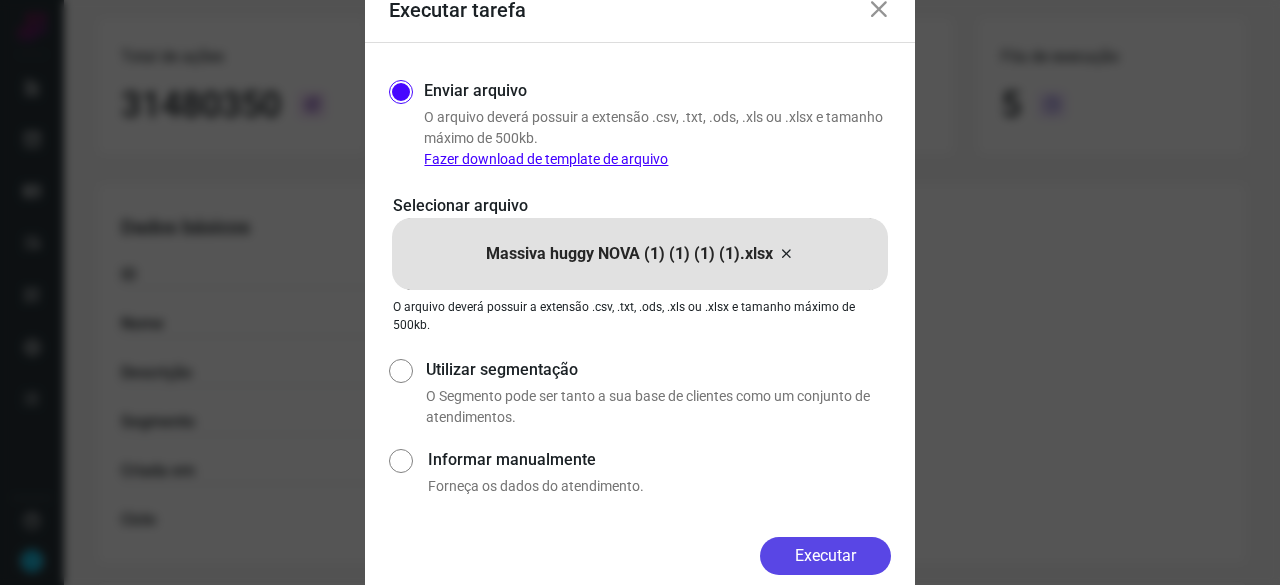 click on "Executar" at bounding box center [825, 556] 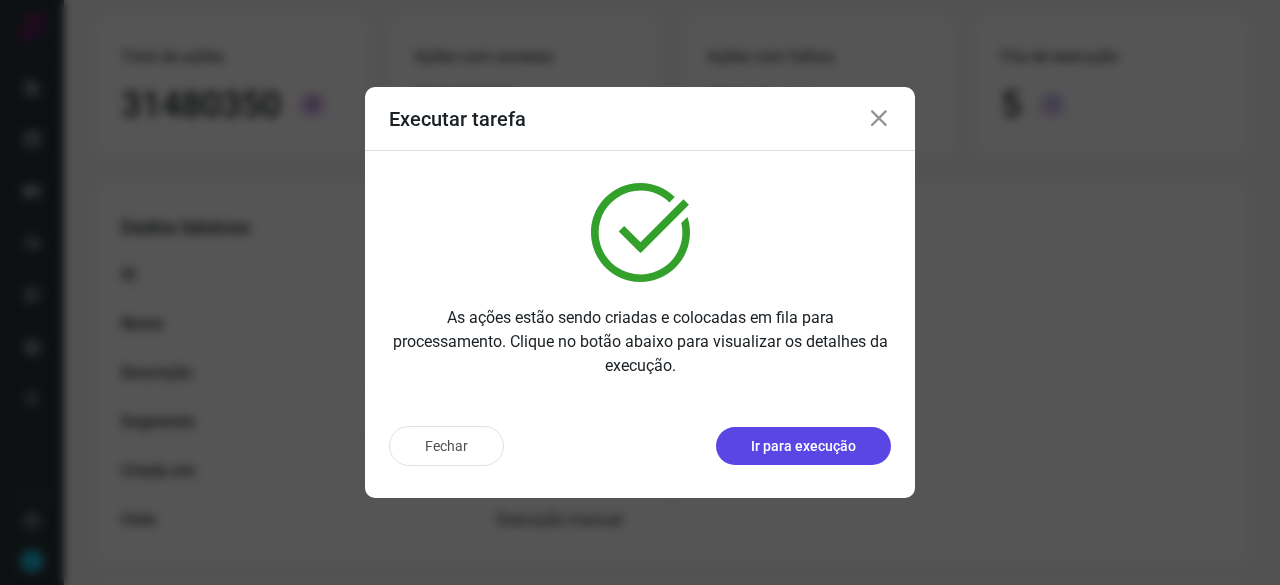 click on "Ir para execução" at bounding box center [803, 446] 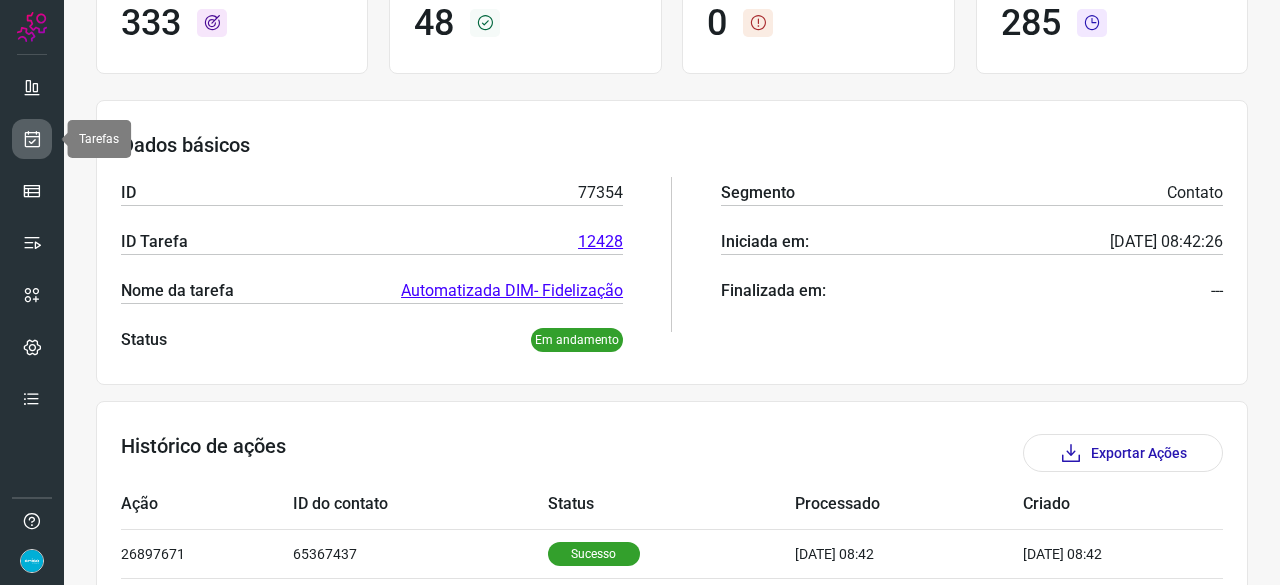 click at bounding box center [32, 139] 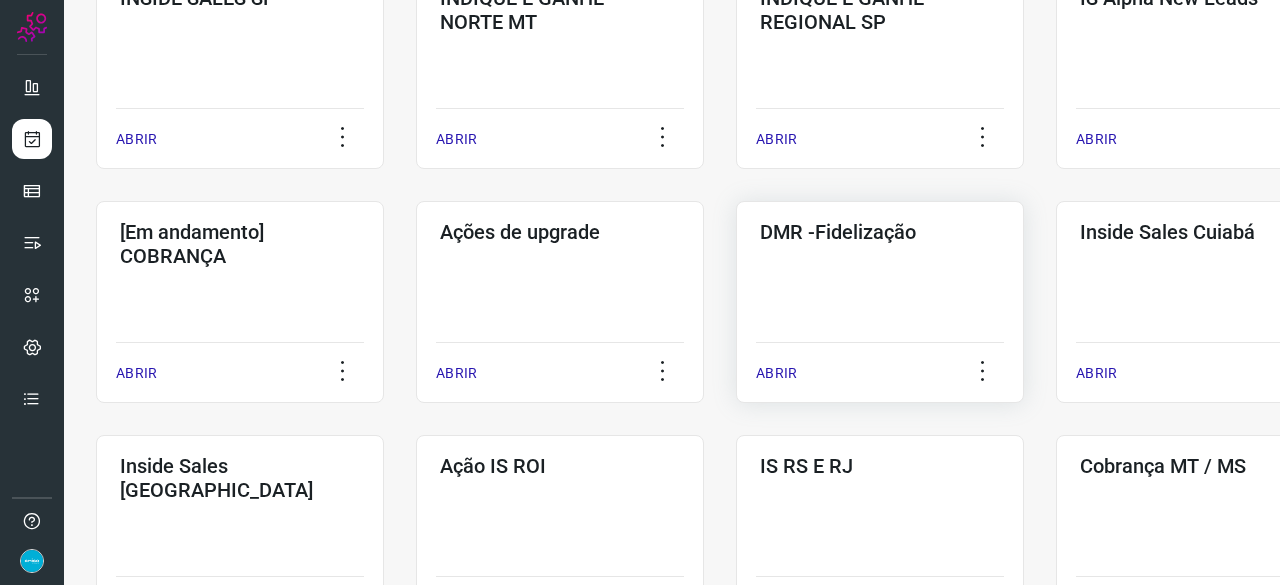 click on "ABRIR" at bounding box center (776, 373) 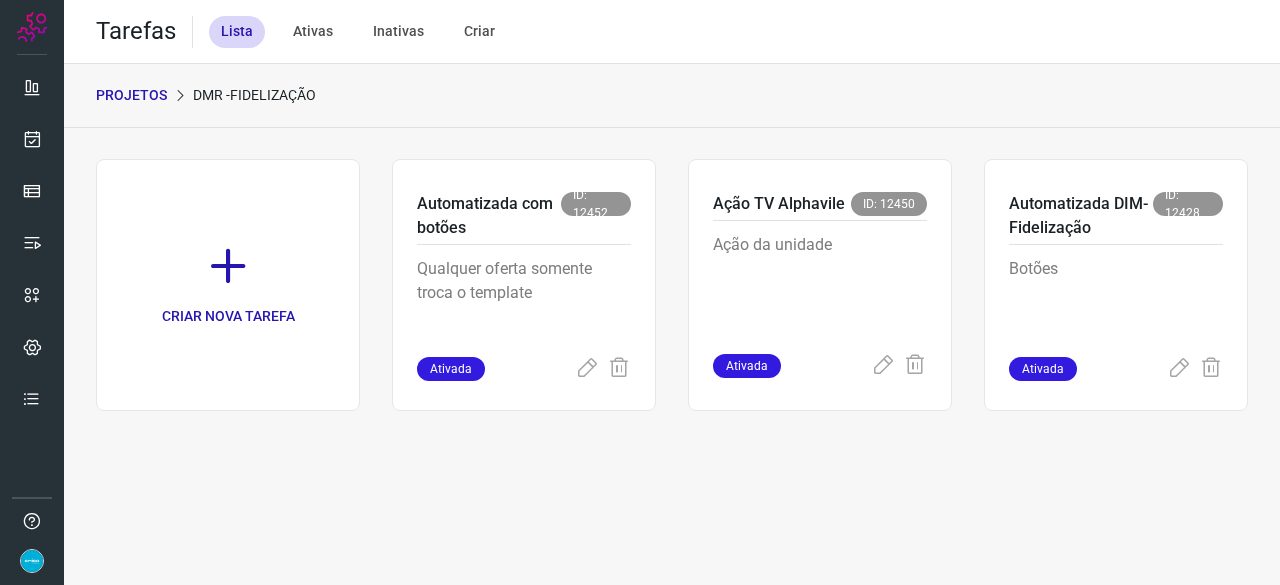 scroll, scrollTop: 0, scrollLeft: 0, axis: both 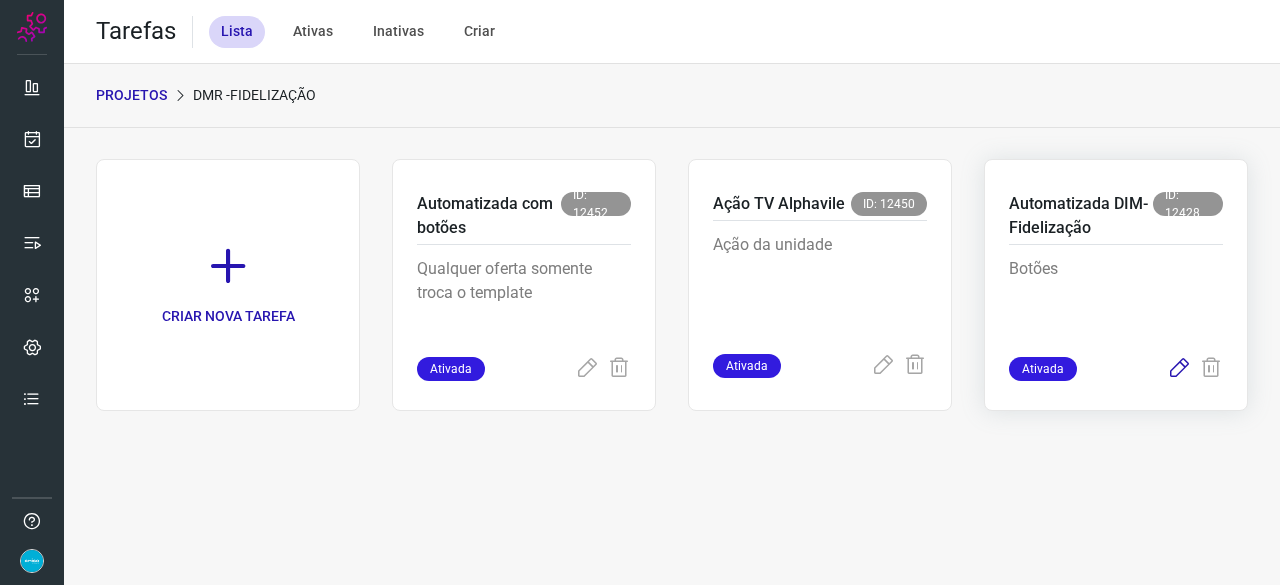 click at bounding box center (1179, 369) 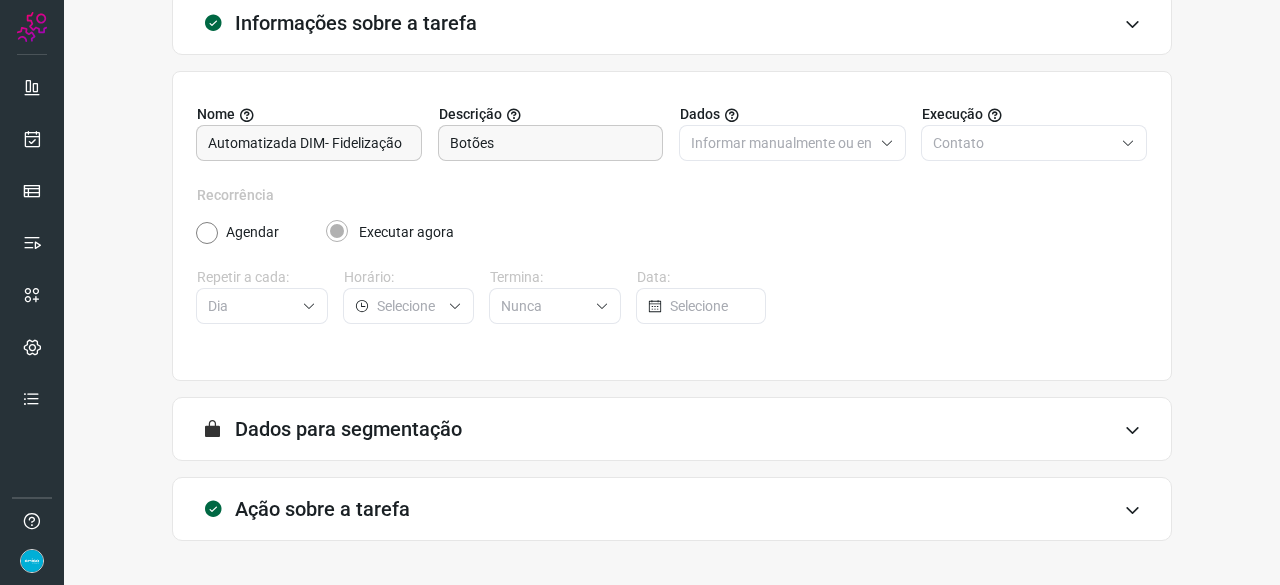 scroll, scrollTop: 195, scrollLeft: 0, axis: vertical 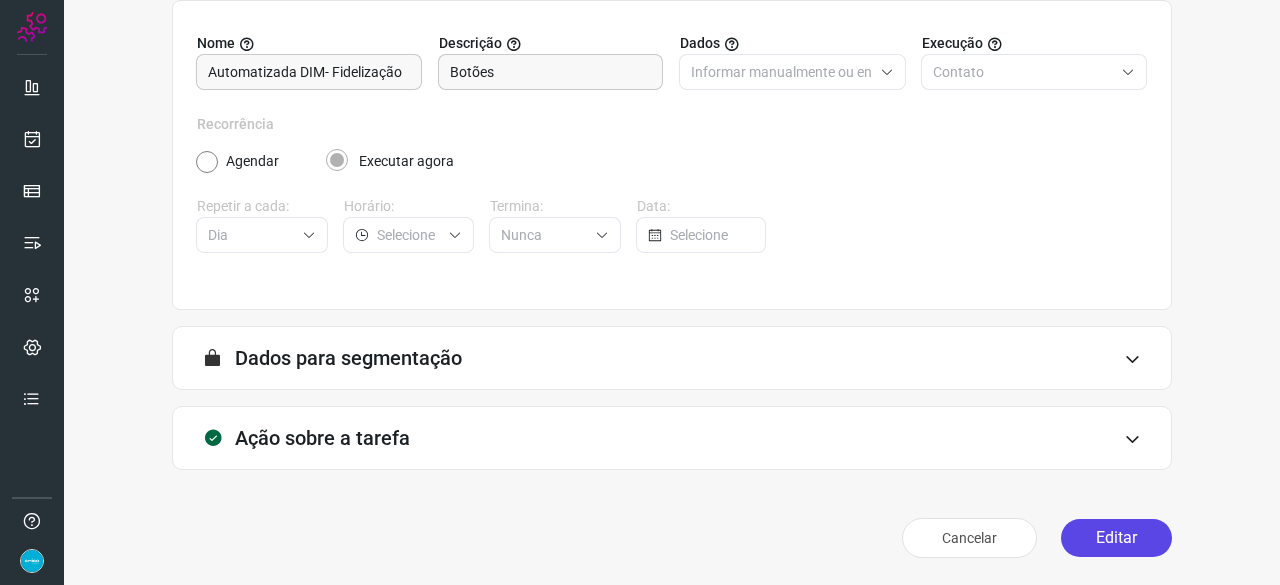 click on "Editar" at bounding box center [1116, 538] 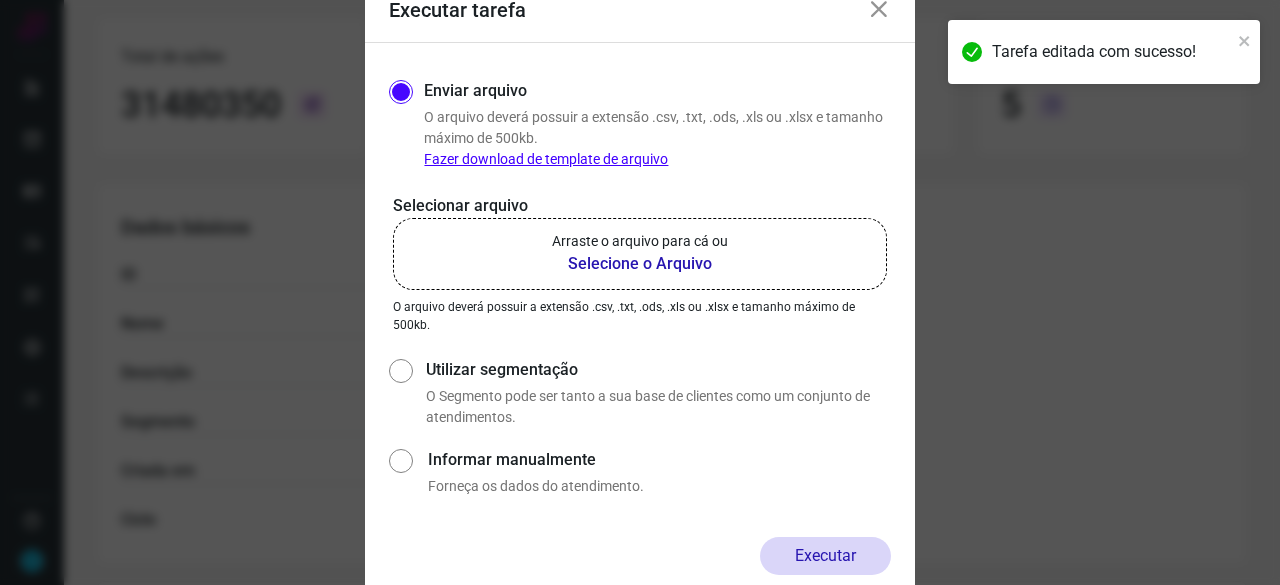 click on "Selecione o Arquivo" at bounding box center [640, 264] 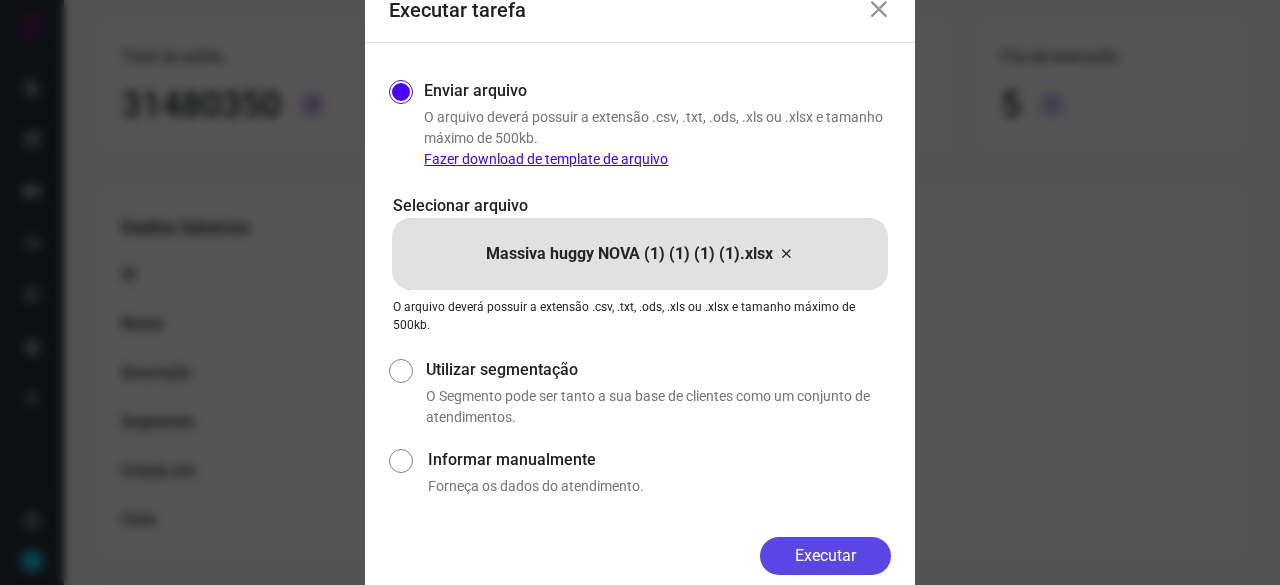 click on "Executar" at bounding box center (825, 556) 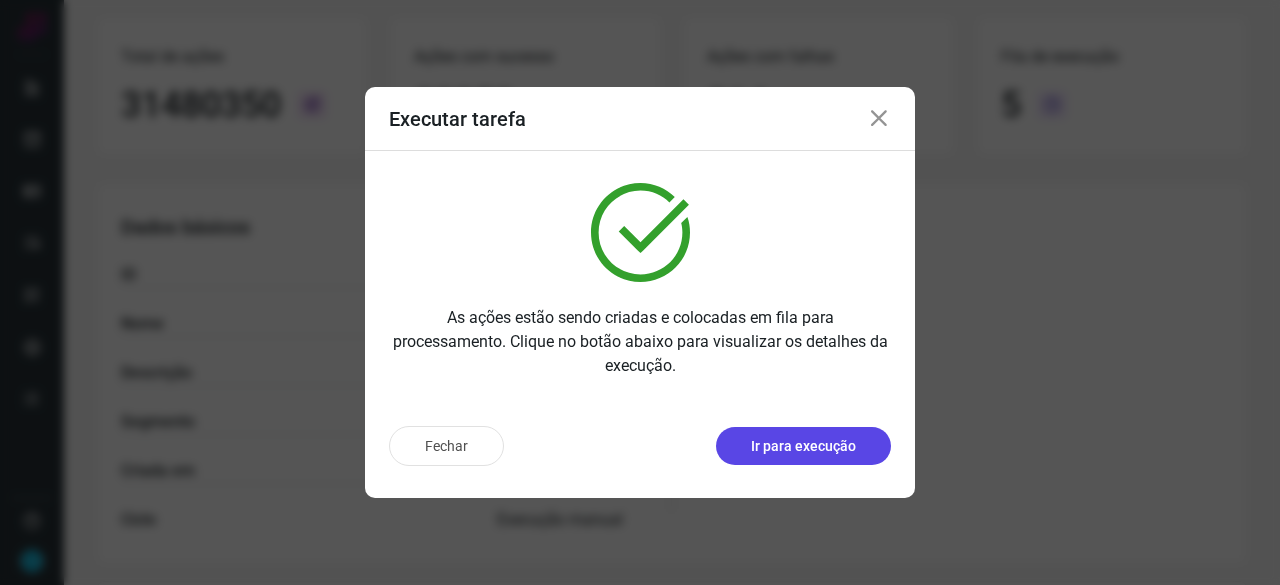 click on "Ir para execução" at bounding box center (803, 446) 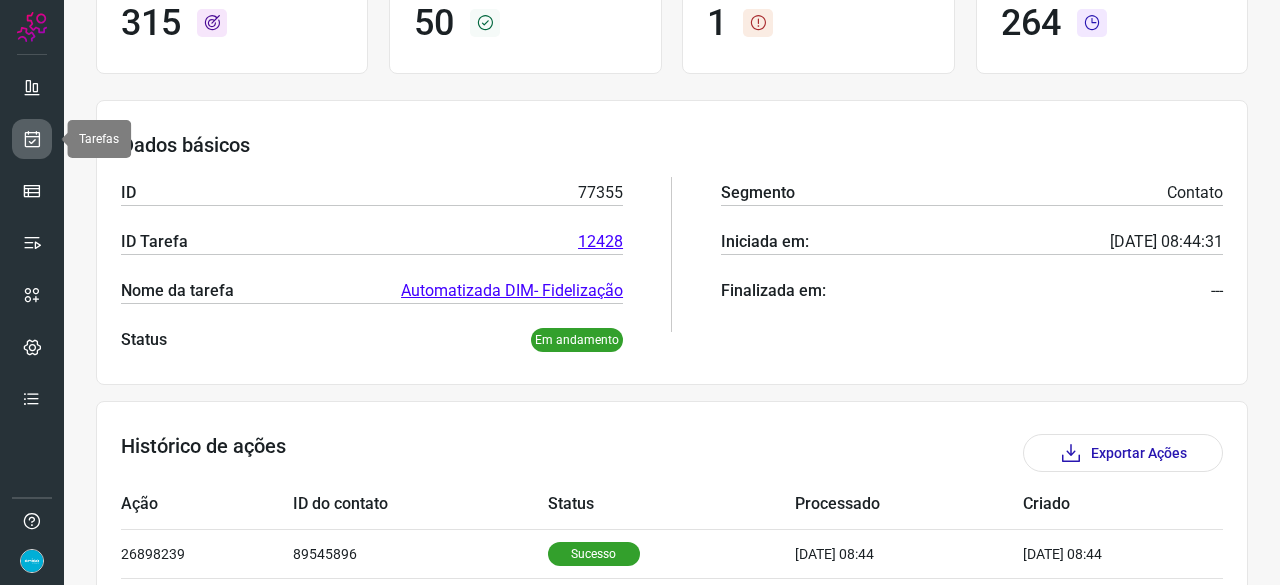 click at bounding box center [32, 139] 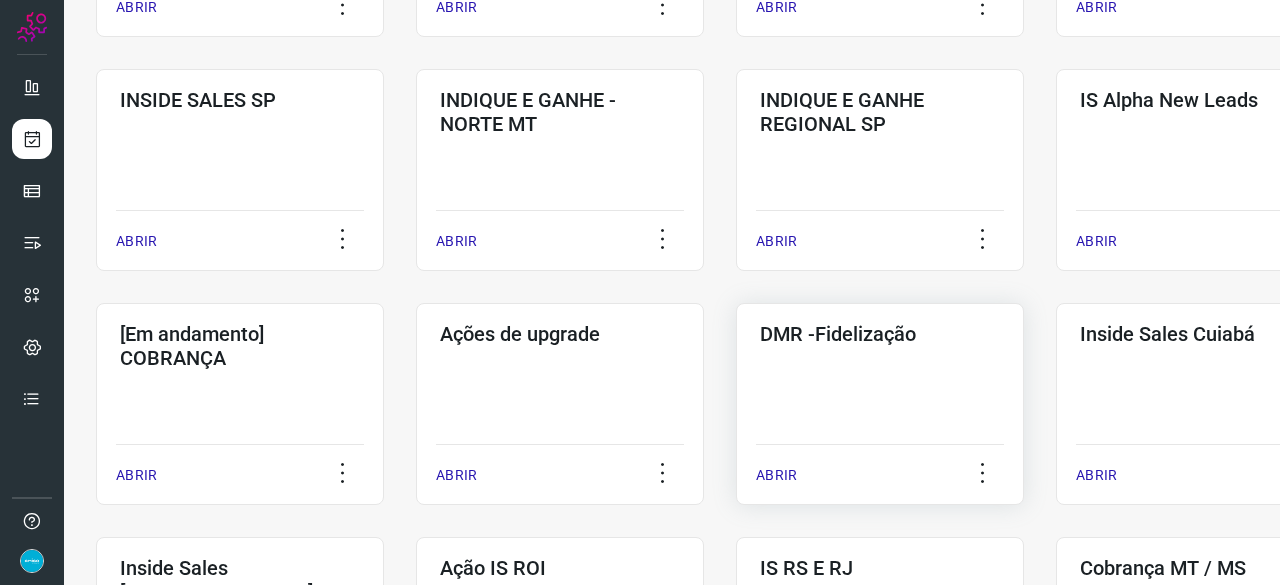 scroll, scrollTop: 560, scrollLeft: 0, axis: vertical 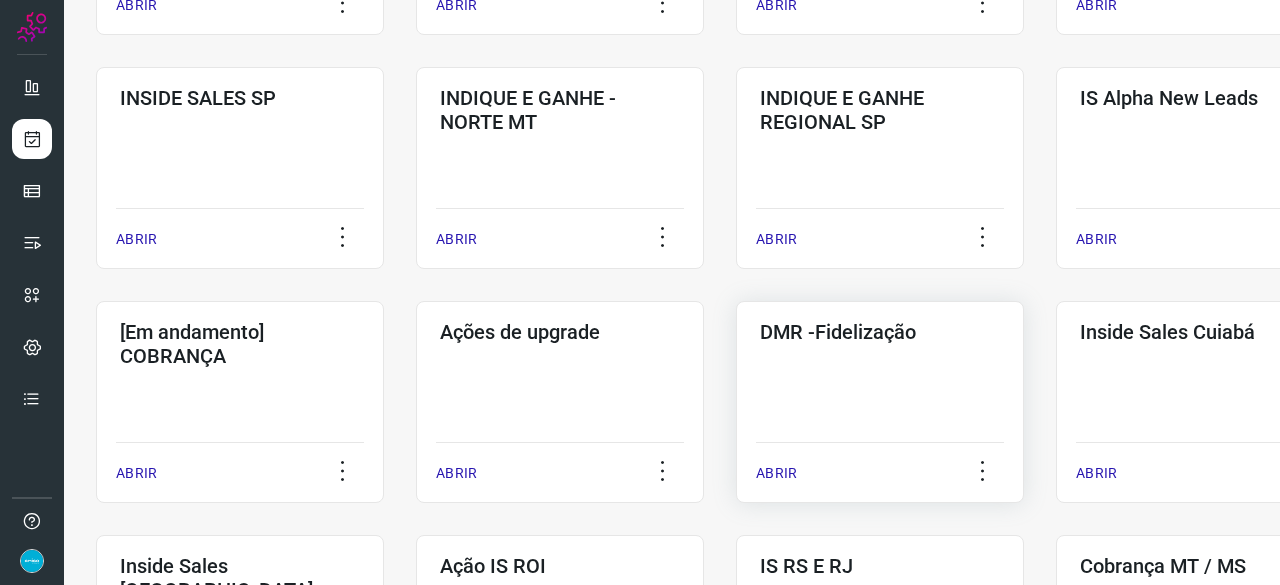 click on "ABRIR" at bounding box center [776, 473] 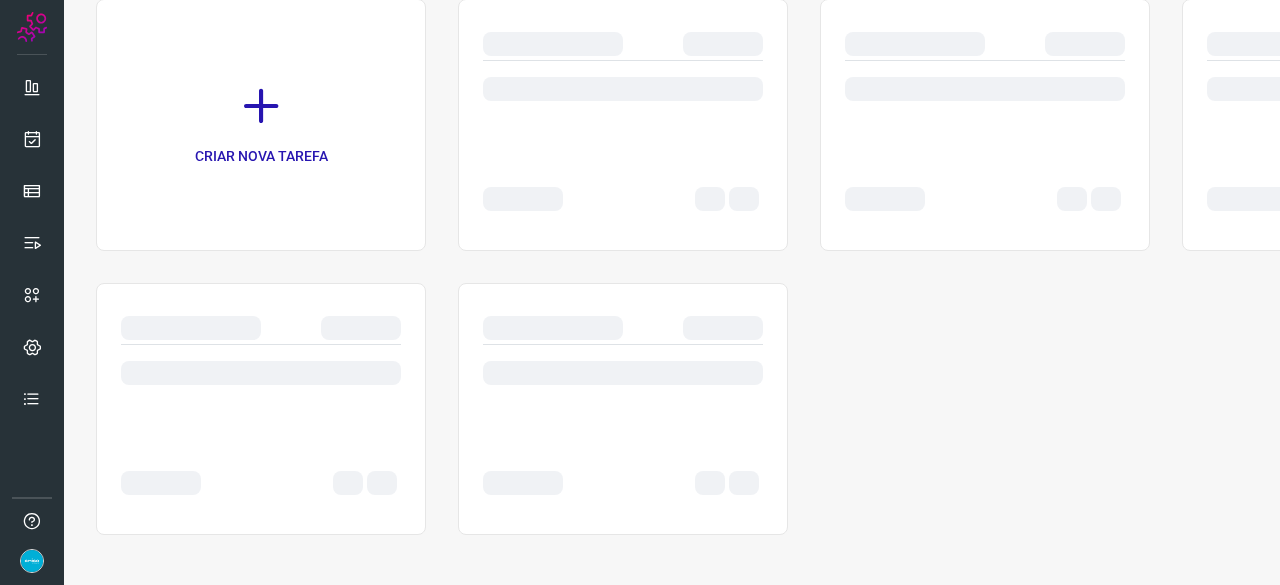 scroll, scrollTop: 0, scrollLeft: 0, axis: both 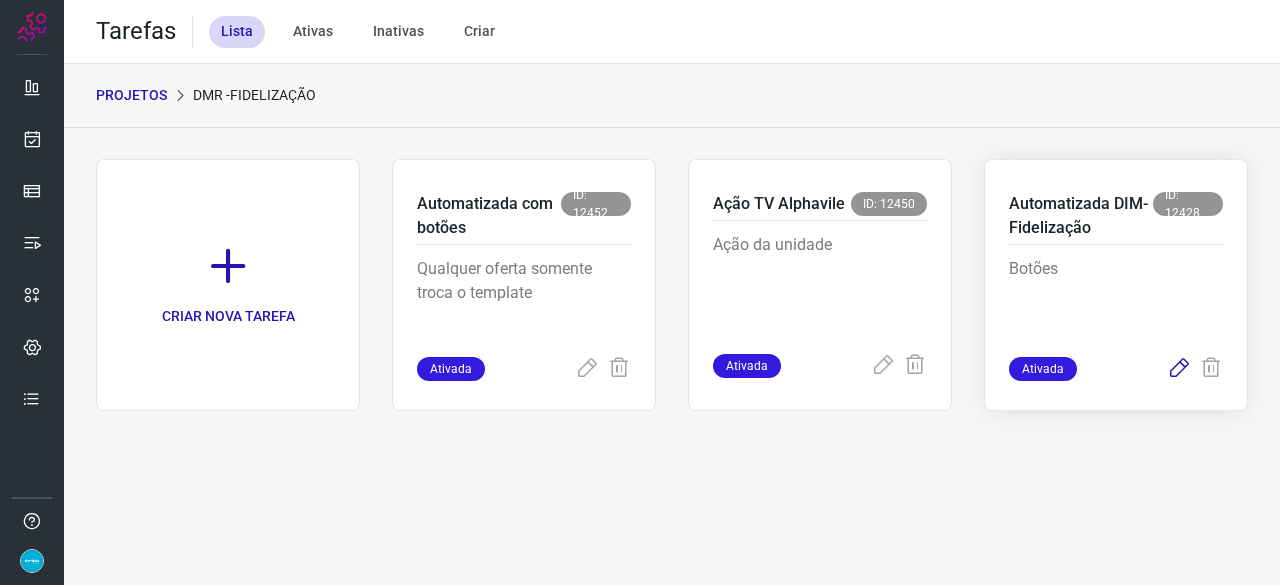 click at bounding box center [1179, 369] 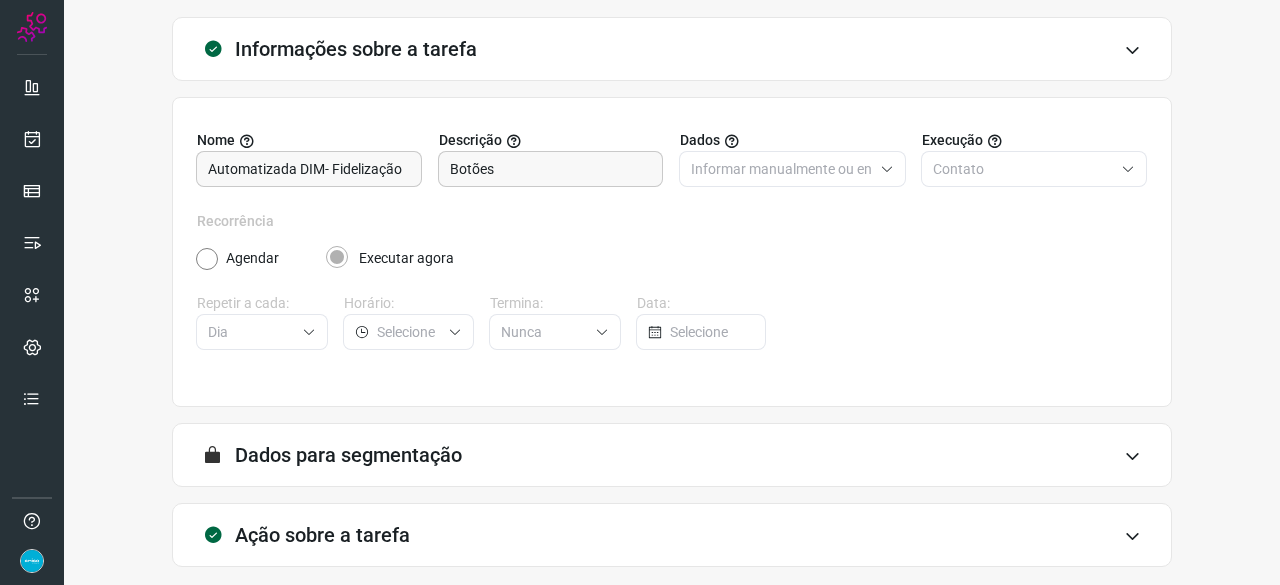 scroll, scrollTop: 195, scrollLeft: 0, axis: vertical 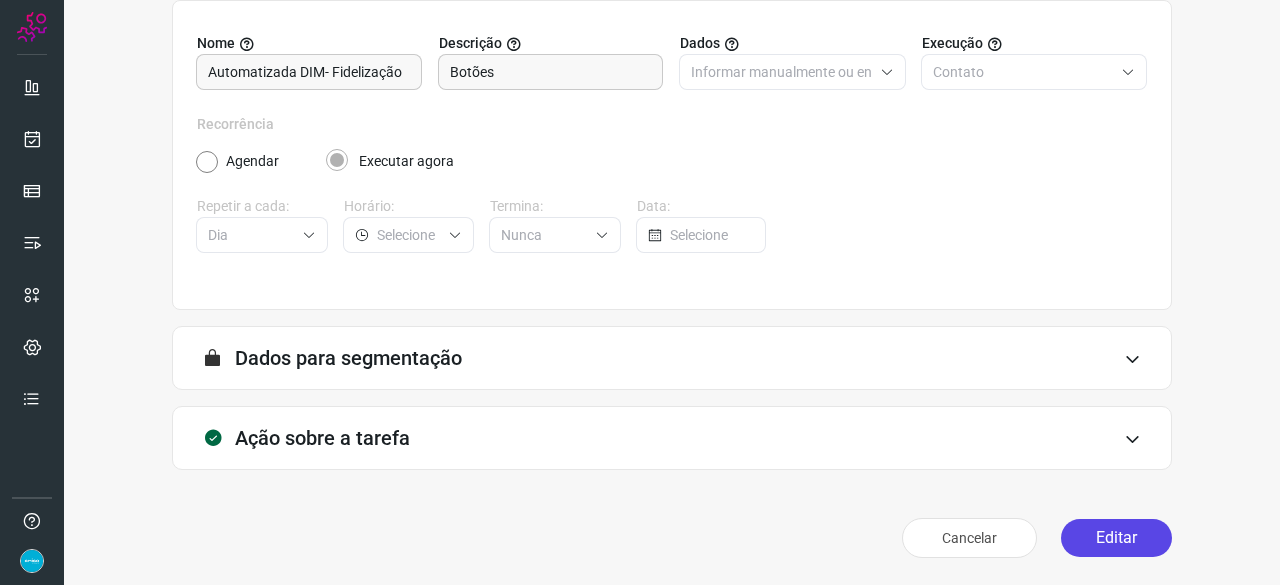 click on "Editar" at bounding box center (1116, 538) 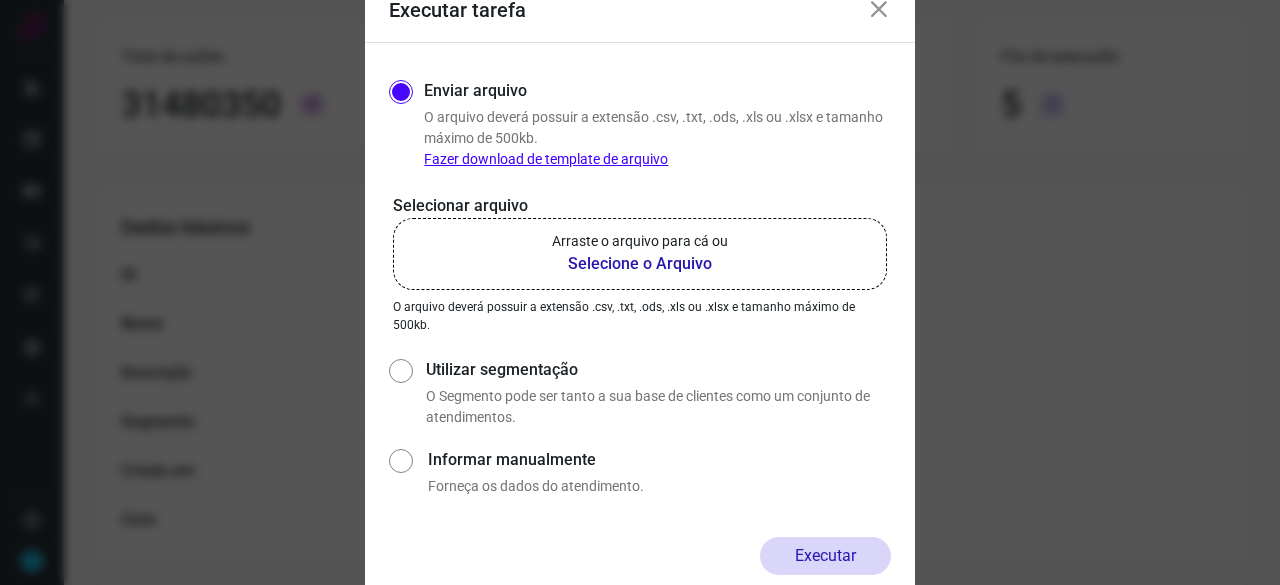 click on "Selecione o Arquivo" at bounding box center [640, 264] 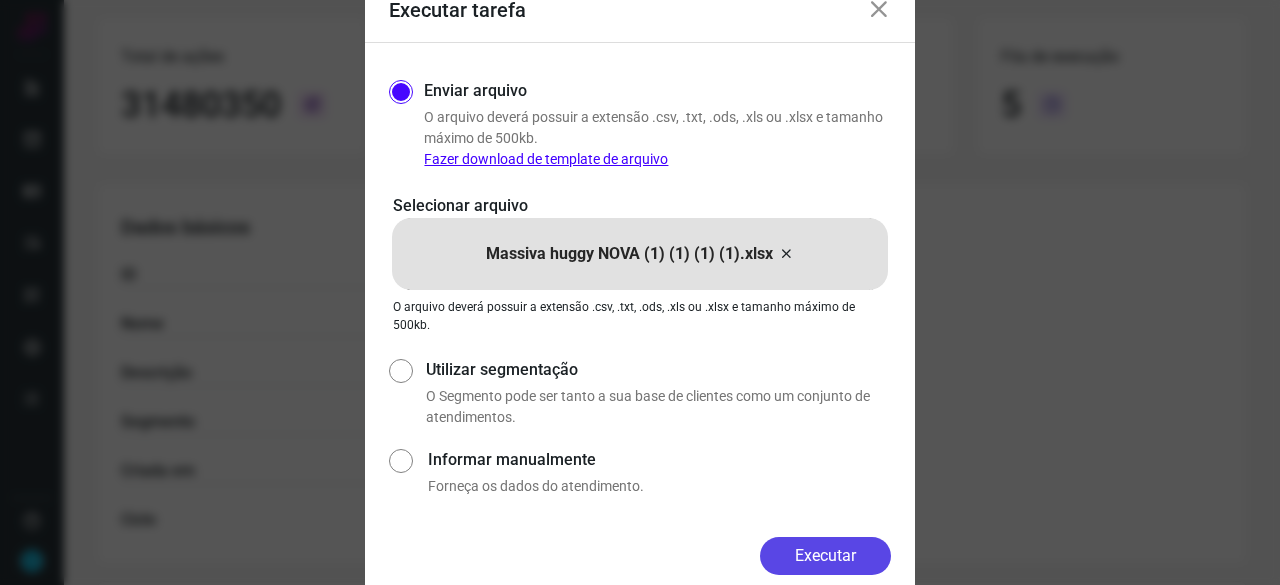 click on "Executar" at bounding box center [825, 556] 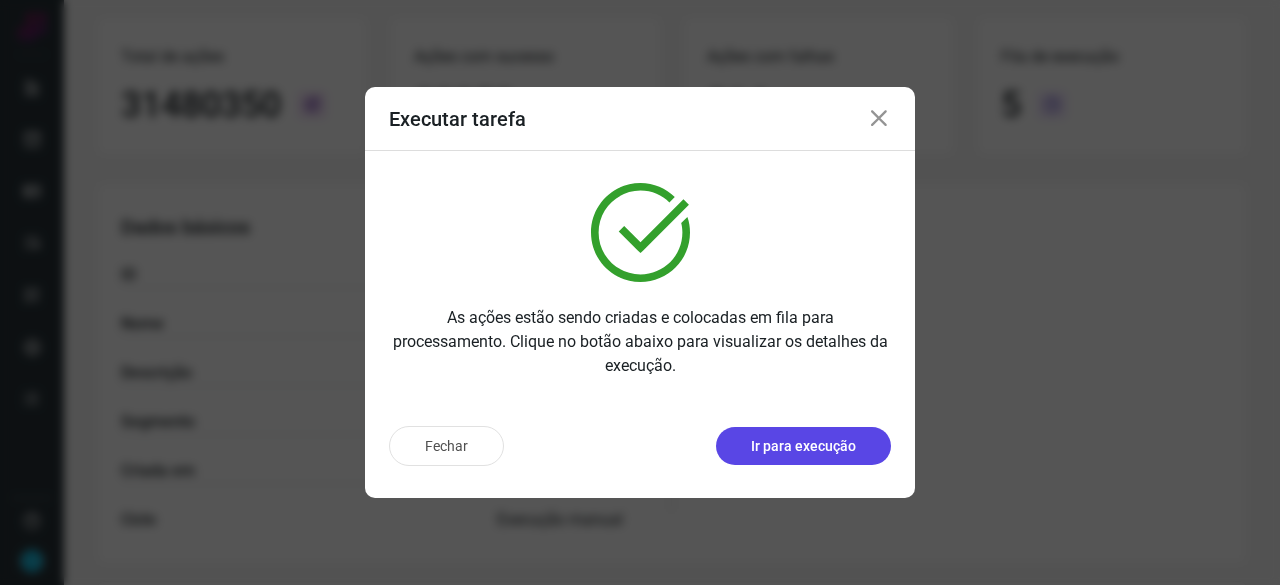 click on "Ir para execução" at bounding box center [803, 446] 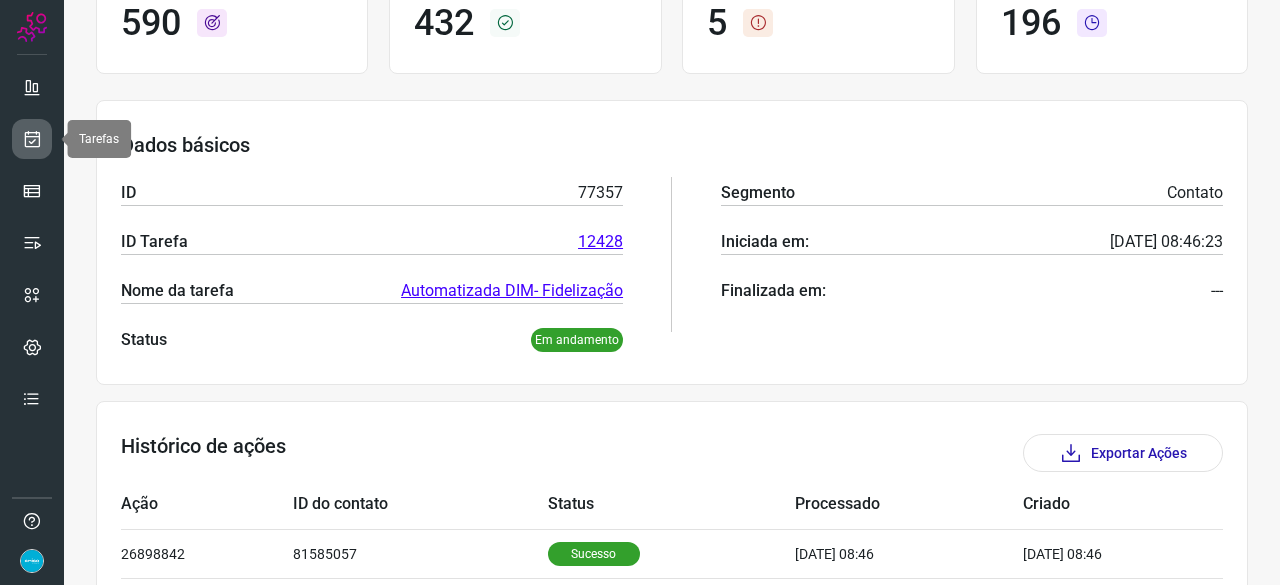 click at bounding box center (32, 139) 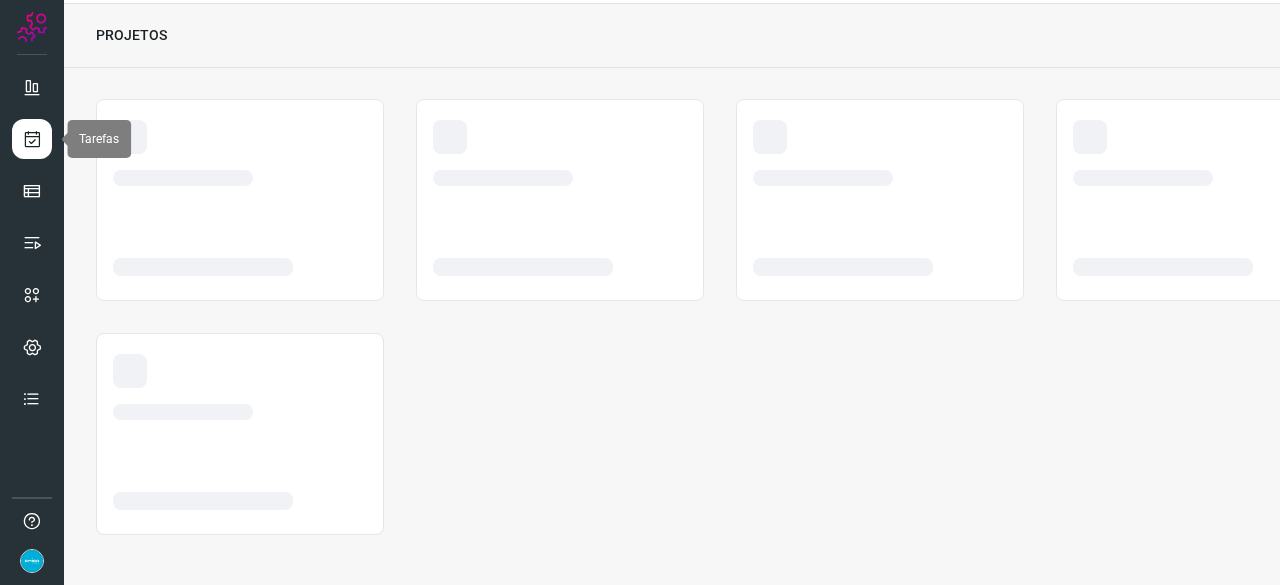 scroll, scrollTop: 60, scrollLeft: 0, axis: vertical 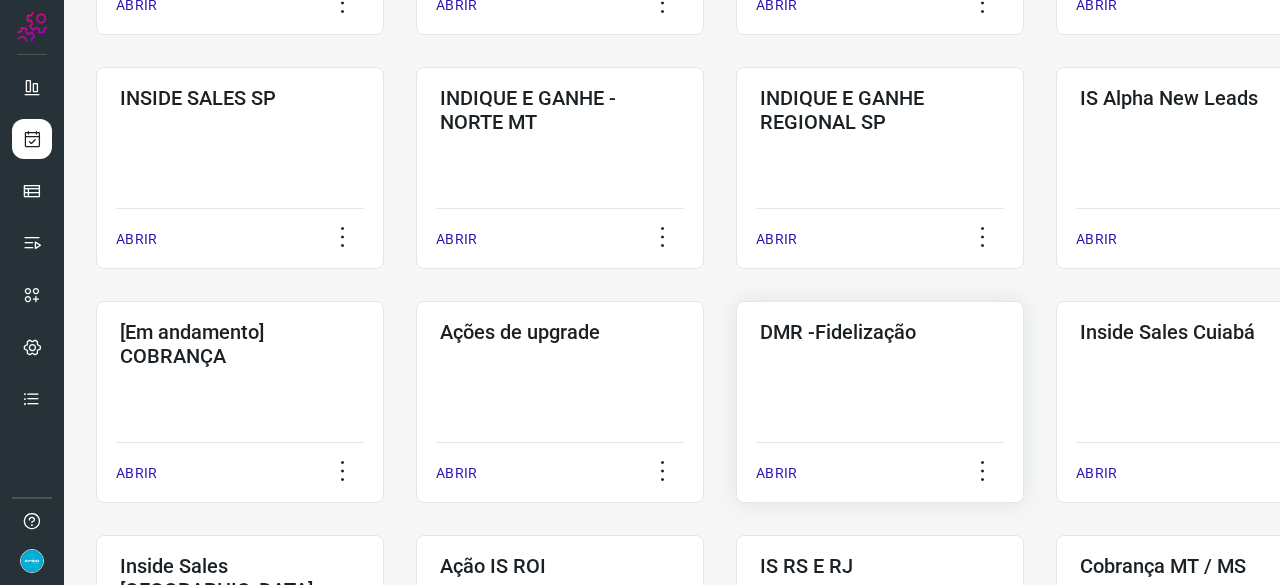 click on "ABRIR" at bounding box center (776, 473) 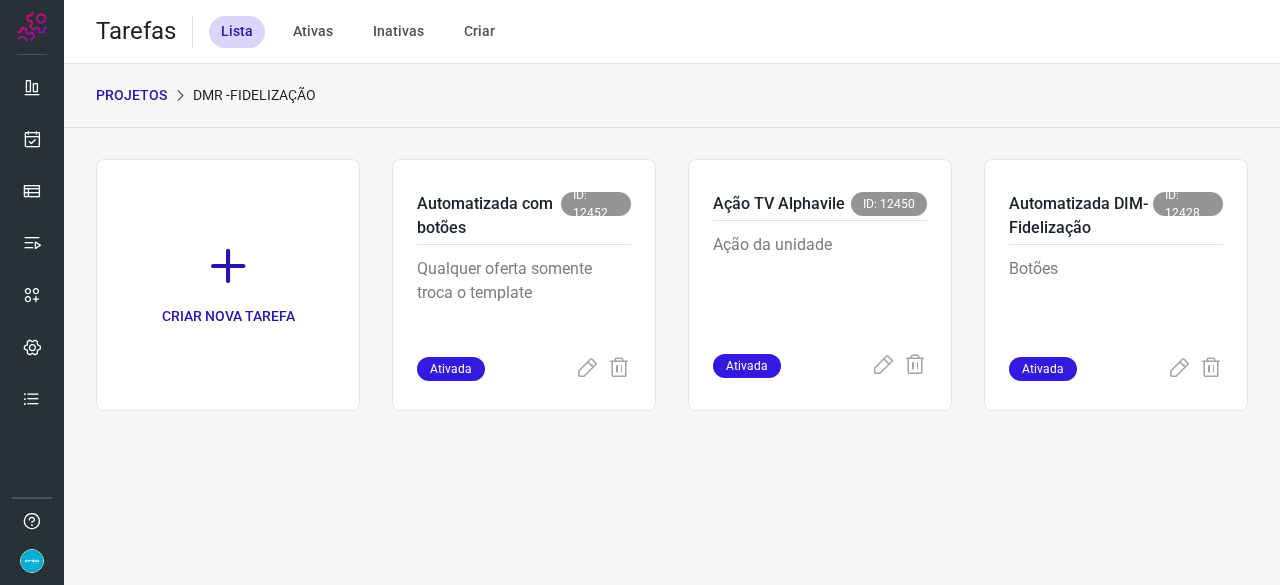 scroll, scrollTop: 0, scrollLeft: 0, axis: both 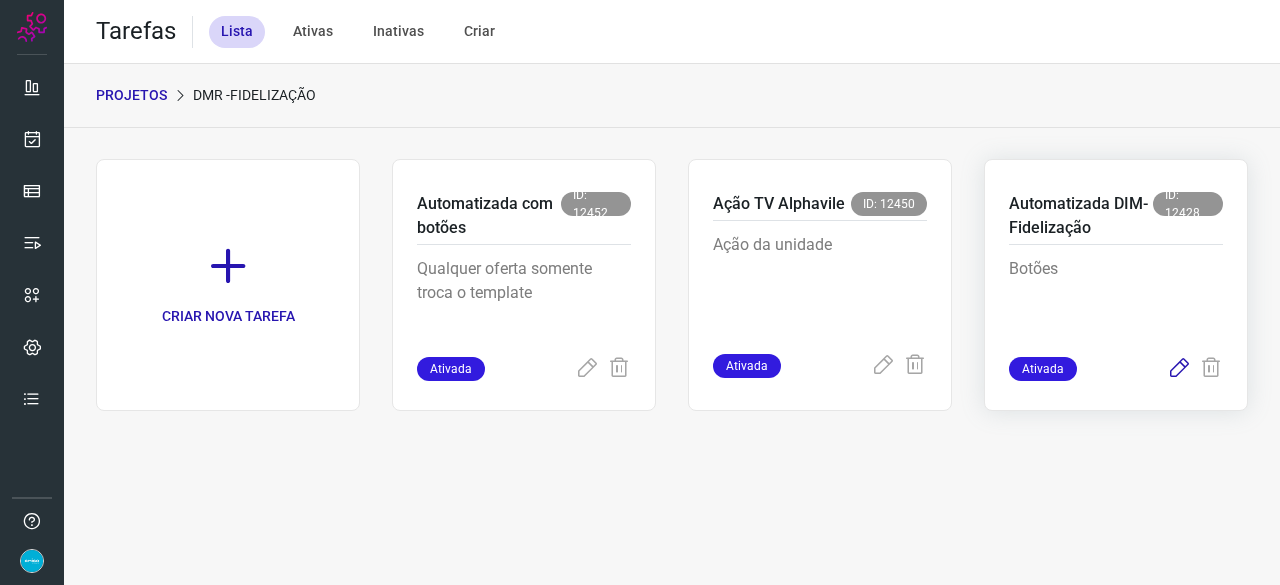 click at bounding box center (1179, 369) 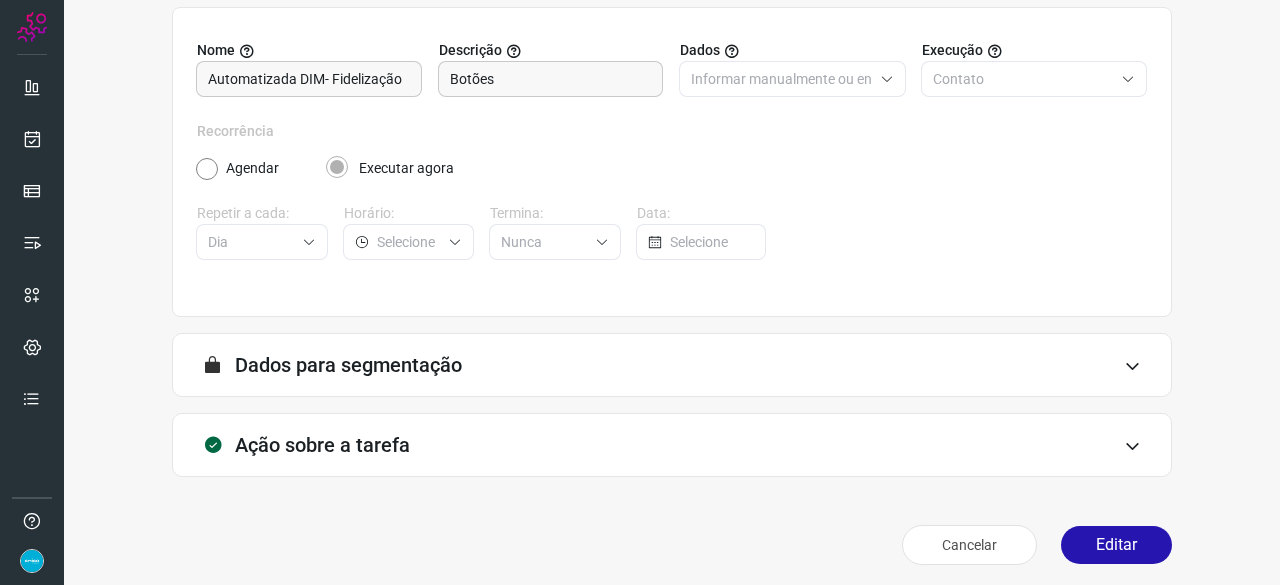 scroll, scrollTop: 195, scrollLeft: 0, axis: vertical 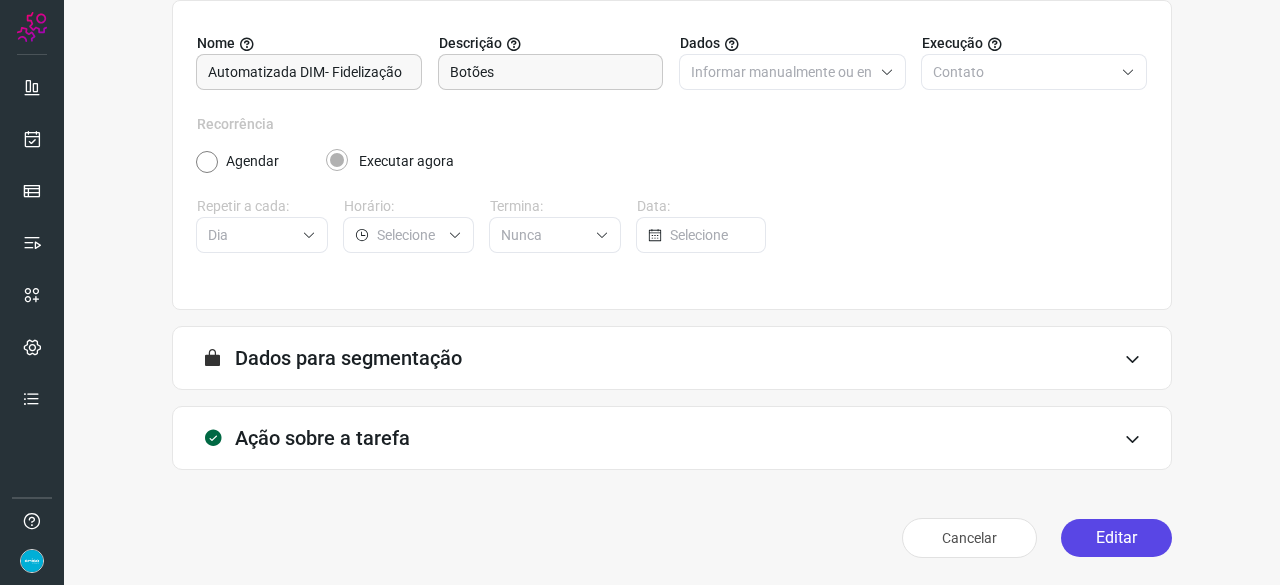 click on "Editar" at bounding box center [1116, 538] 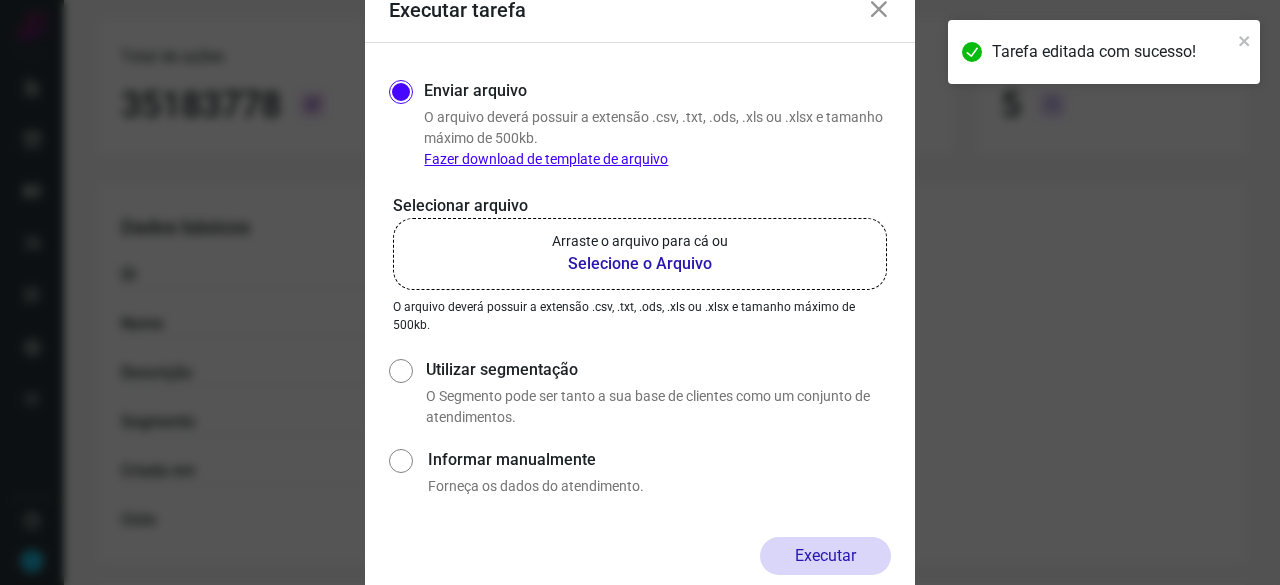 click on "Selecione o Arquivo" at bounding box center [640, 264] 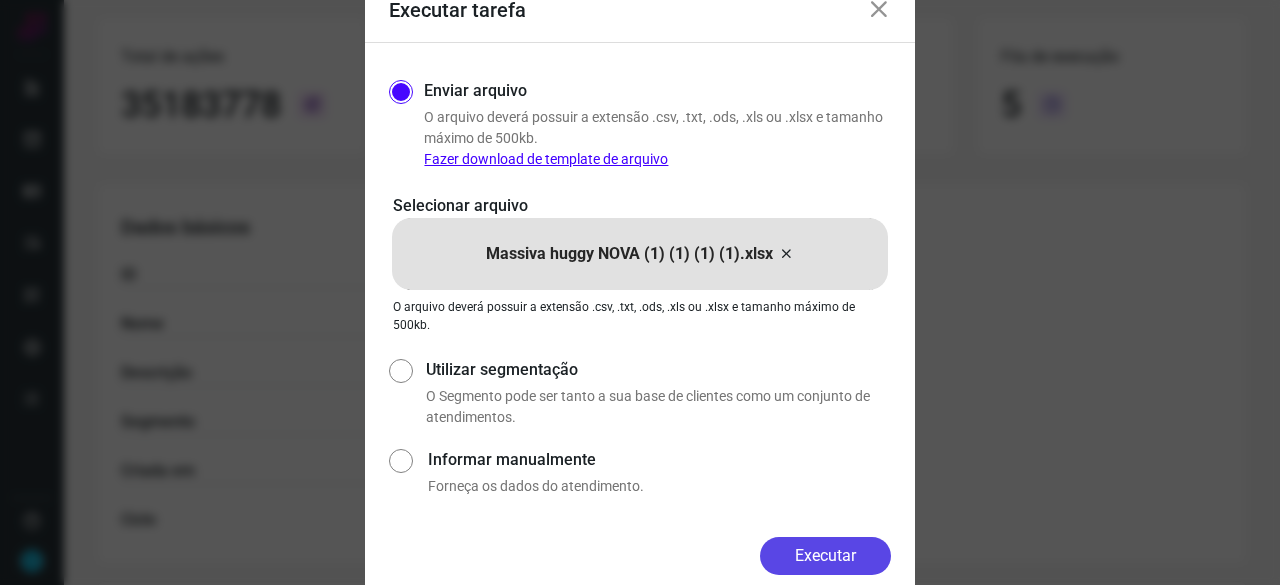 click on "Executar" at bounding box center (825, 556) 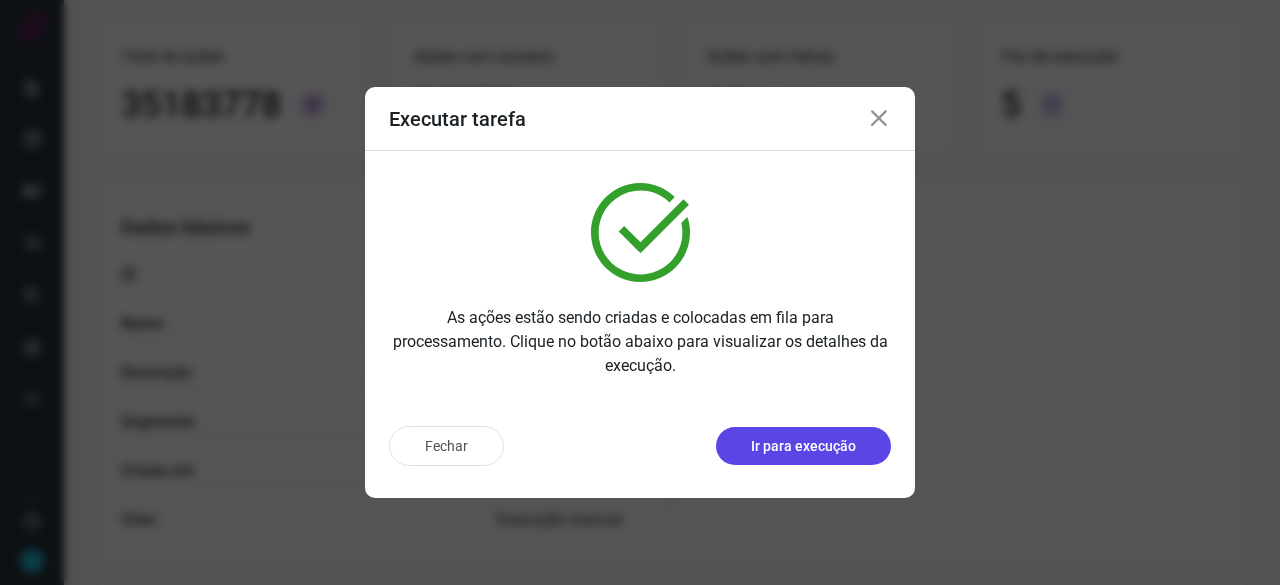 click on "Ir para execução" at bounding box center [803, 446] 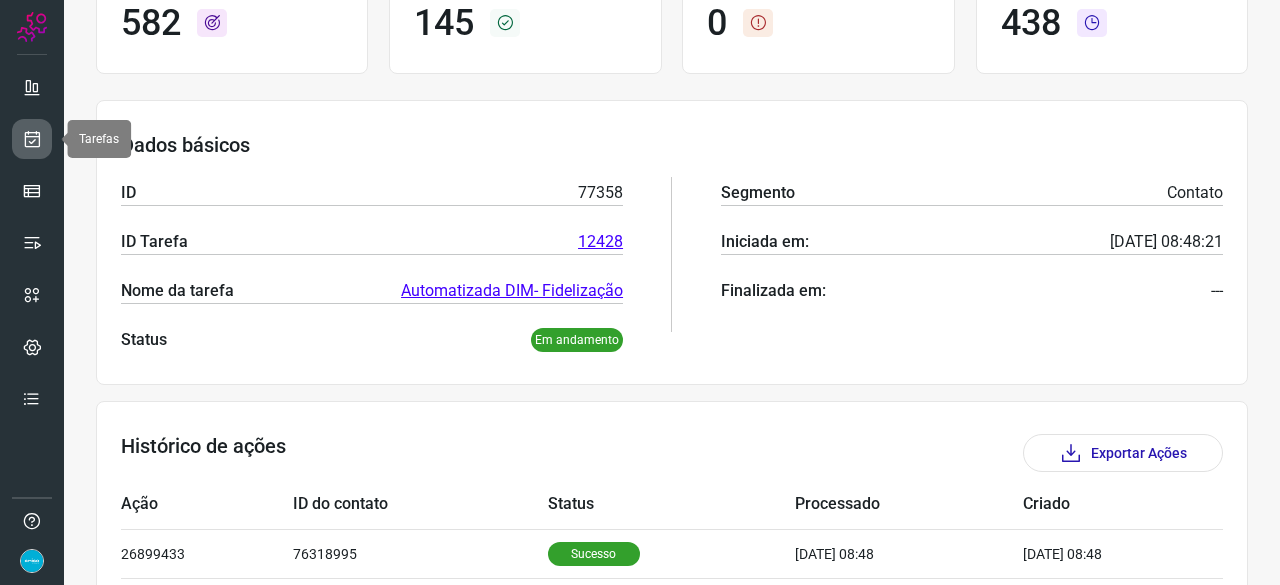 click at bounding box center [32, 139] 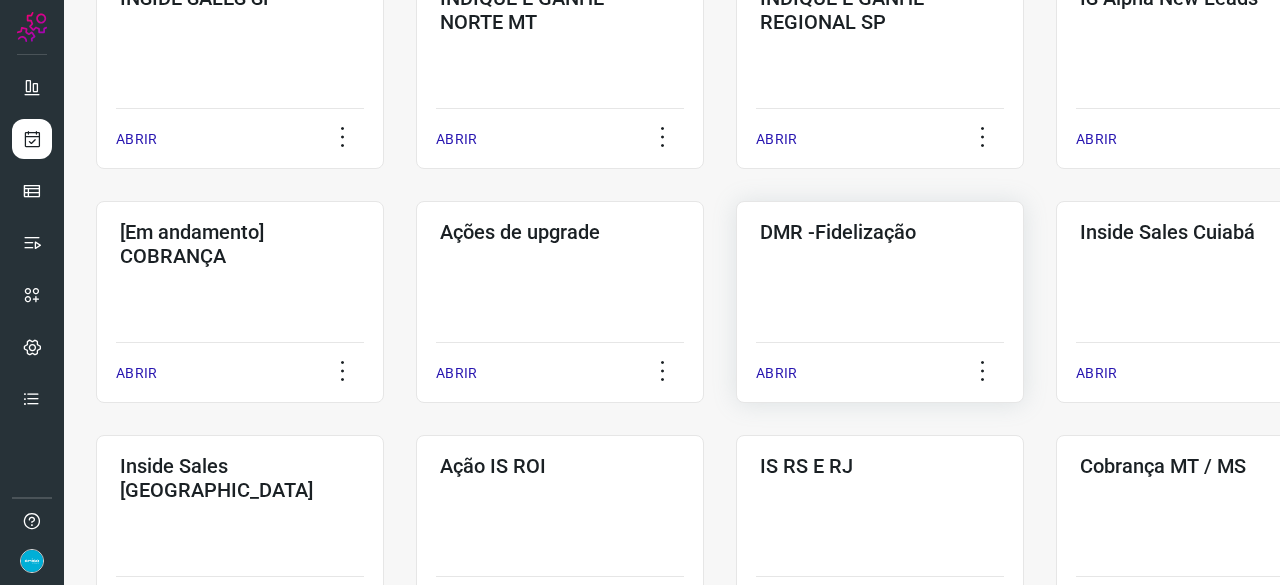 click on "ABRIR" at bounding box center (776, 373) 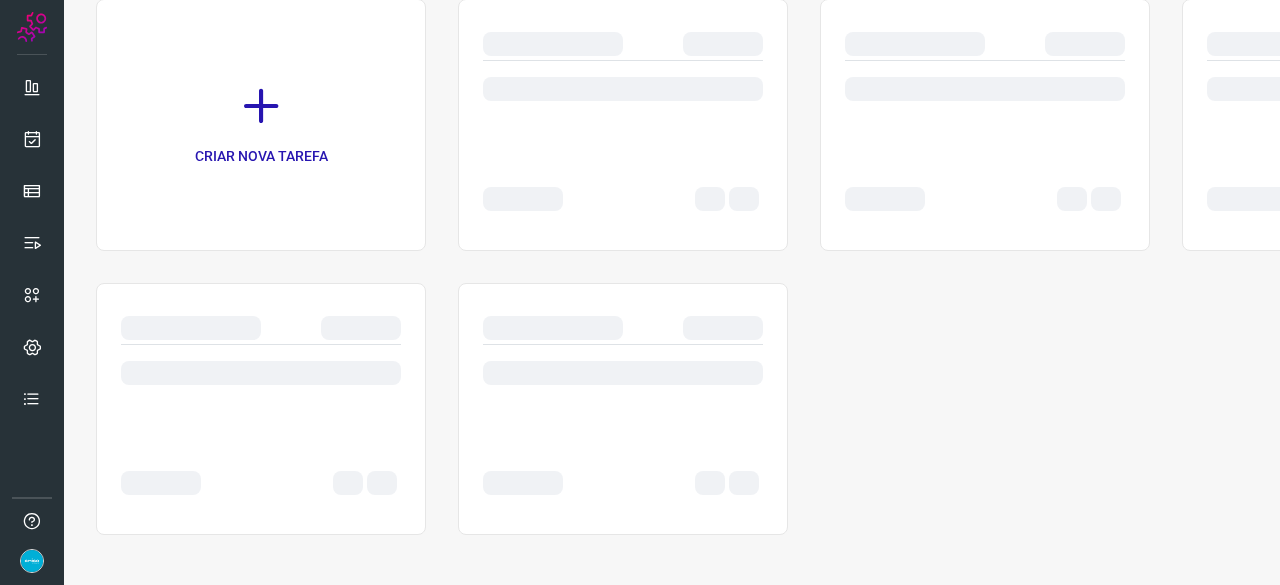 scroll, scrollTop: 0, scrollLeft: 0, axis: both 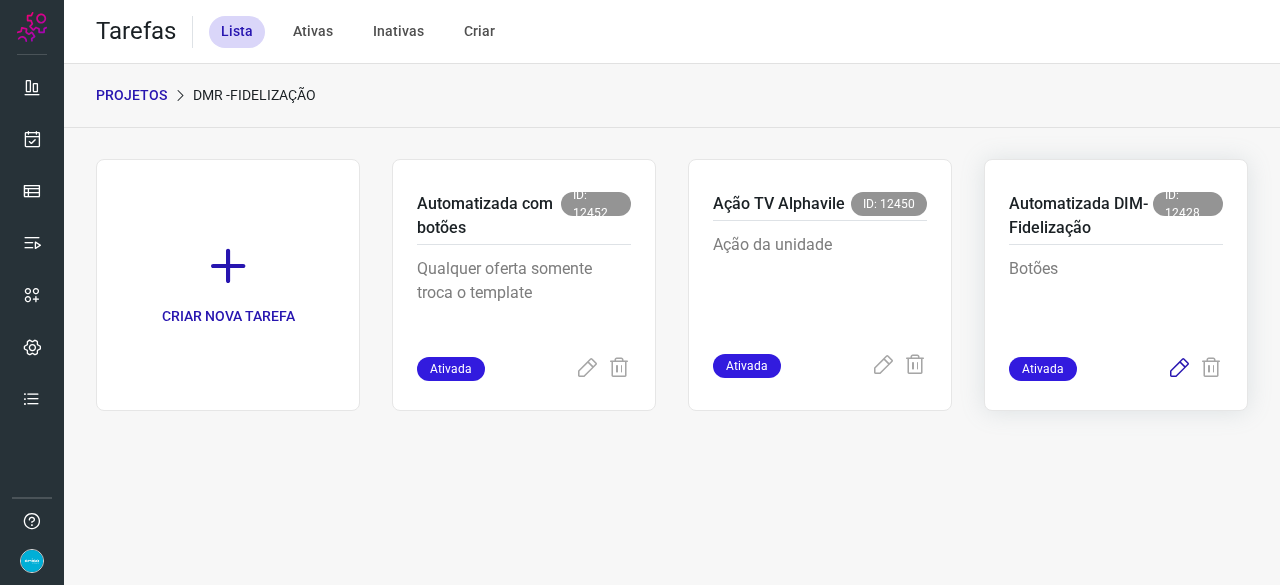 click at bounding box center [1179, 369] 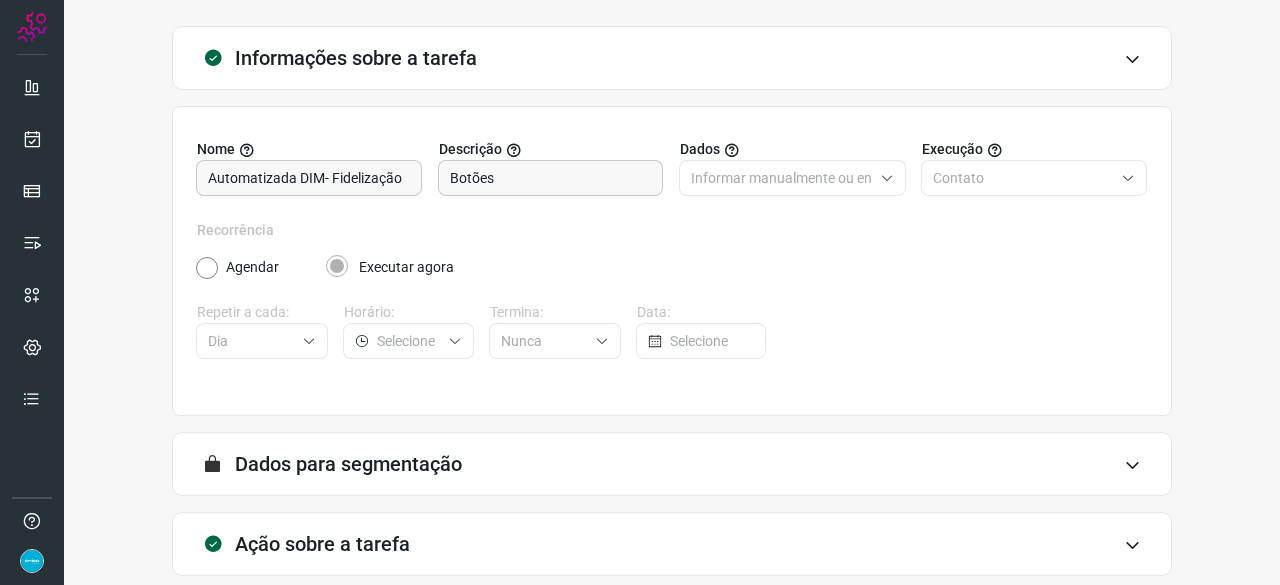 scroll, scrollTop: 195, scrollLeft: 0, axis: vertical 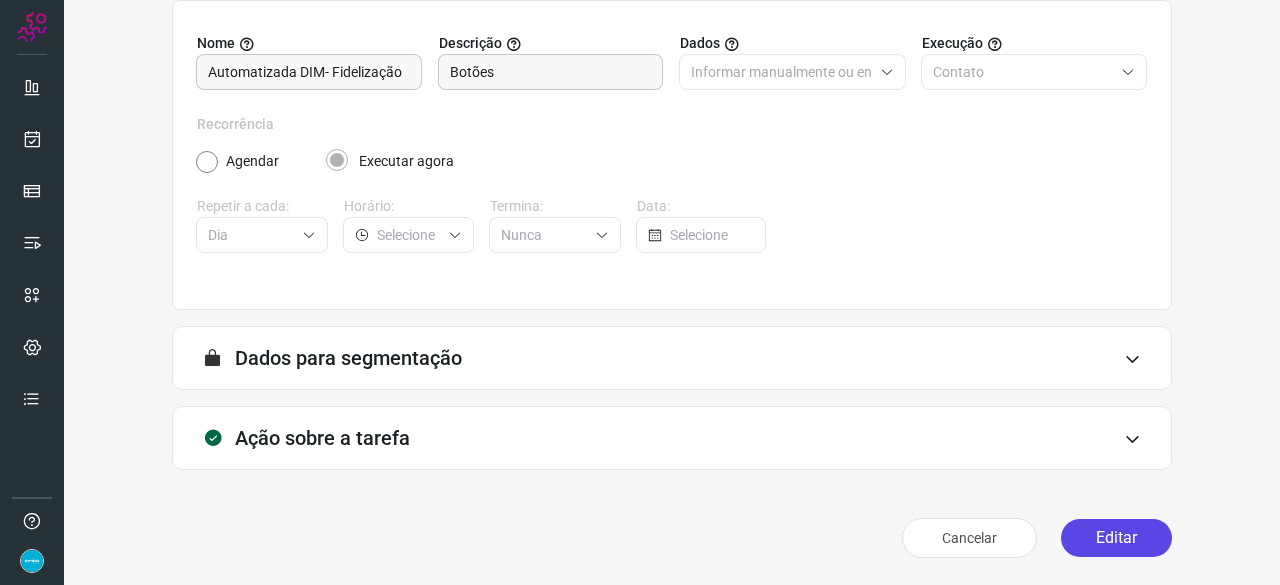 click on "Editar" at bounding box center (1116, 538) 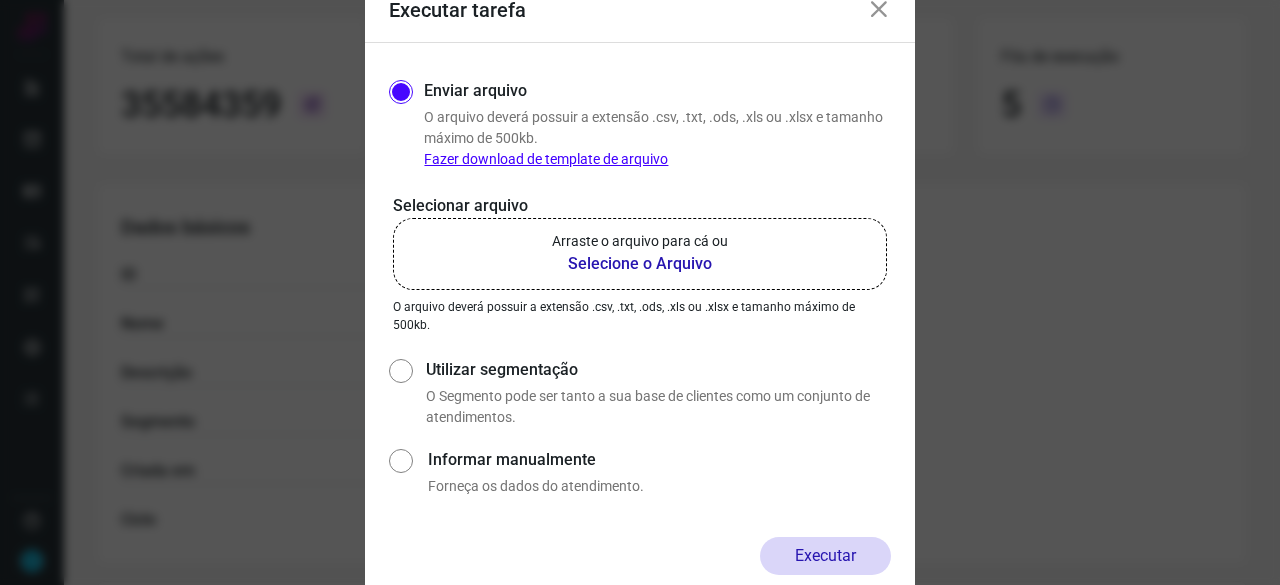 click on "Selecione o Arquivo" at bounding box center [640, 264] 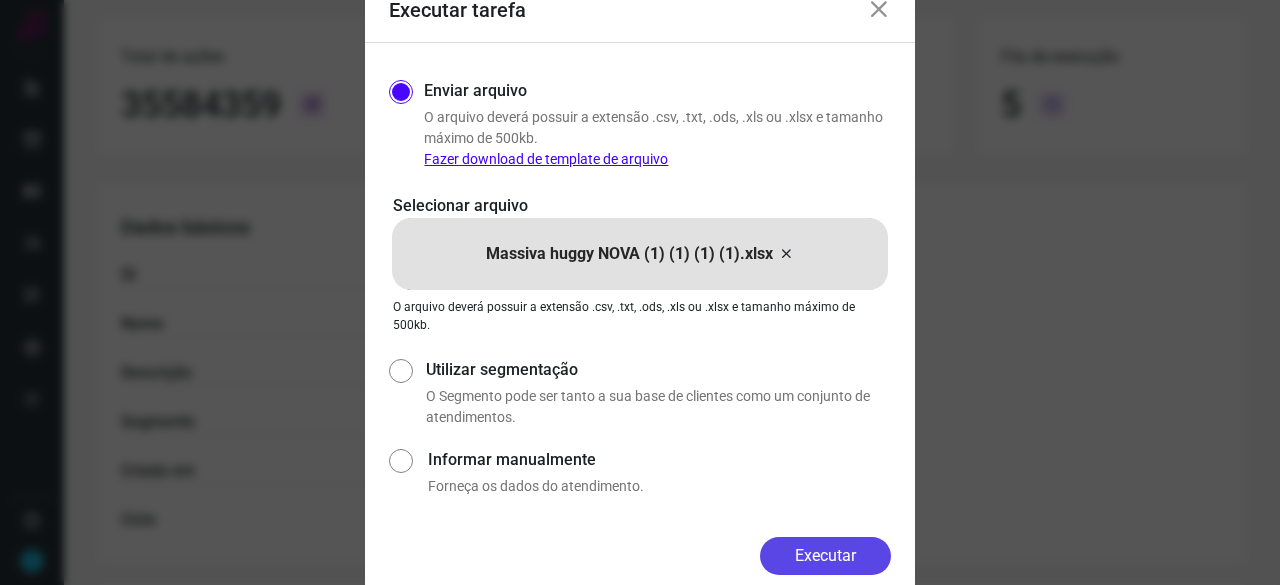 click on "Executar" at bounding box center [825, 556] 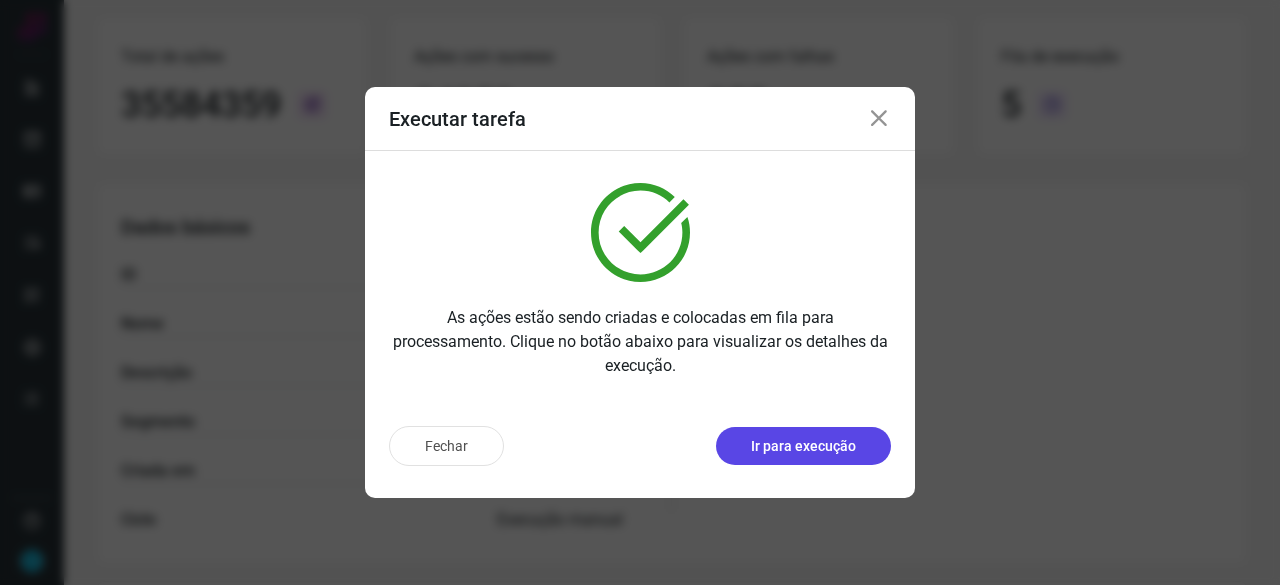 click on "Ir para execução" at bounding box center (803, 446) 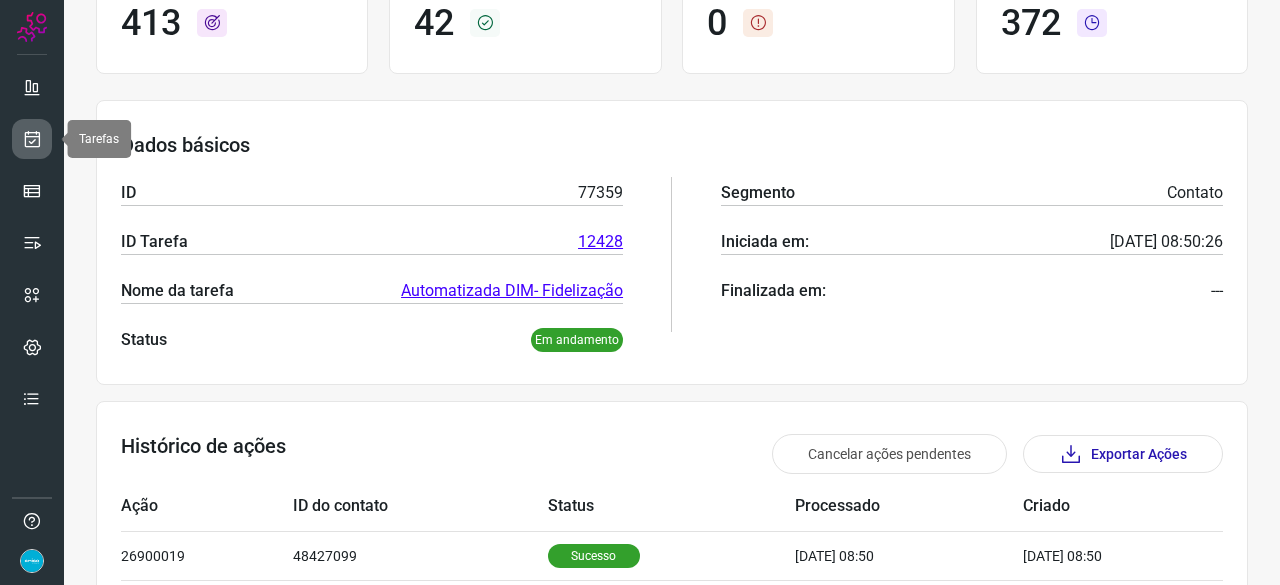 click at bounding box center [32, 139] 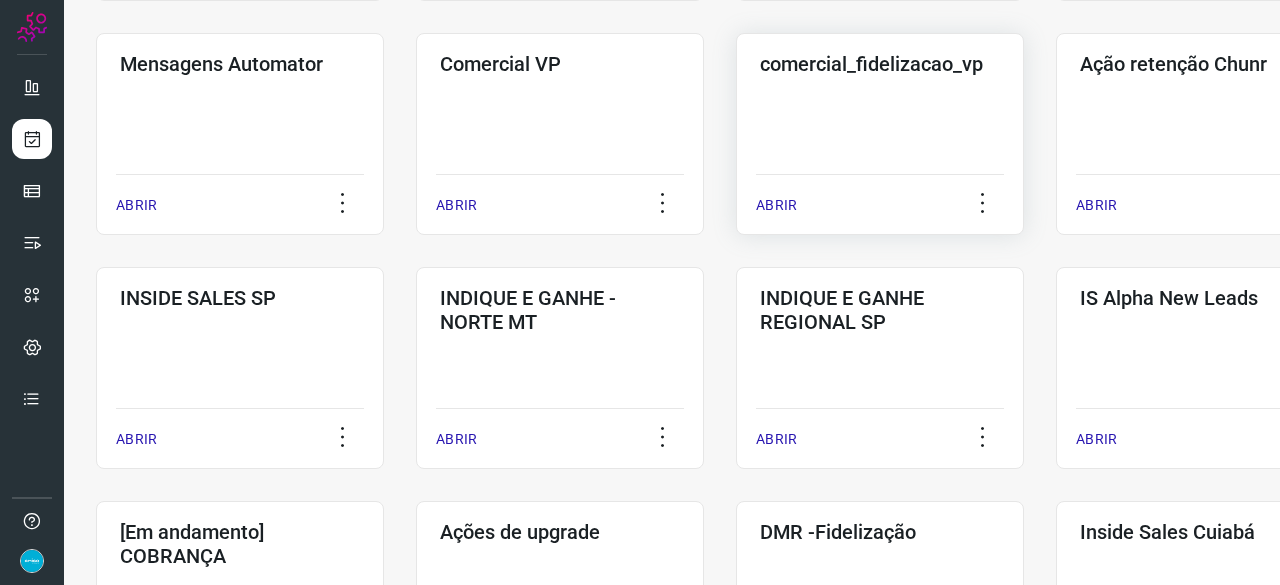 scroll, scrollTop: 660, scrollLeft: 0, axis: vertical 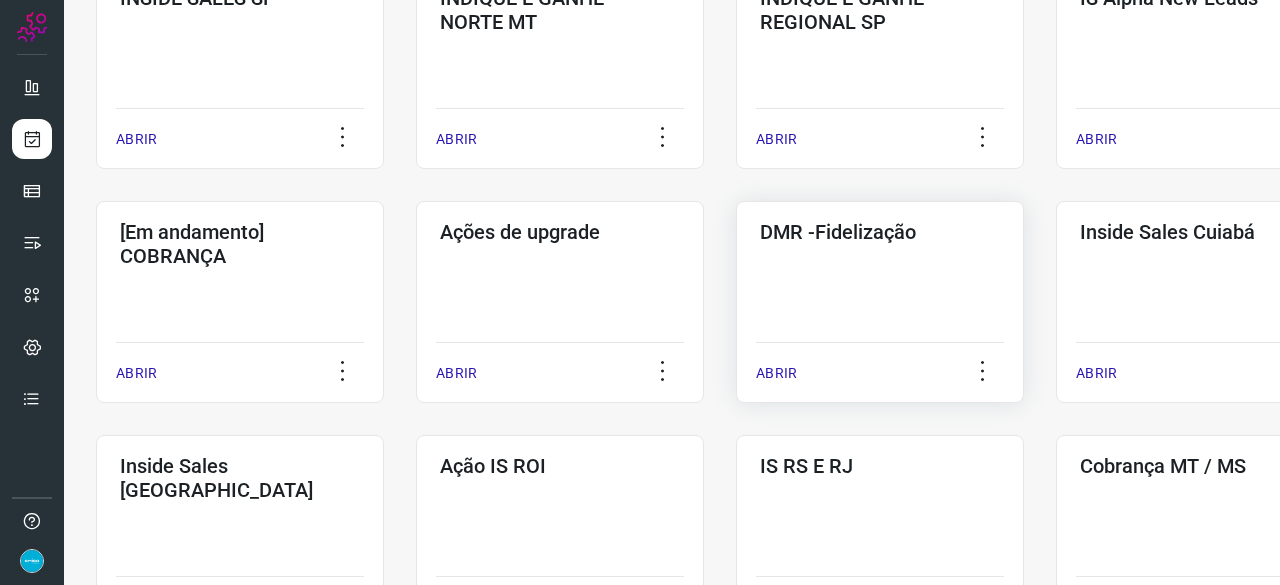 click on "ABRIR" at bounding box center [776, 373] 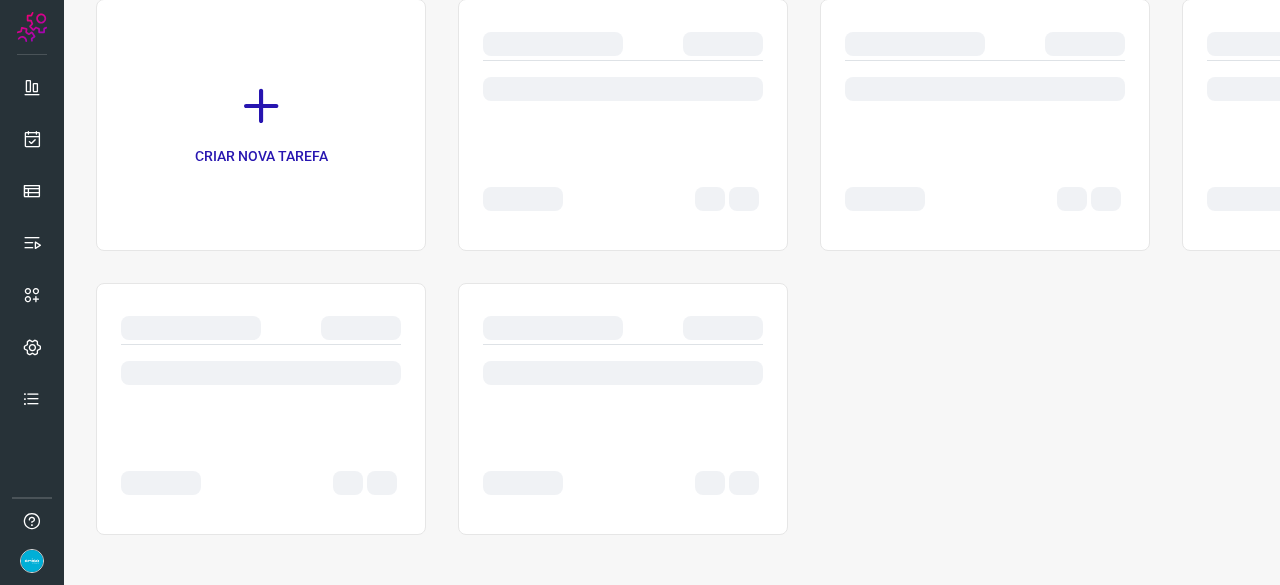 scroll, scrollTop: 0, scrollLeft: 0, axis: both 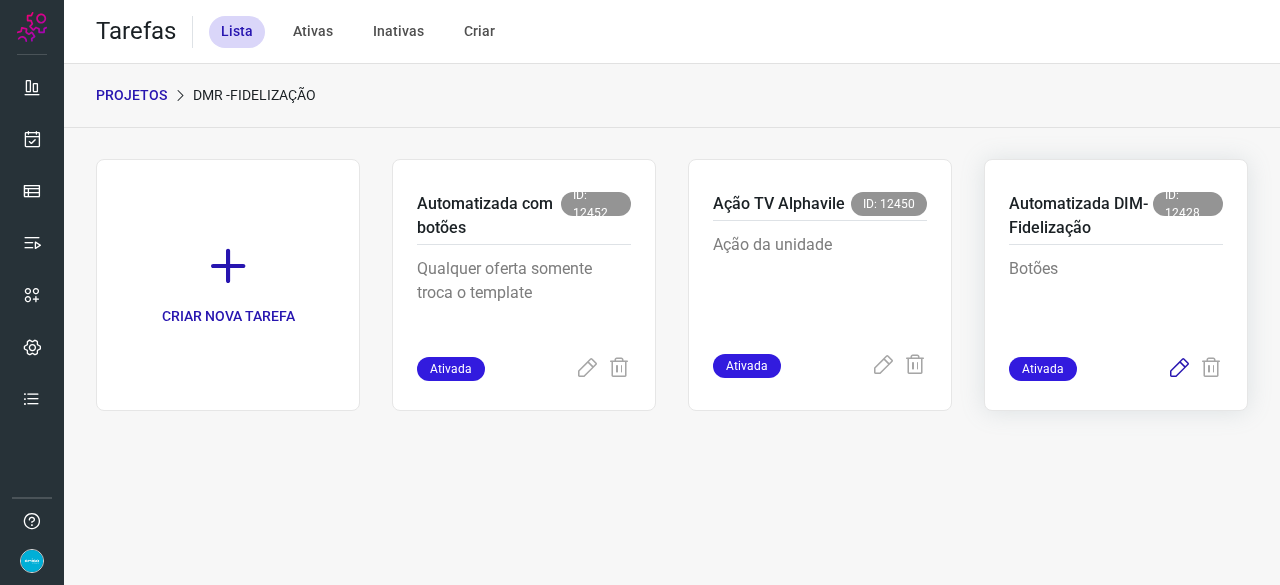 click at bounding box center [1179, 369] 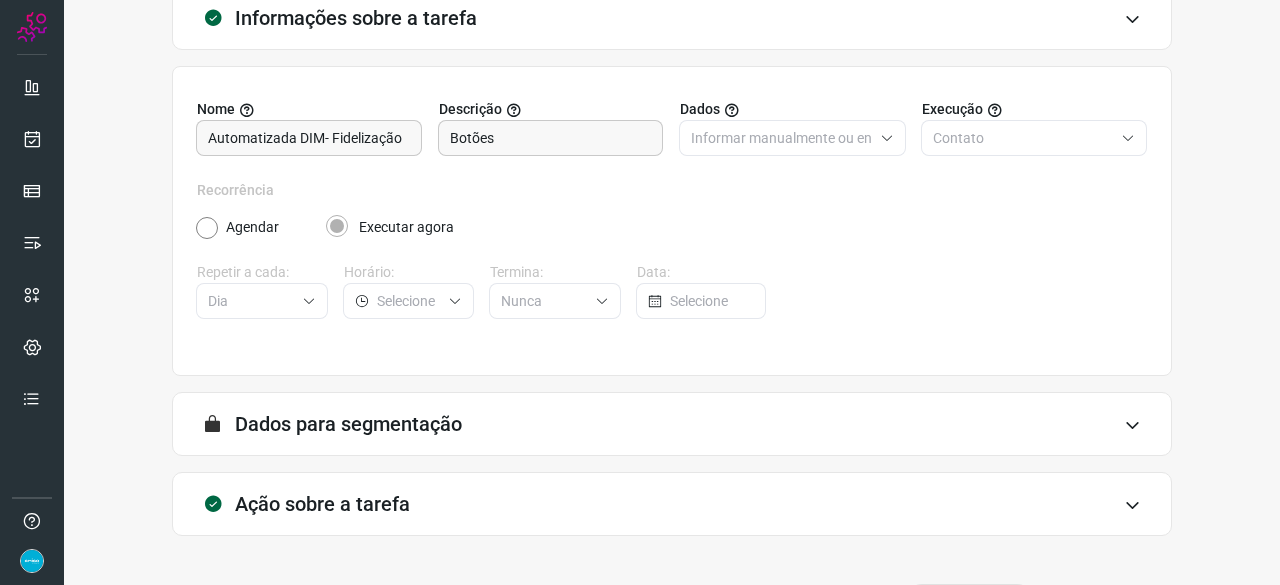 scroll, scrollTop: 195, scrollLeft: 0, axis: vertical 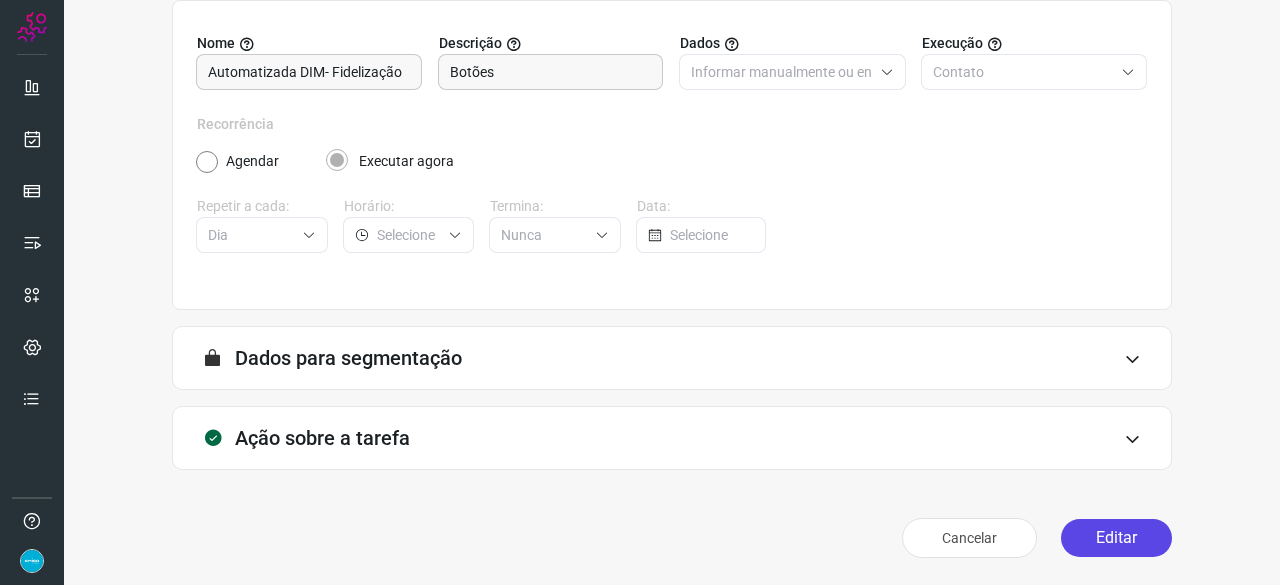 click on "Editar" at bounding box center (1116, 538) 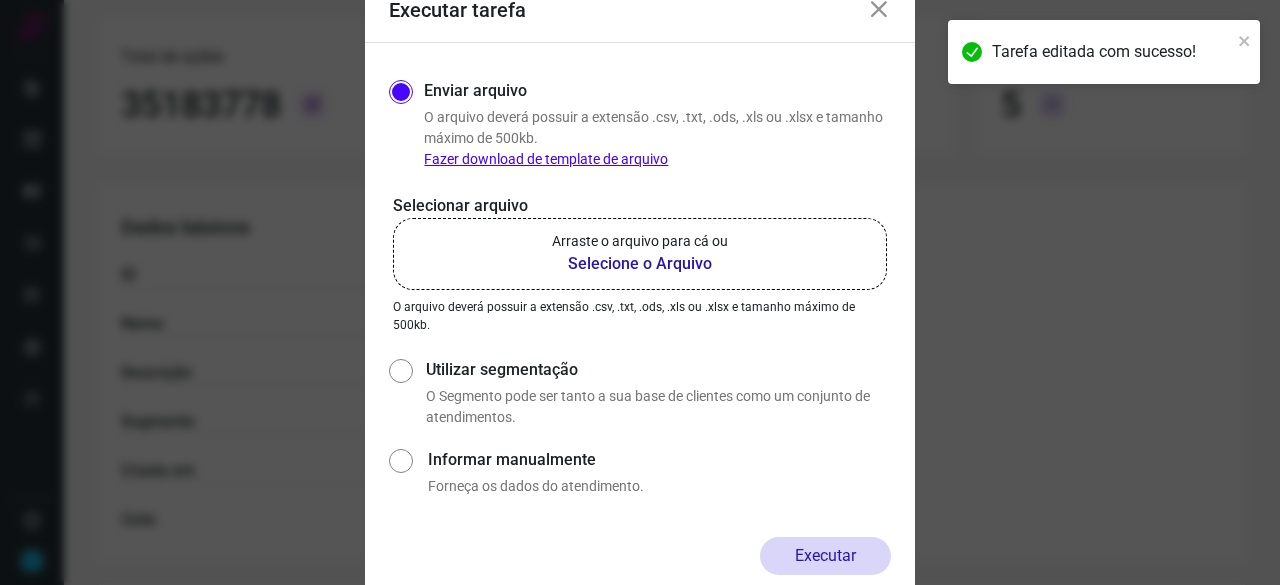 click on "Selecione o Arquivo" at bounding box center (640, 264) 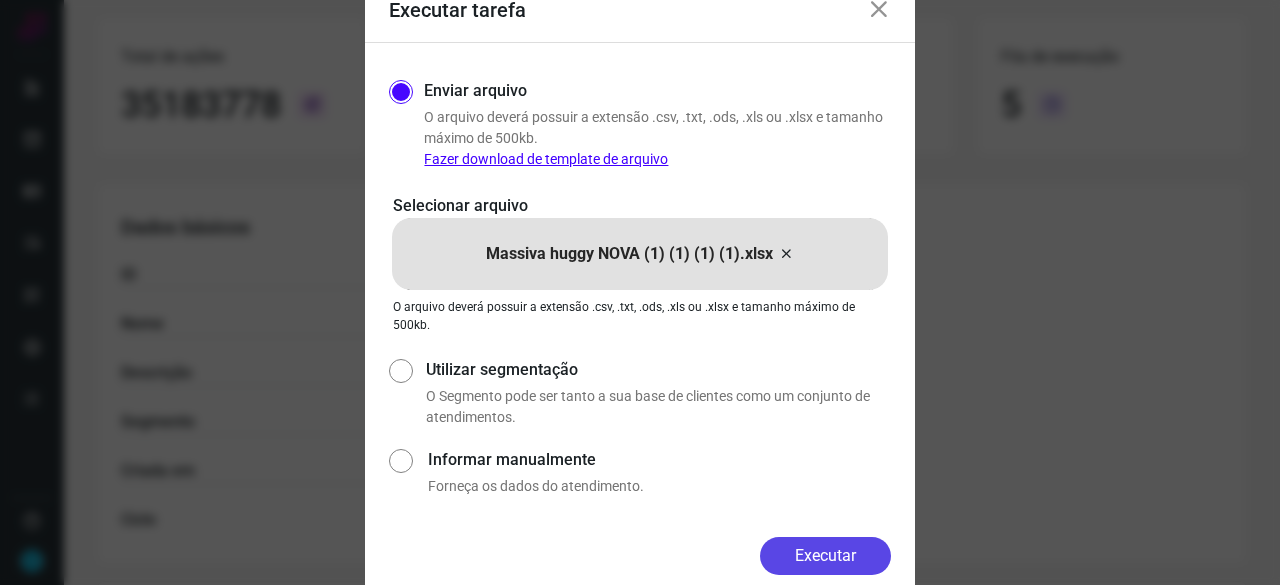 click on "Executar" at bounding box center [825, 556] 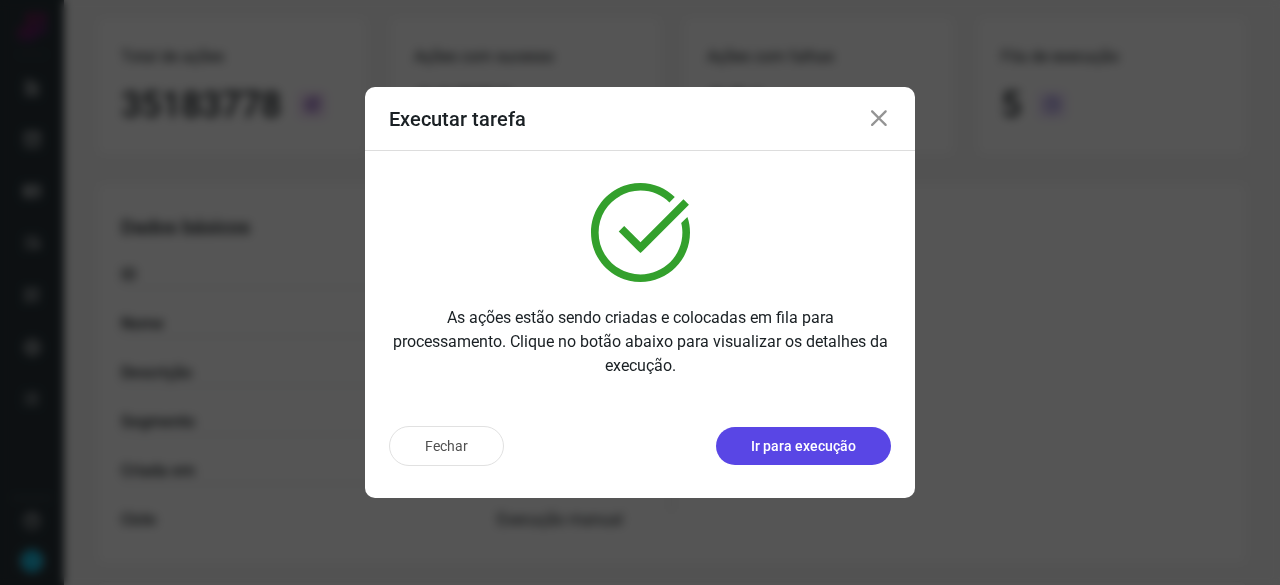 click on "Ir para execução" at bounding box center [803, 446] 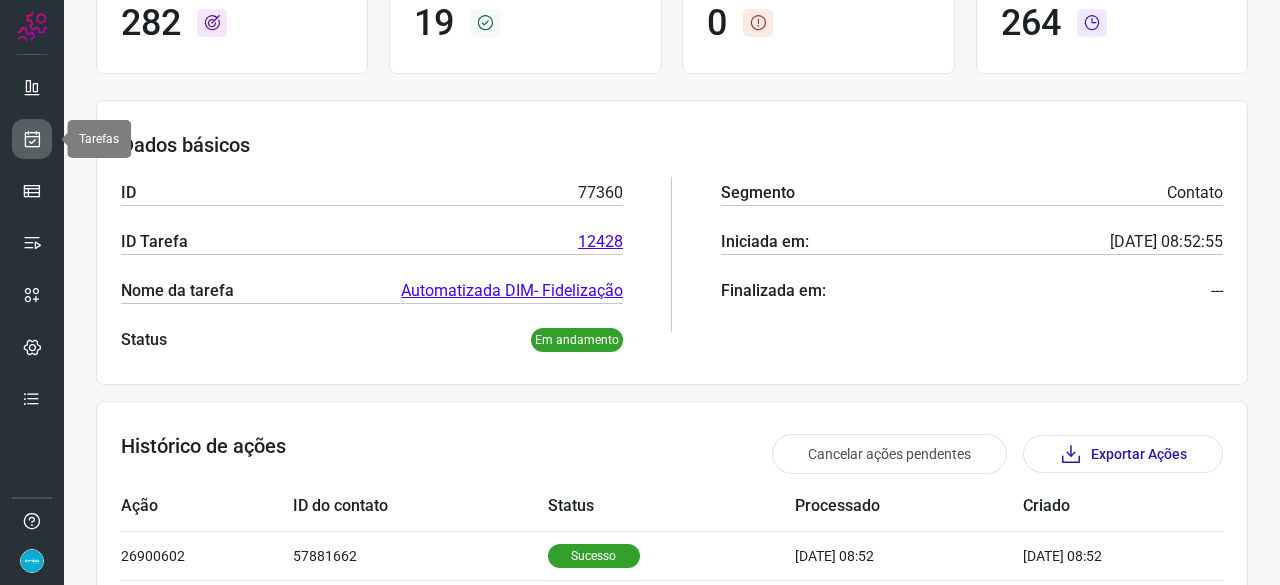 click at bounding box center [32, 139] 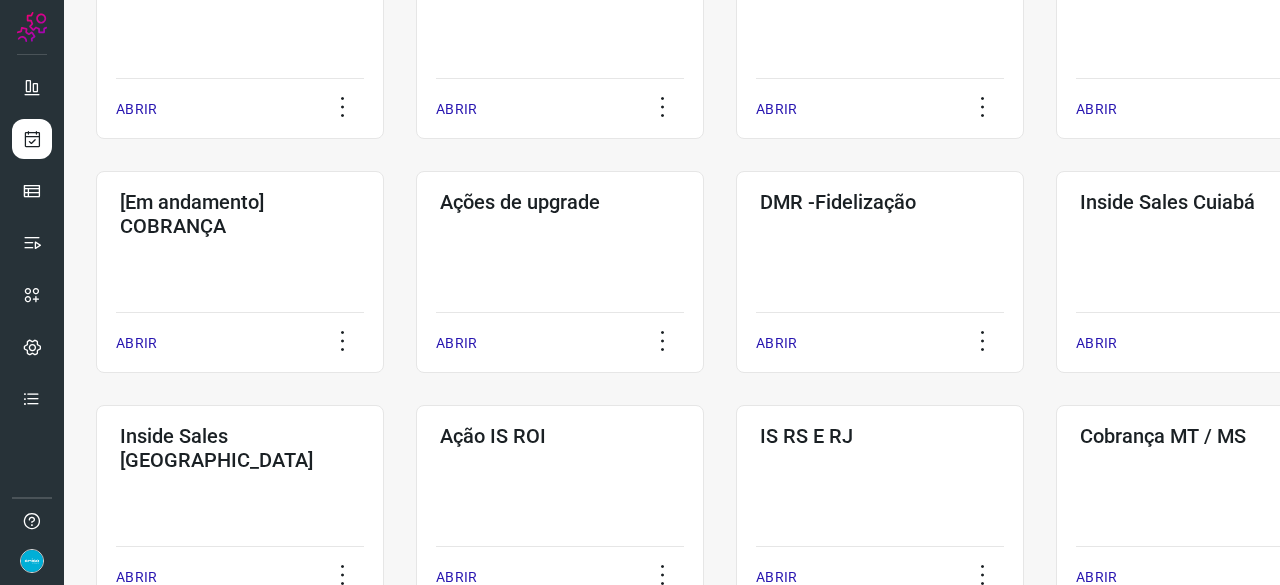scroll, scrollTop: 760, scrollLeft: 0, axis: vertical 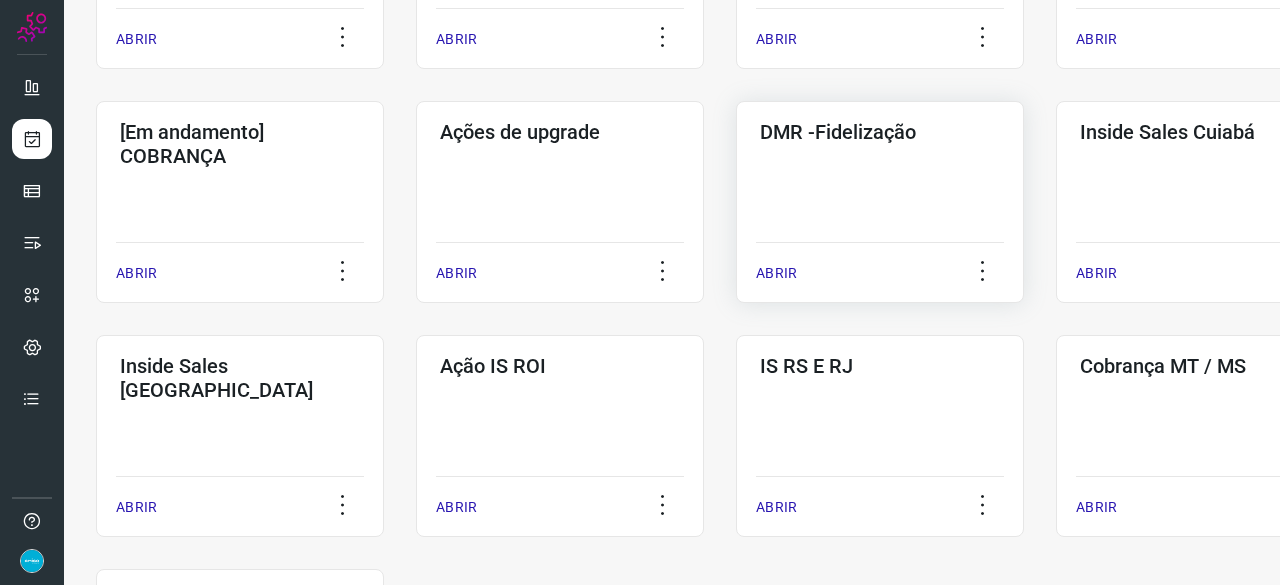 click on "ABRIR" at bounding box center (776, 273) 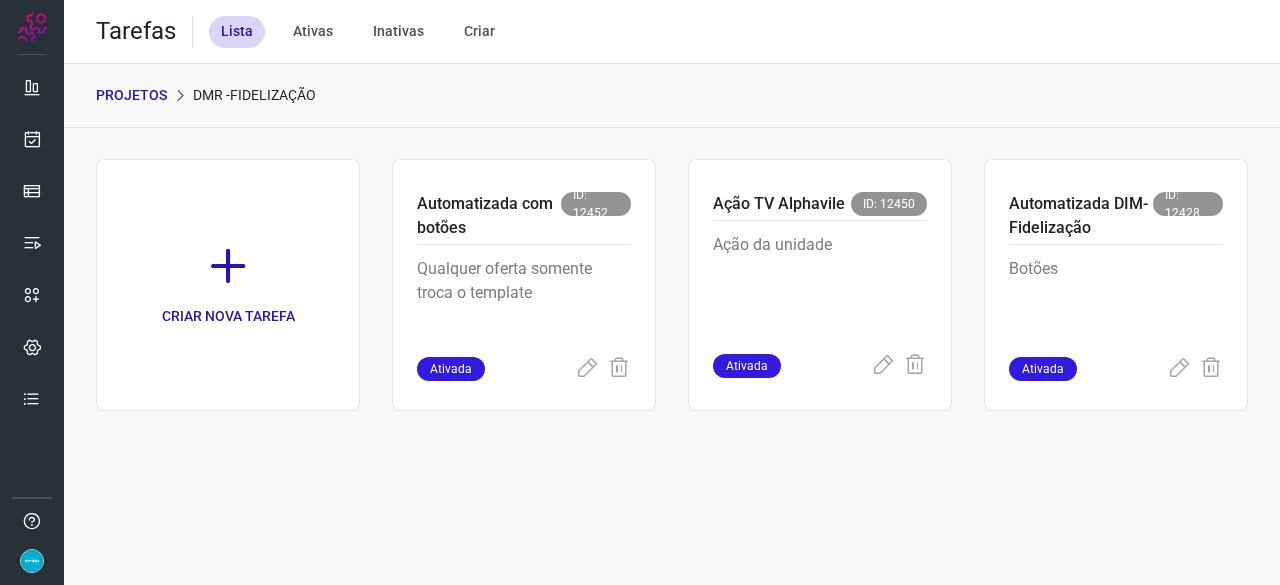 scroll, scrollTop: 0, scrollLeft: 0, axis: both 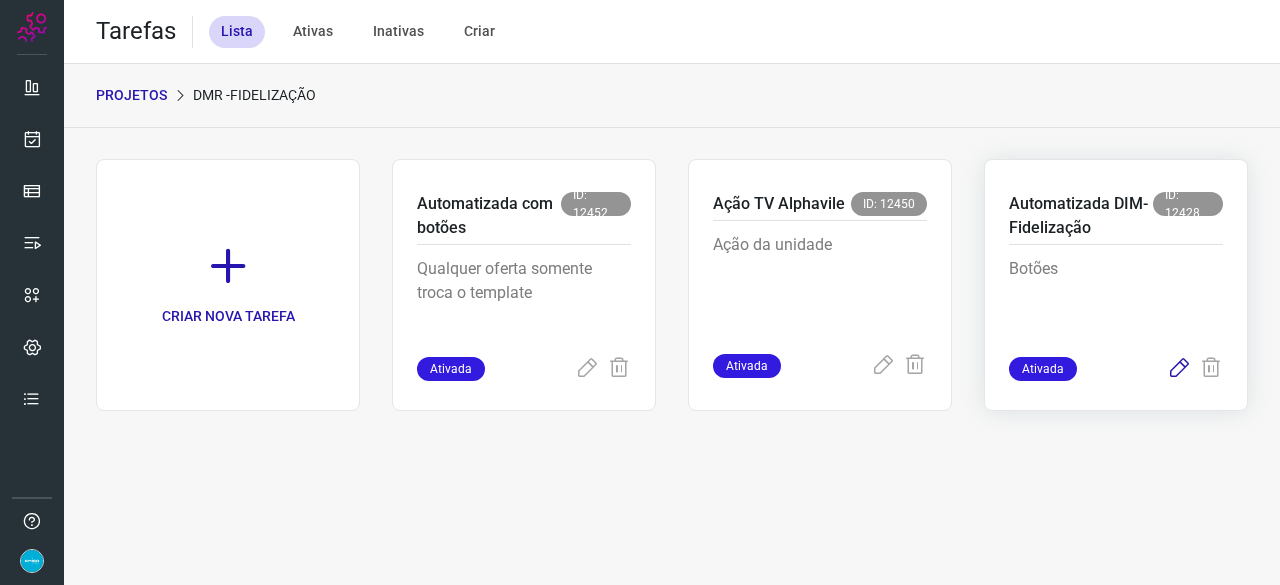 click at bounding box center [1179, 369] 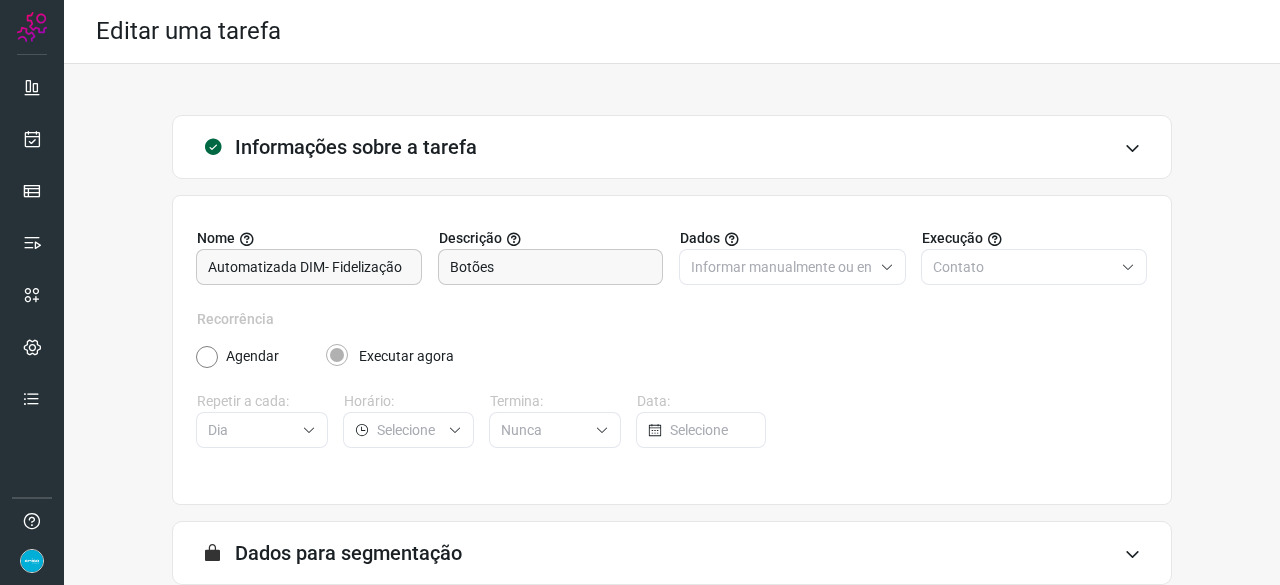 scroll, scrollTop: 195, scrollLeft: 0, axis: vertical 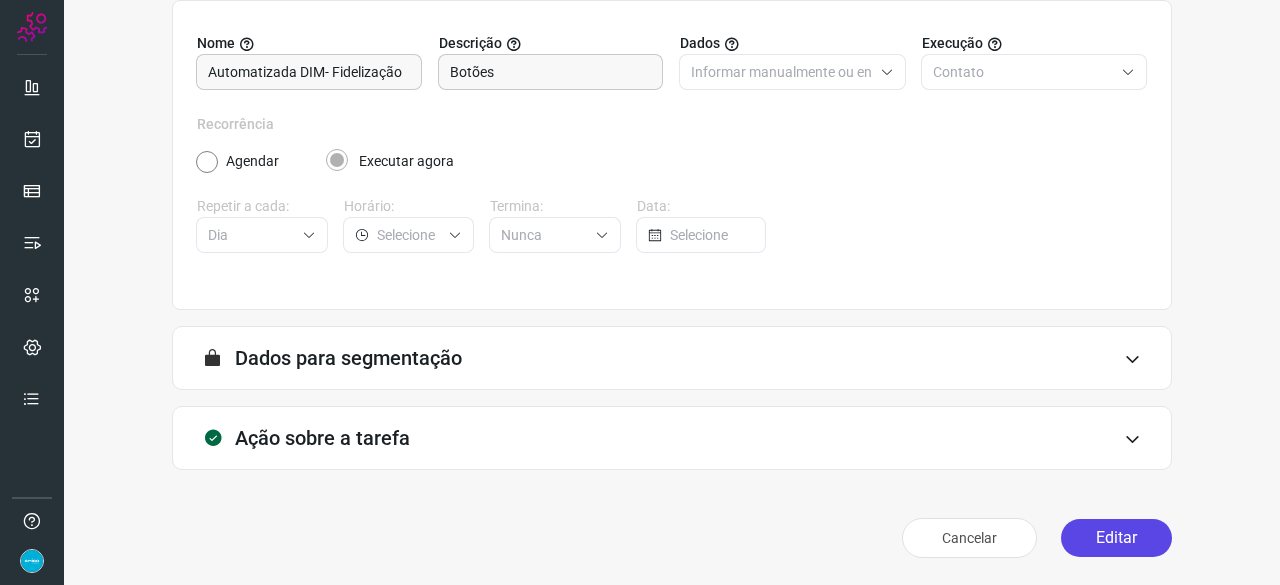 click on "Editar" at bounding box center [1116, 538] 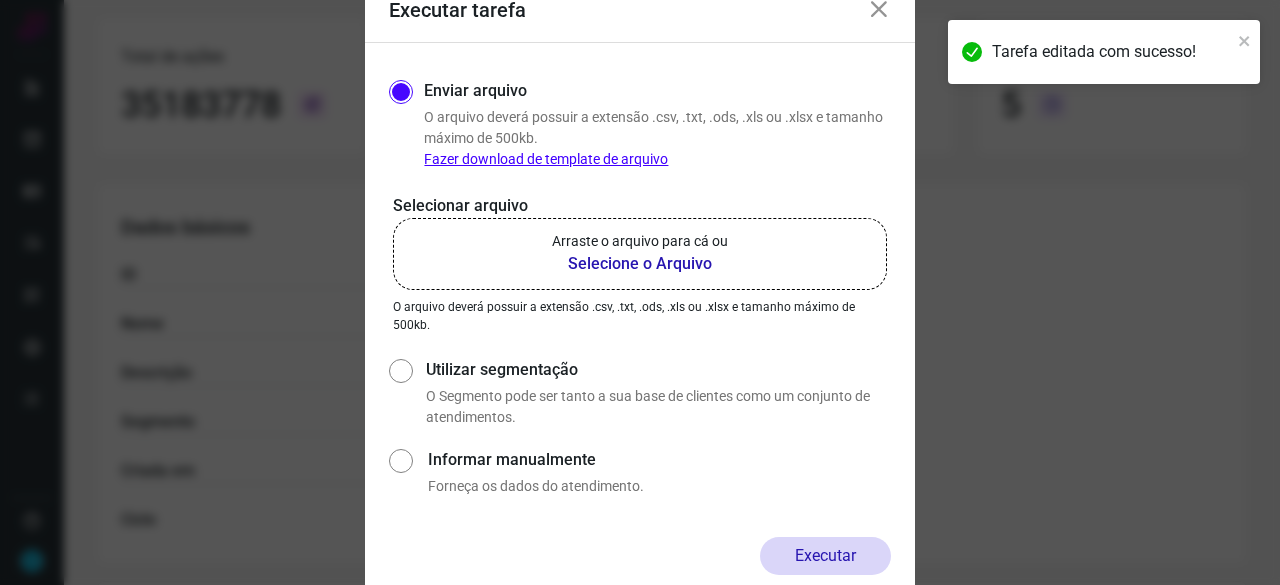 click on "Selecione o Arquivo" at bounding box center [640, 264] 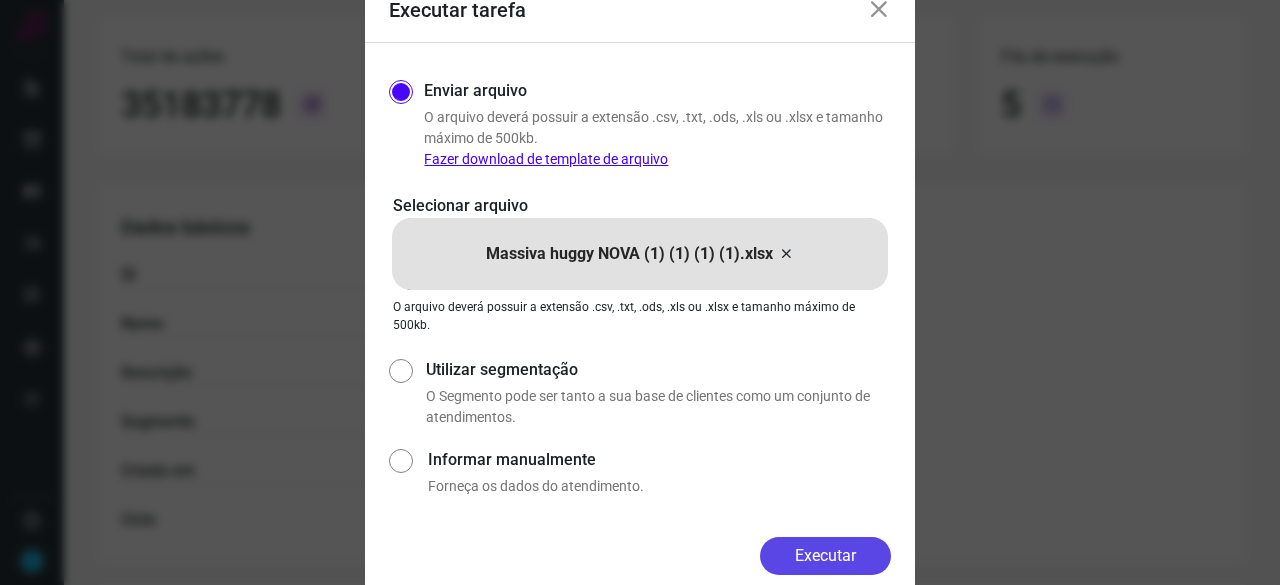 click on "Executar" at bounding box center [825, 556] 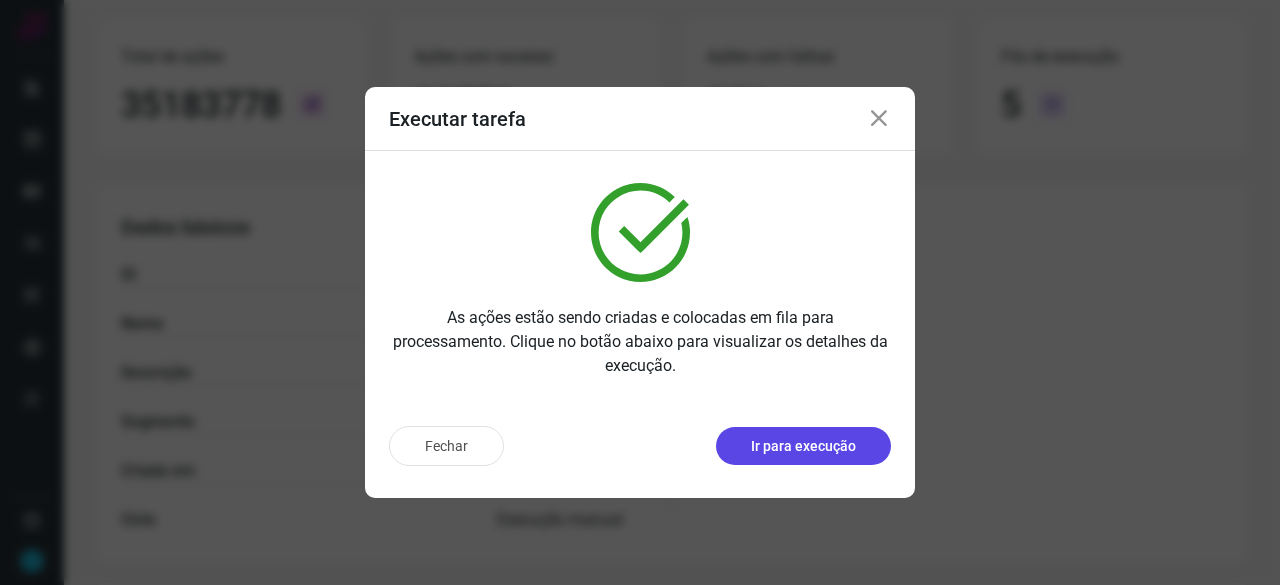 click on "Ir para execução" at bounding box center [803, 446] 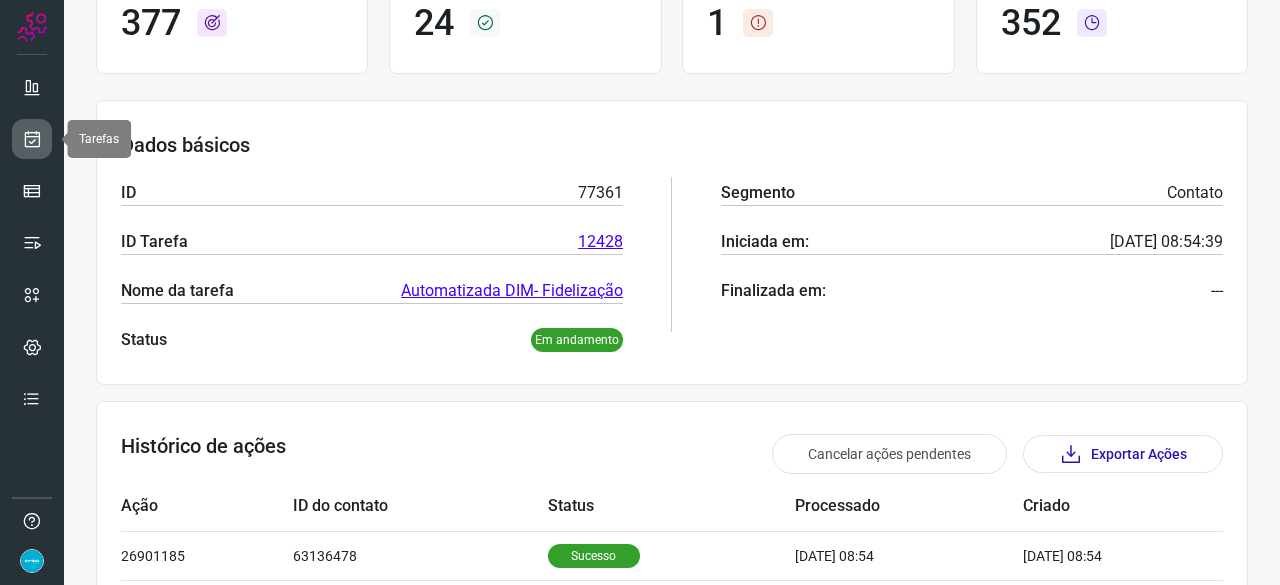 click at bounding box center [32, 139] 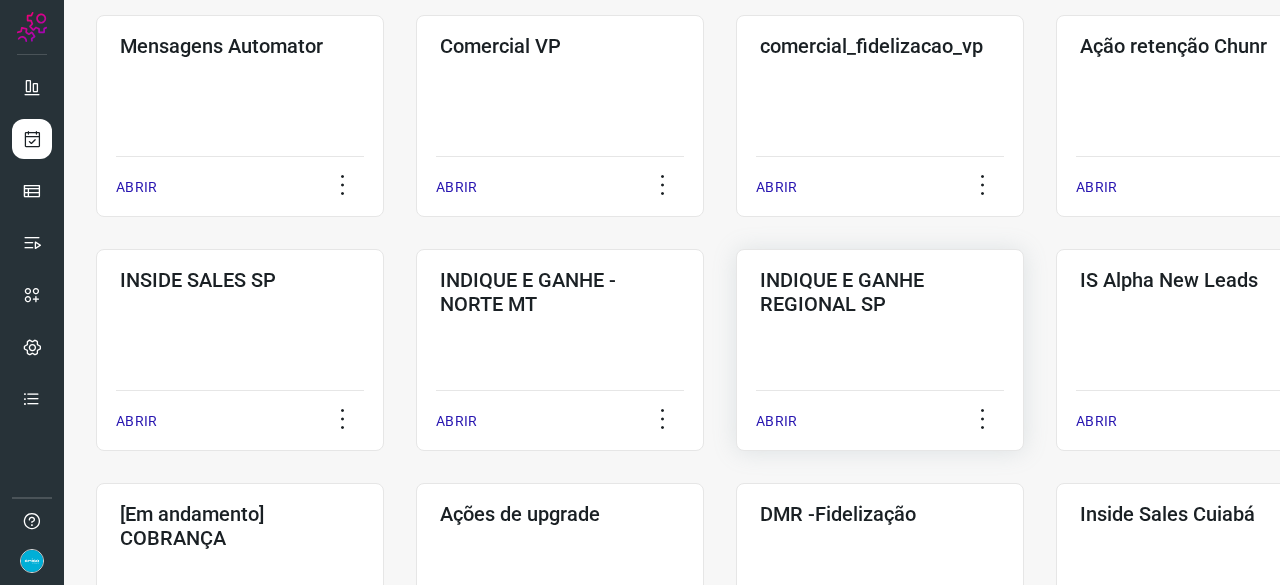 scroll, scrollTop: 560, scrollLeft: 0, axis: vertical 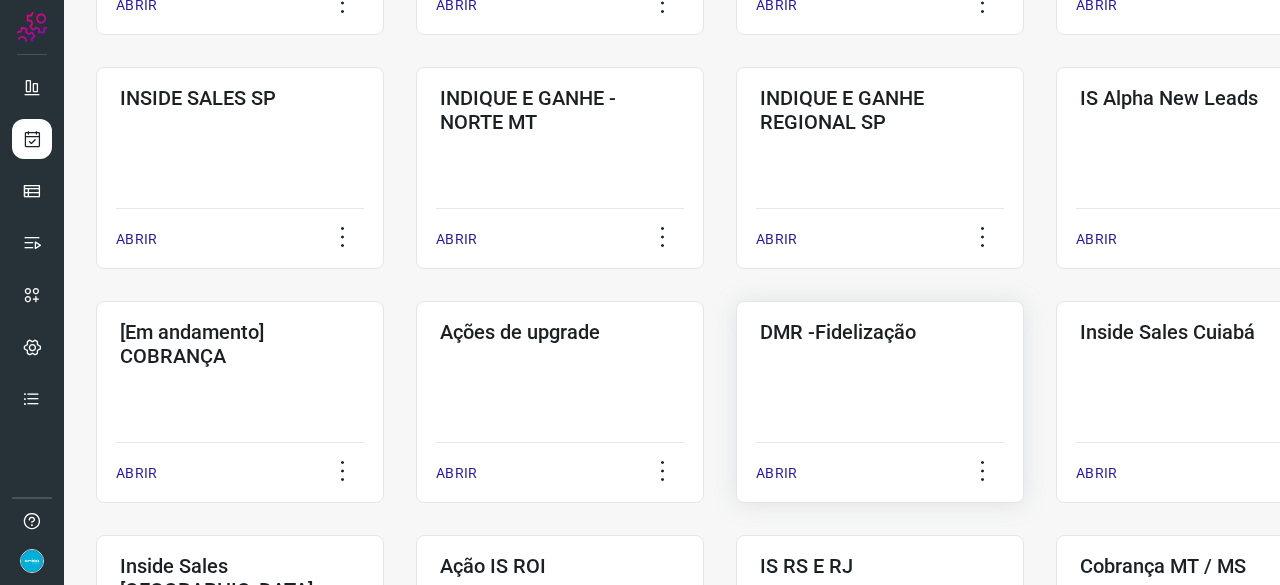 click on "ABRIR" at bounding box center [776, 473] 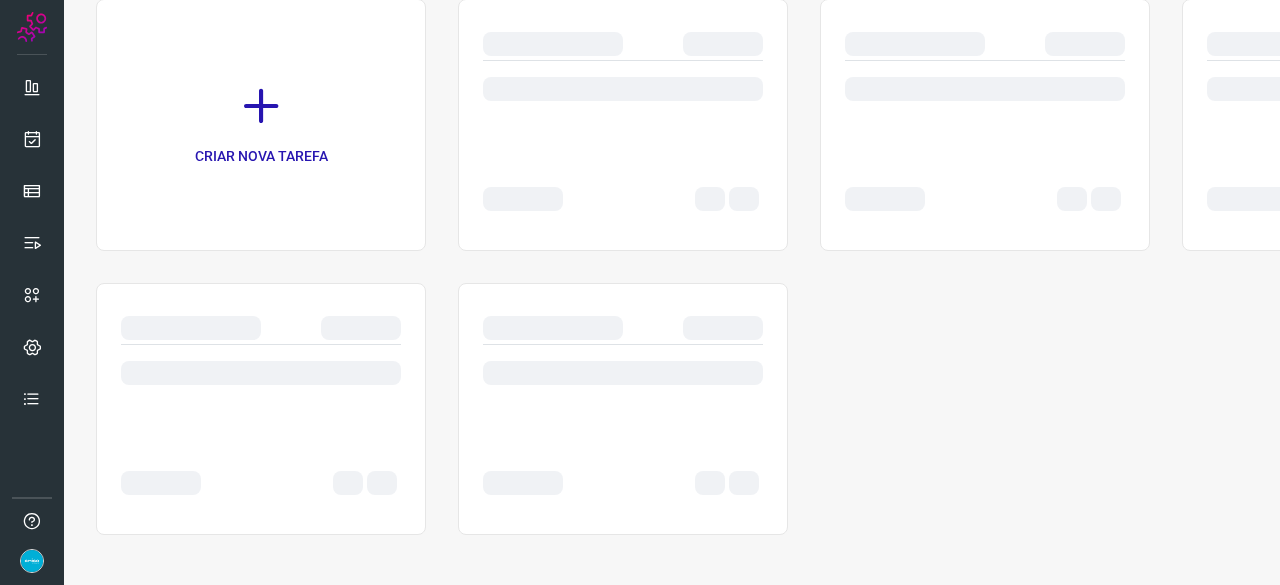 scroll, scrollTop: 0, scrollLeft: 0, axis: both 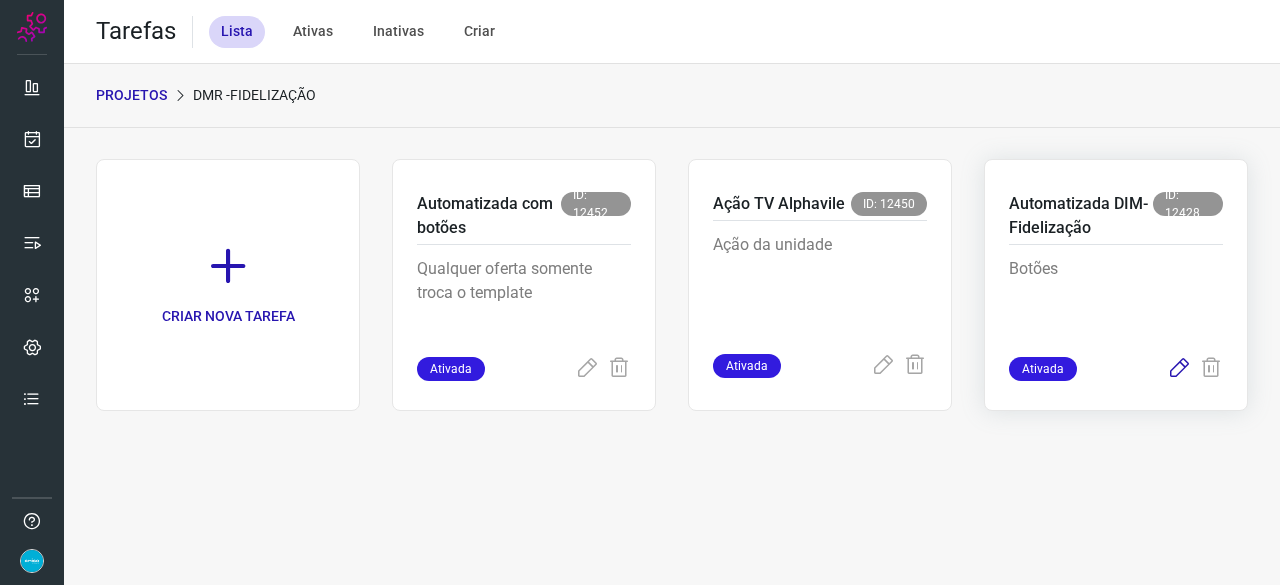 click at bounding box center [1179, 369] 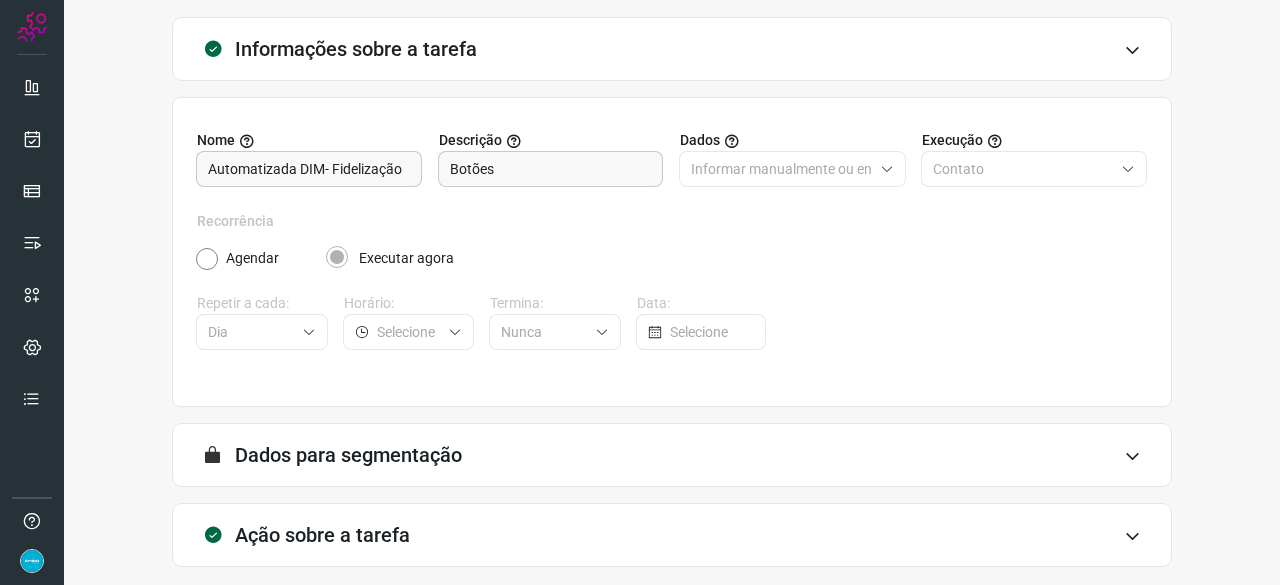 scroll, scrollTop: 195, scrollLeft: 0, axis: vertical 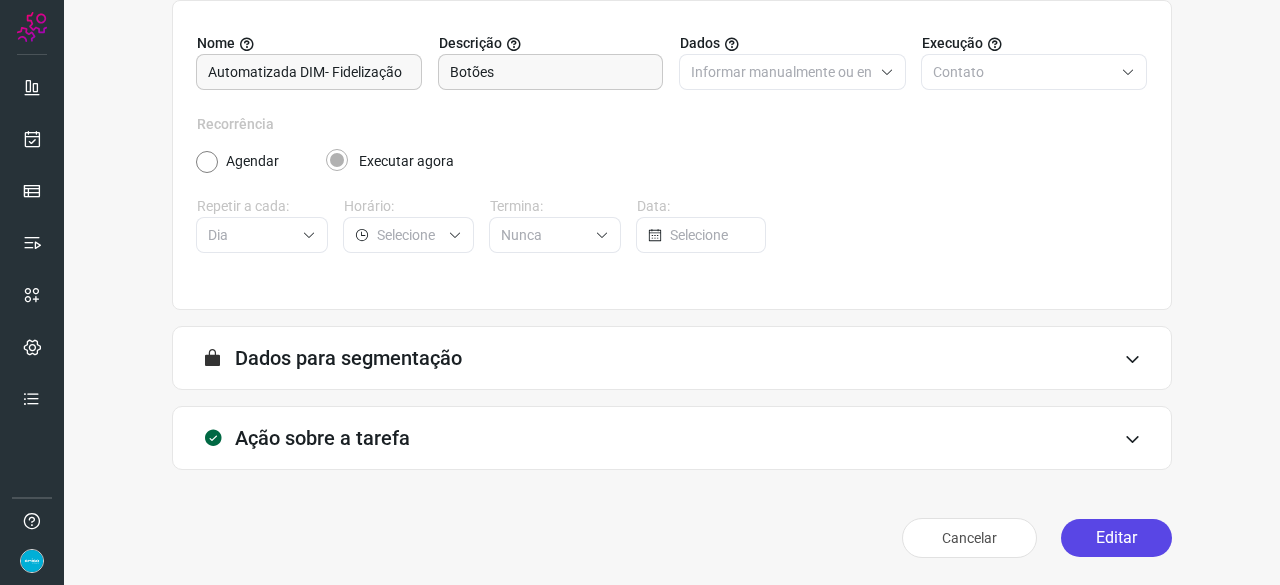 click on "Editar" at bounding box center (1116, 538) 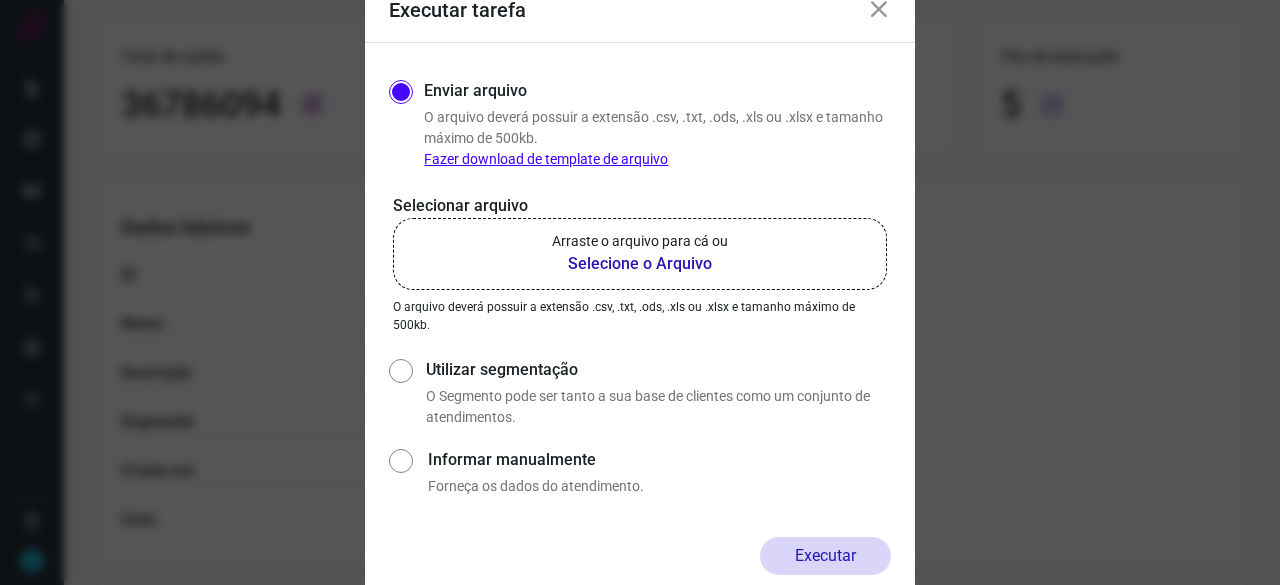 click on "Selecione o Arquivo" at bounding box center (640, 264) 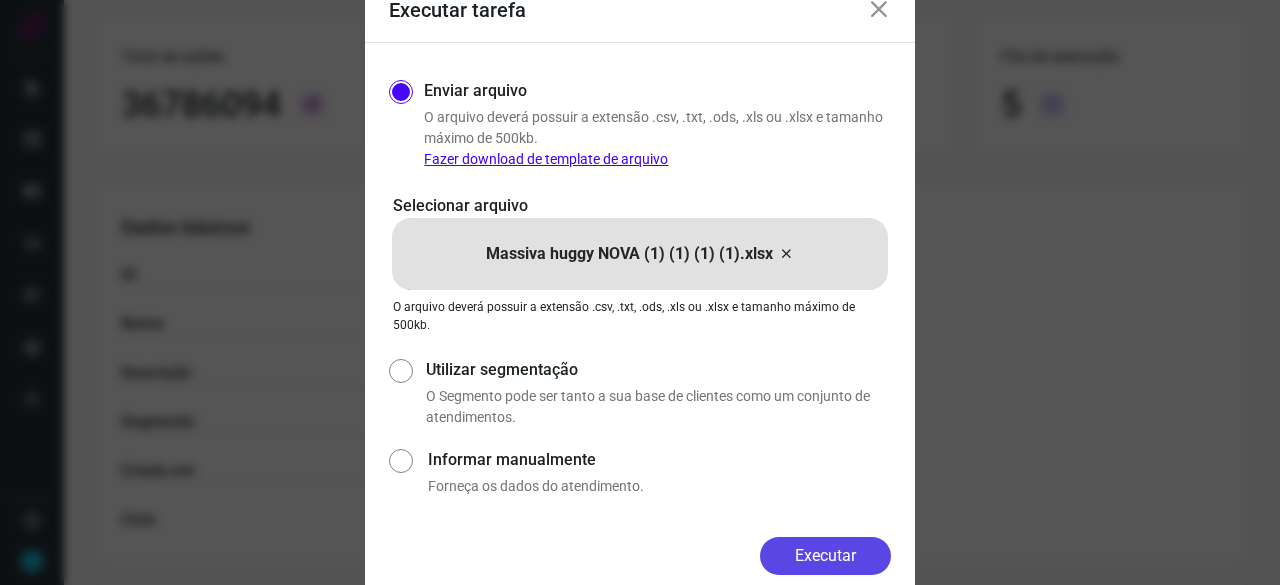click on "Executar" at bounding box center (825, 556) 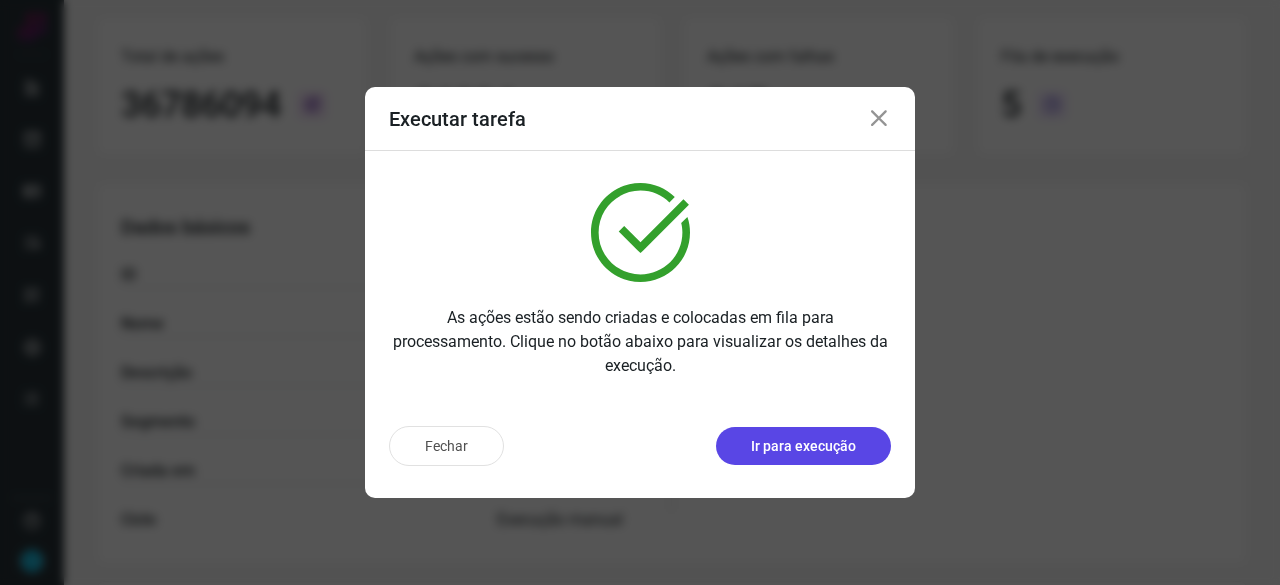 click on "Ir para execução" at bounding box center [803, 446] 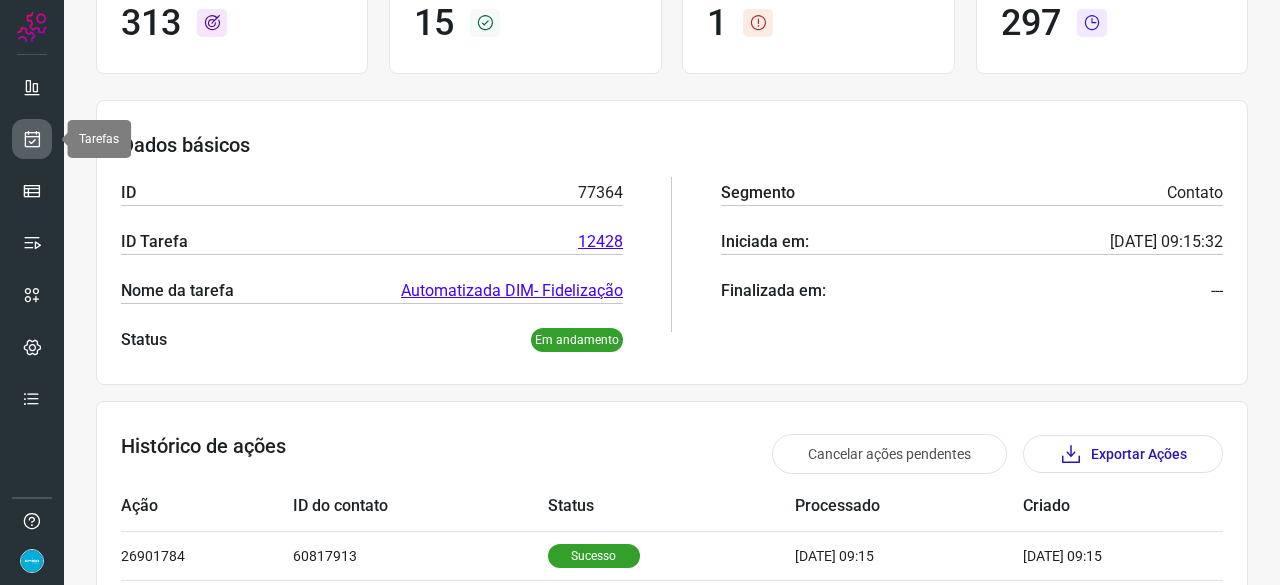 click at bounding box center [32, 139] 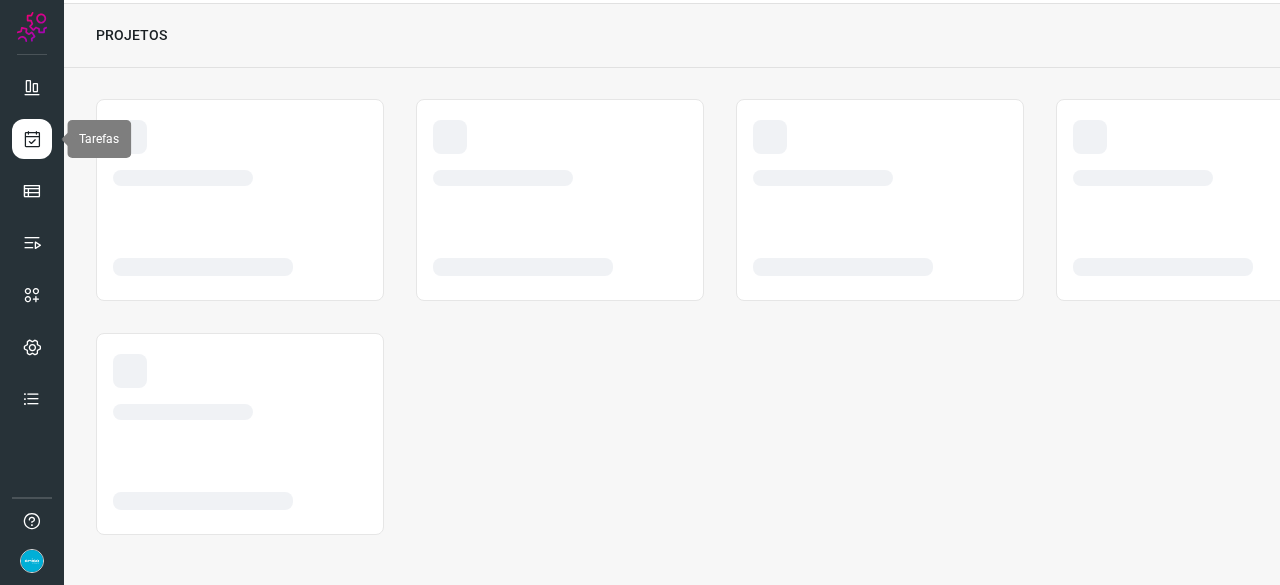 scroll, scrollTop: 60, scrollLeft: 0, axis: vertical 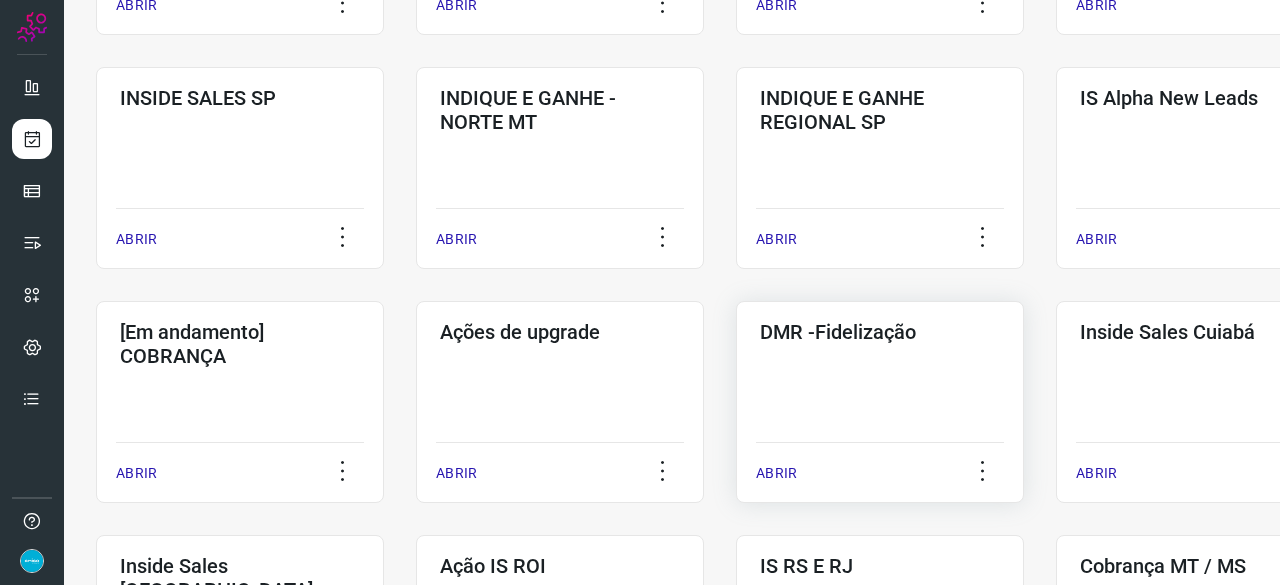 click on "ABRIR" at bounding box center [776, 473] 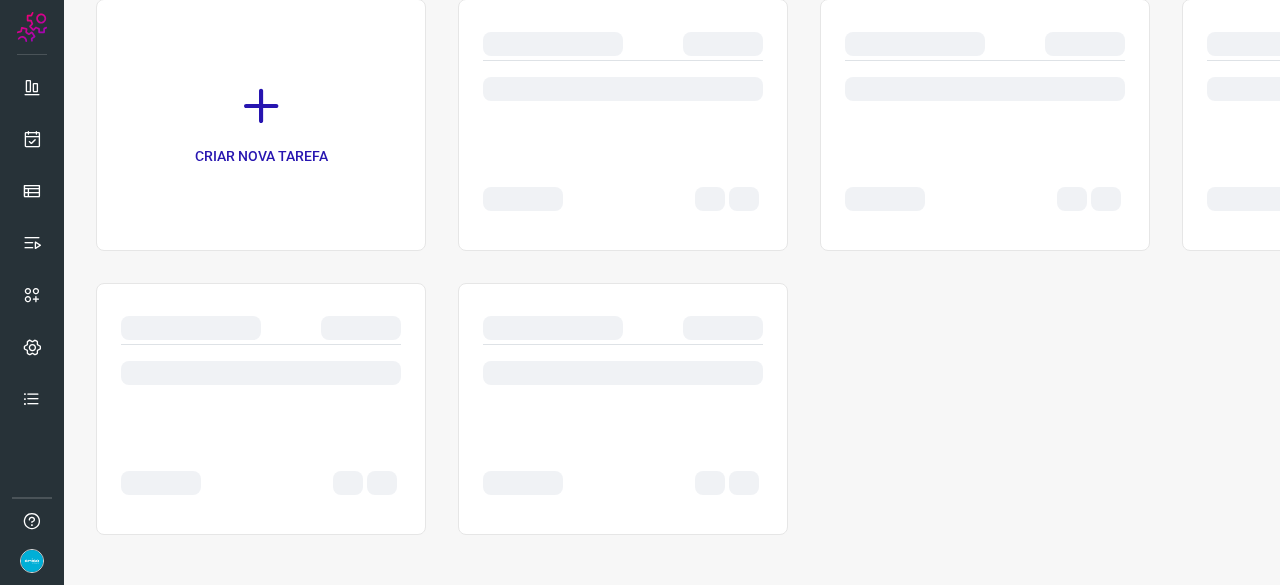 scroll, scrollTop: 0, scrollLeft: 0, axis: both 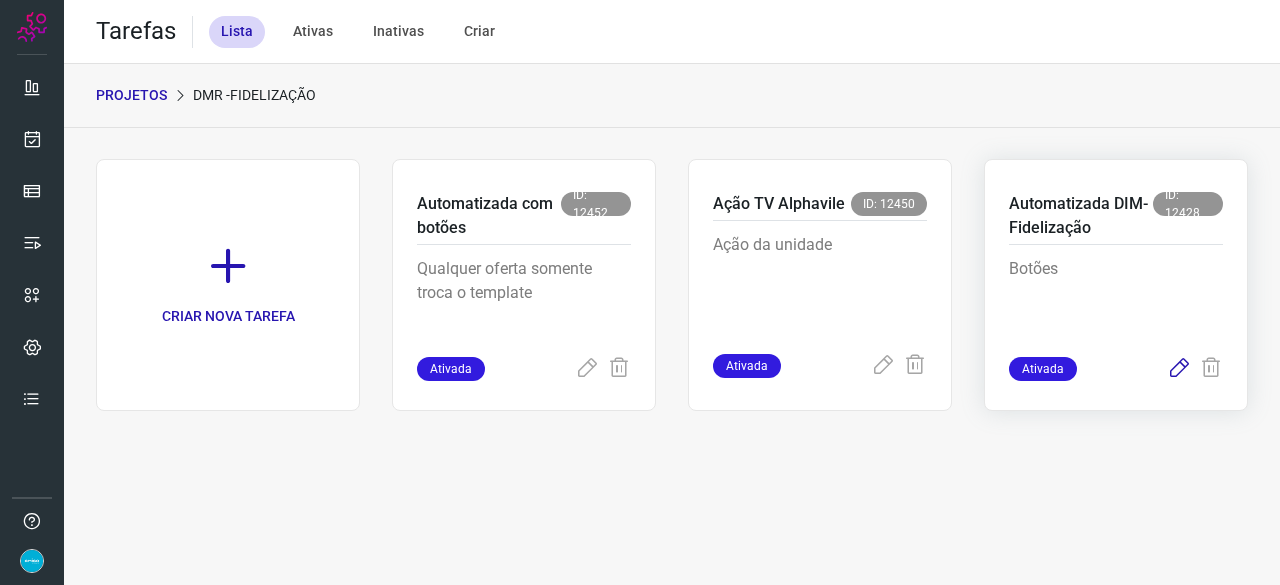 click at bounding box center (1179, 369) 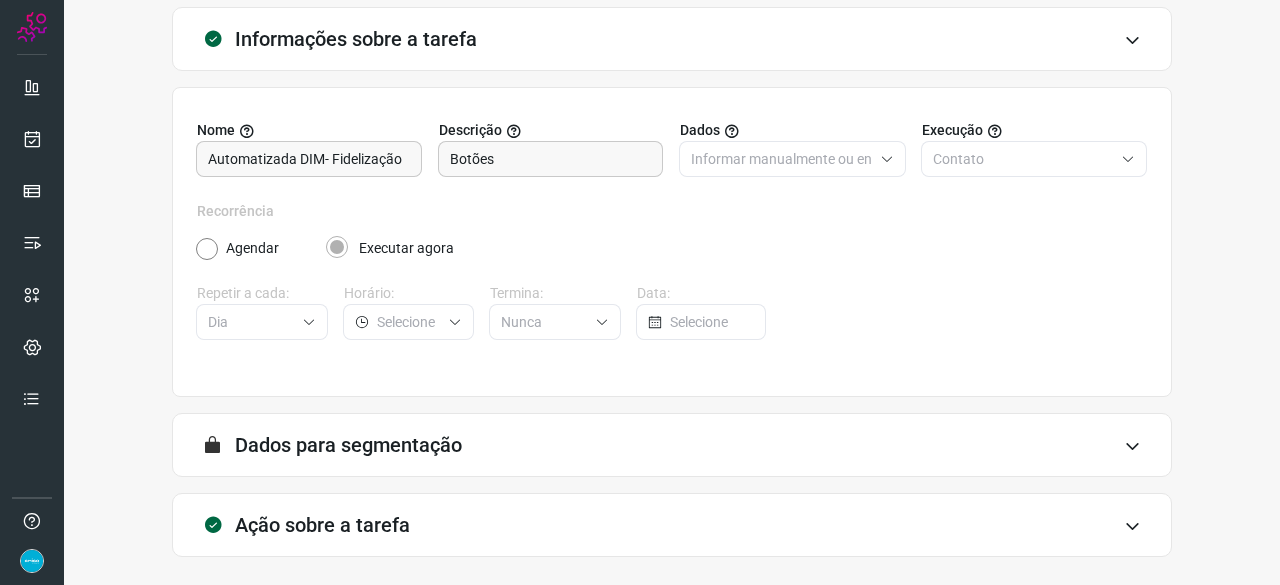 scroll, scrollTop: 195, scrollLeft: 0, axis: vertical 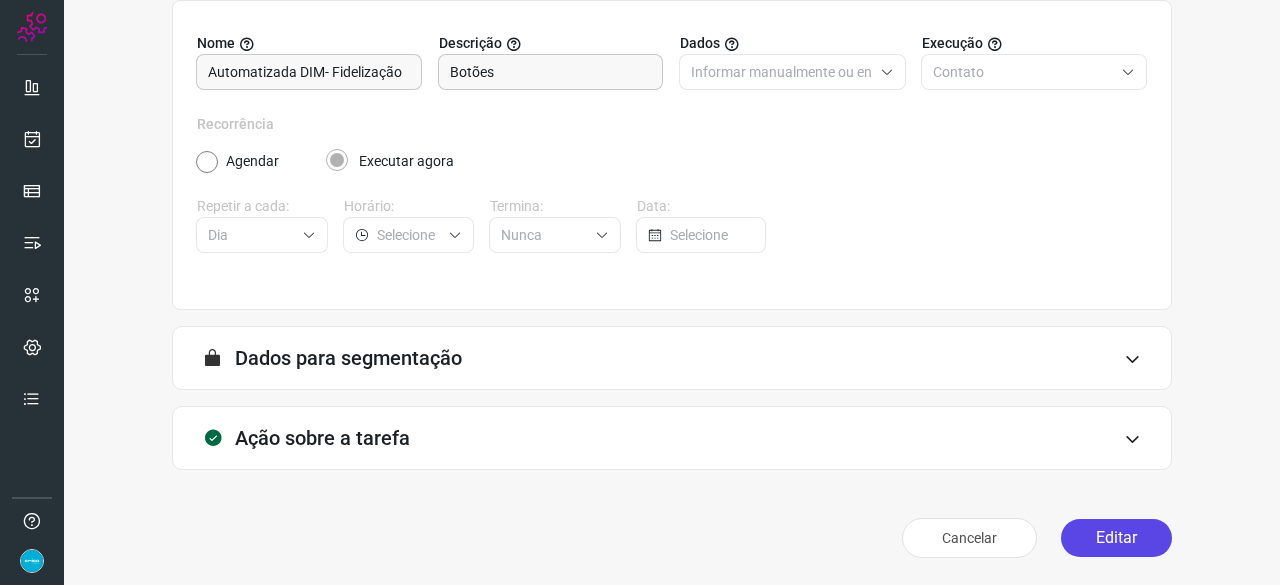 click on "Editar" at bounding box center (1116, 538) 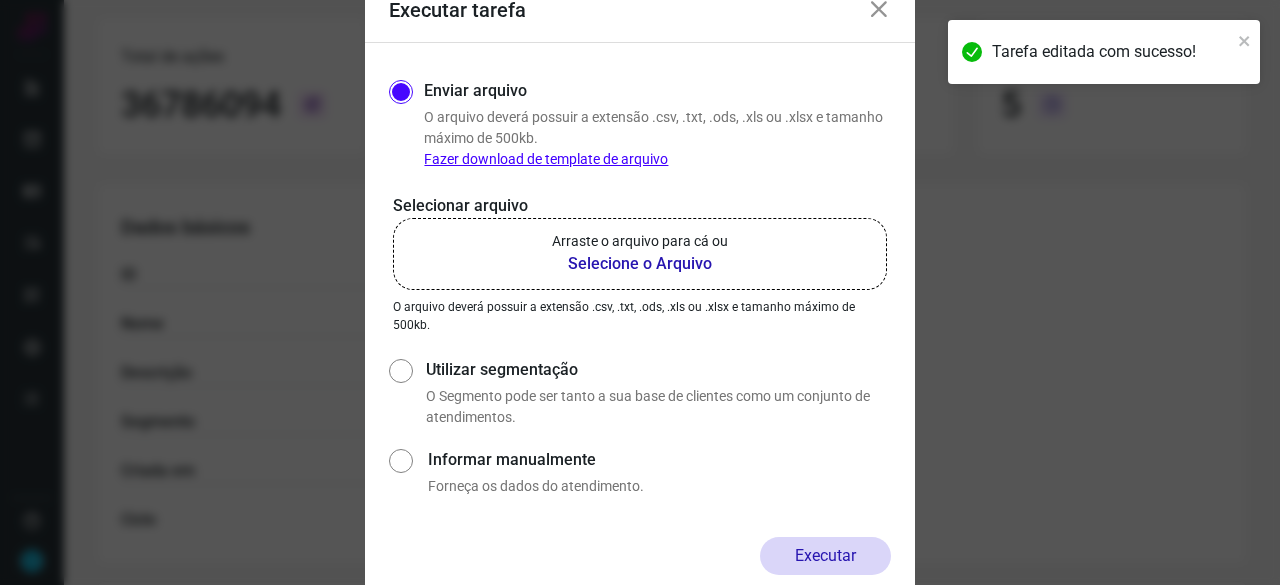 click on "Selecione o Arquivo" at bounding box center [640, 264] 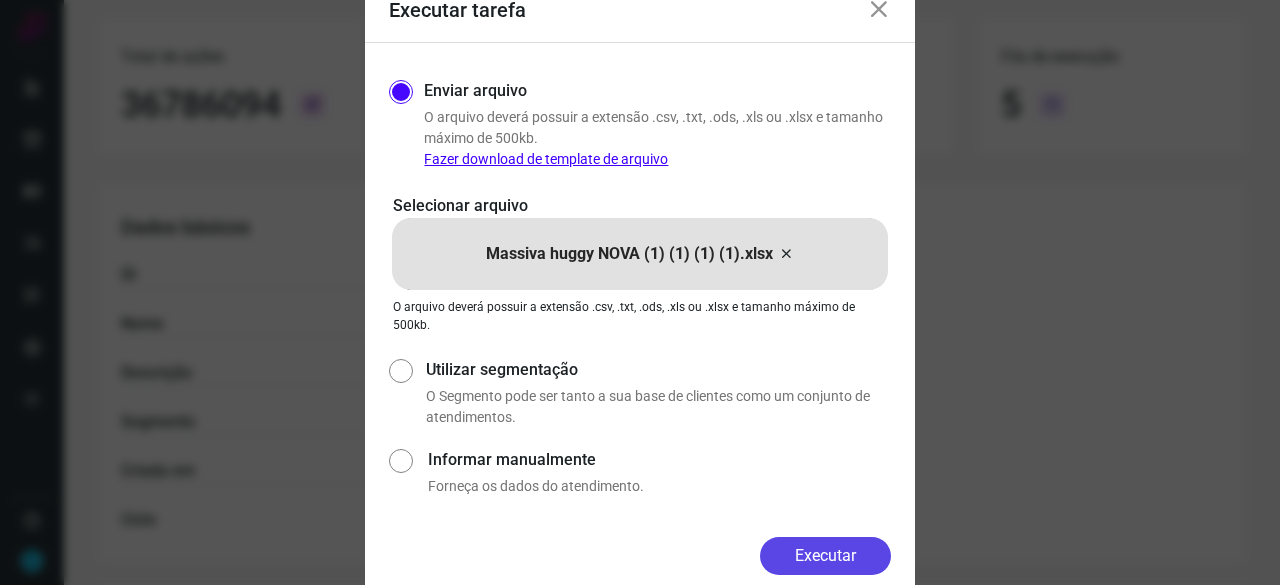 drag, startPoint x: 869, startPoint y: 547, endPoint x: 917, endPoint y: 552, distance: 48.259712 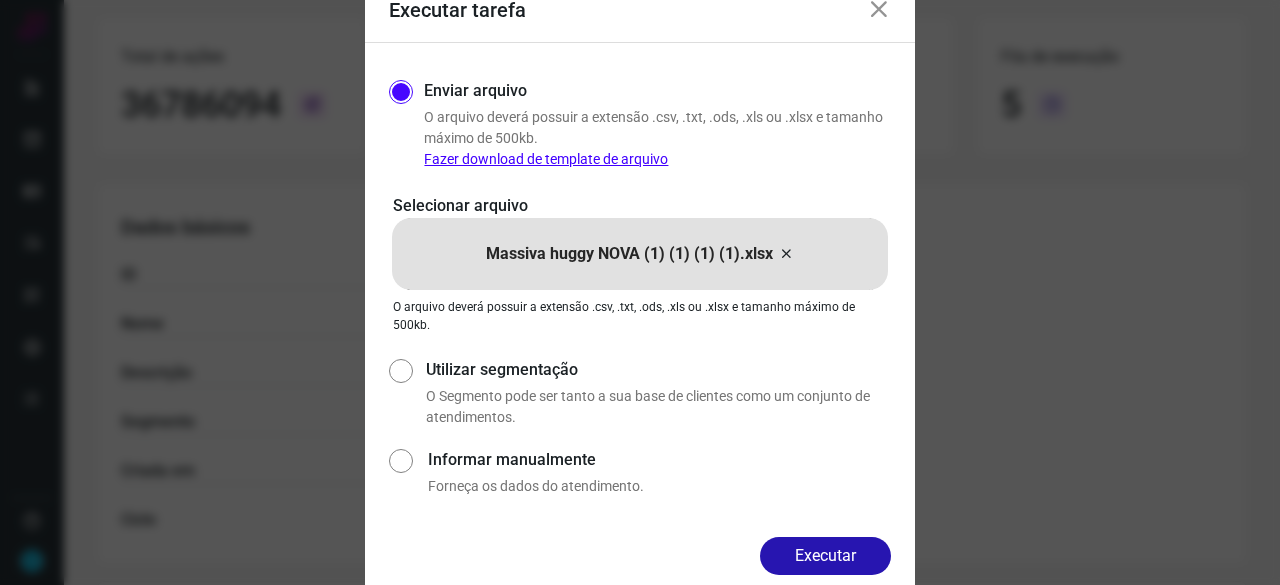 click on "Executar" at bounding box center (825, 556) 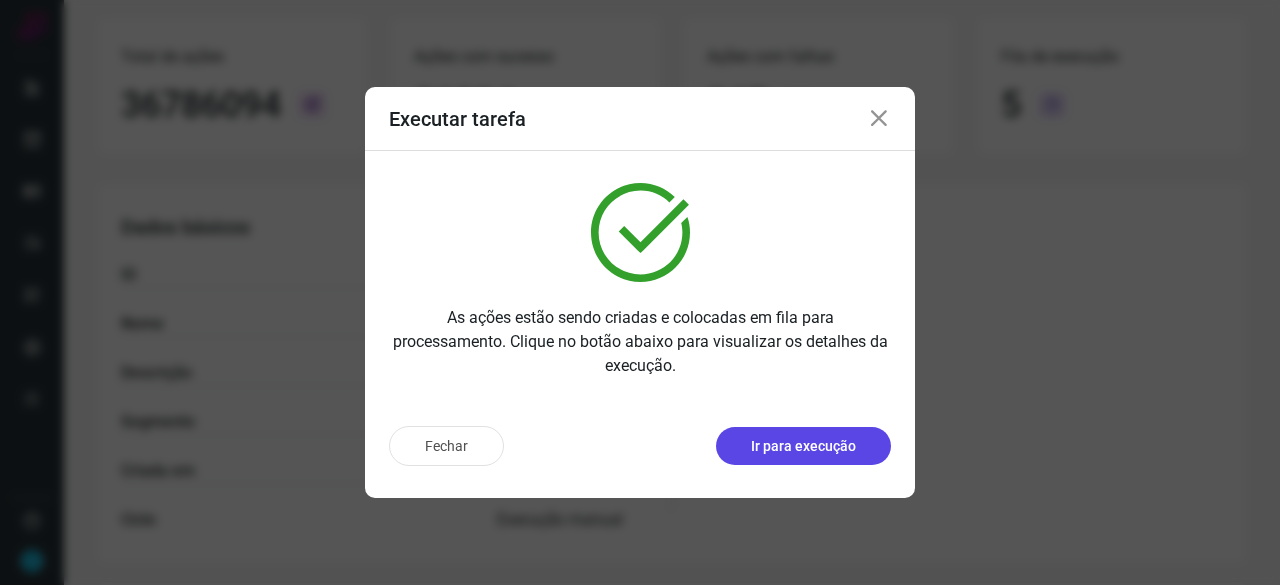 click on "Ir para execução" at bounding box center (803, 446) 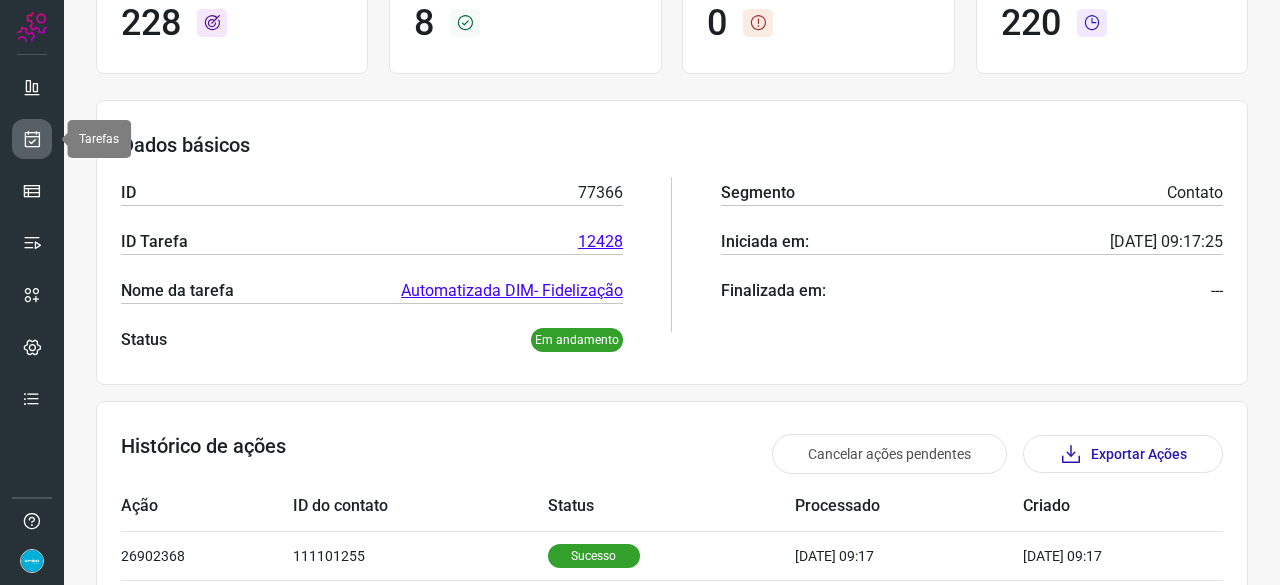 click at bounding box center (32, 139) 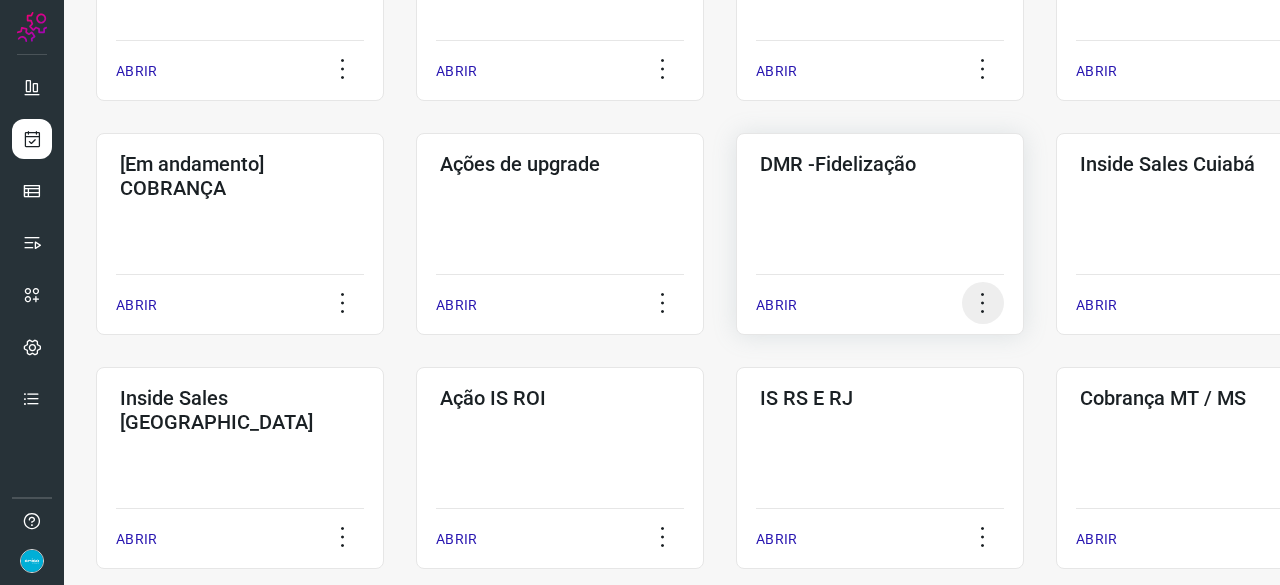 scroll, scrollTop: 760, scrollLeft: 0, axis: vertical 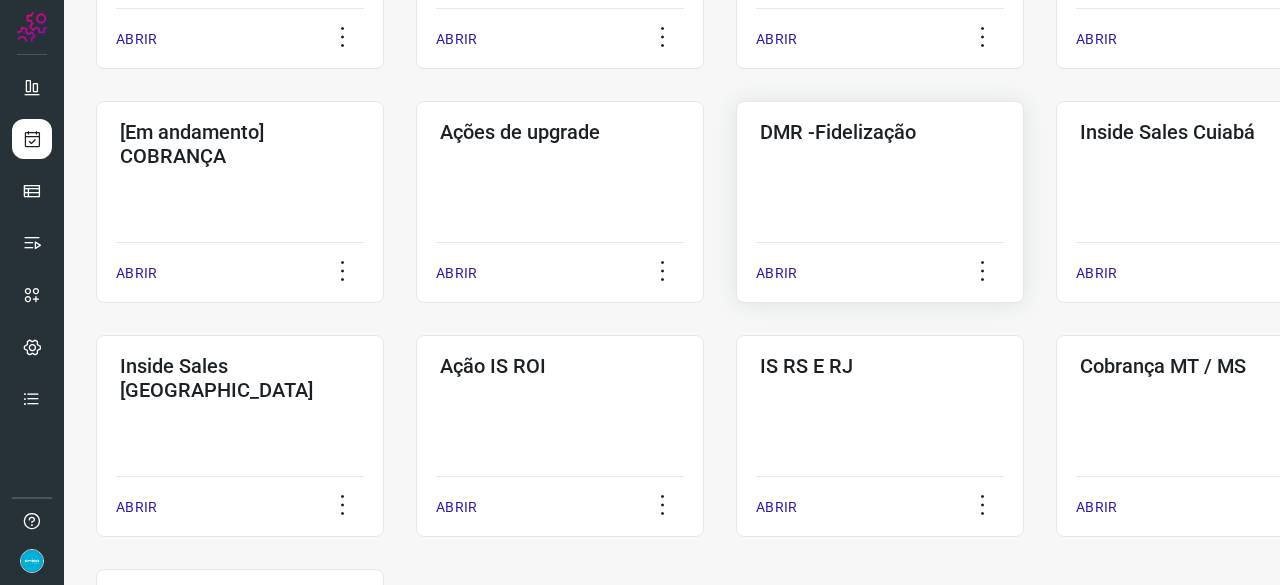 click on "ABRIR" at bounding box center (776, 273) 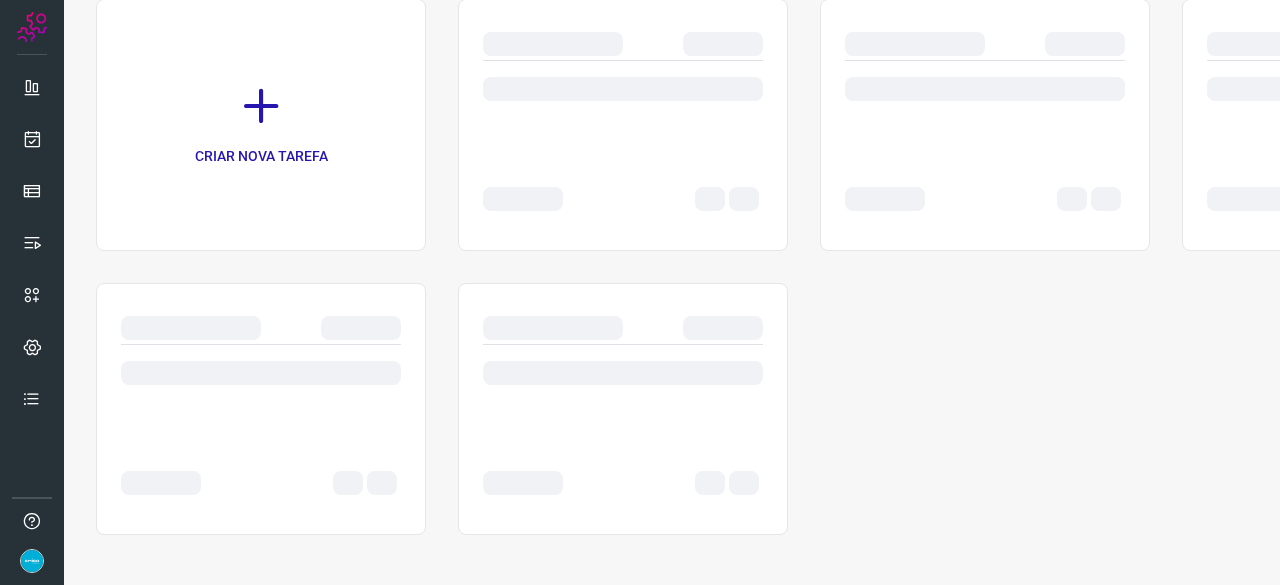 scroll, scrollTop: 0, scrollLeft: 0, axis: both 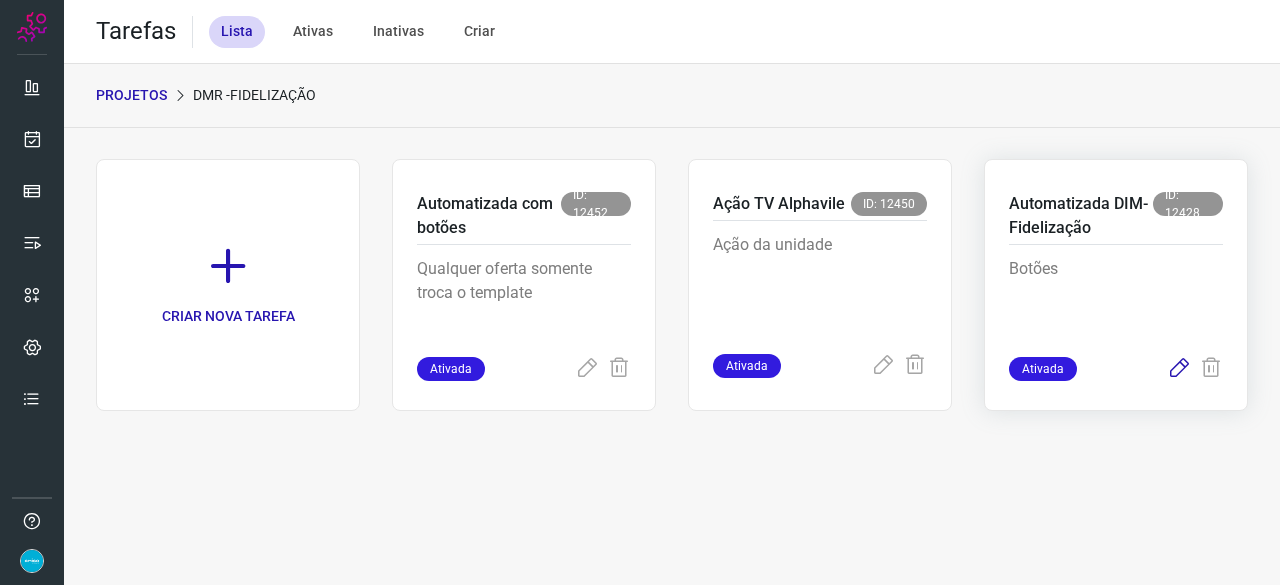 click at bounding box center [1179, 369] 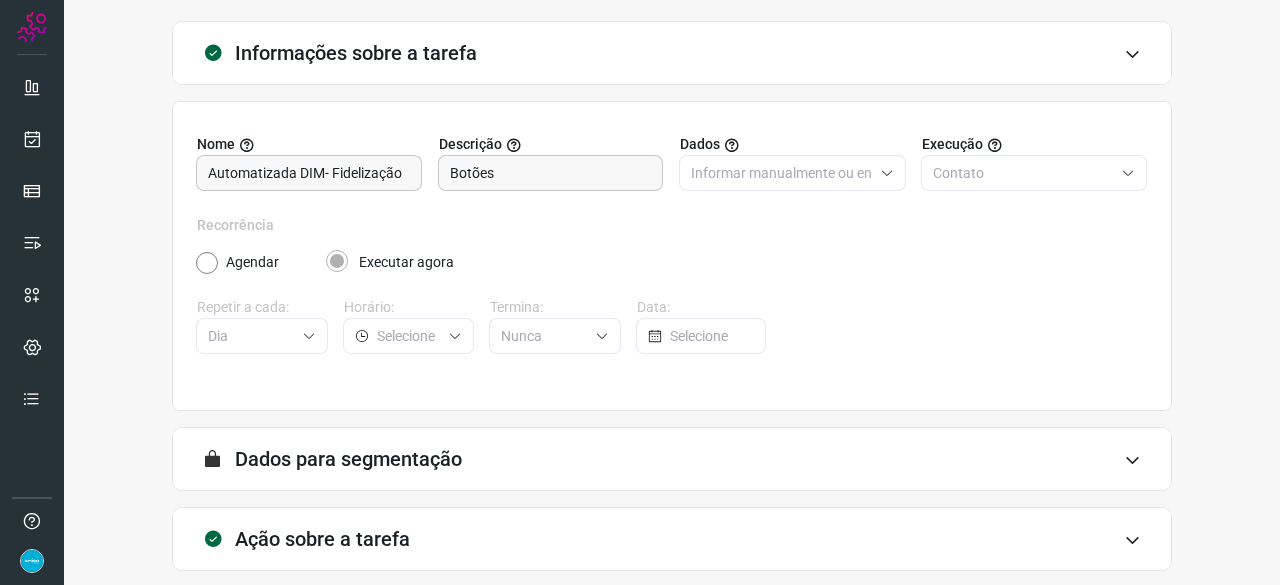 scroll, scrollTop: 195, scrollLeft: 0, axis: vertical 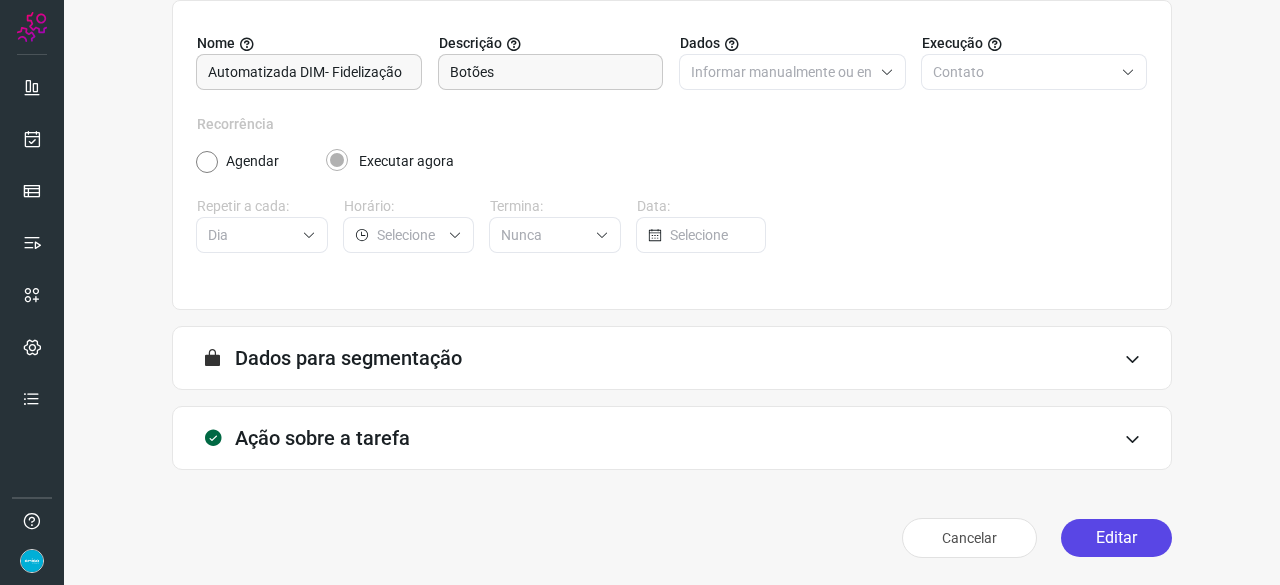 click on "Editar" at bounding box center [1116, 538] 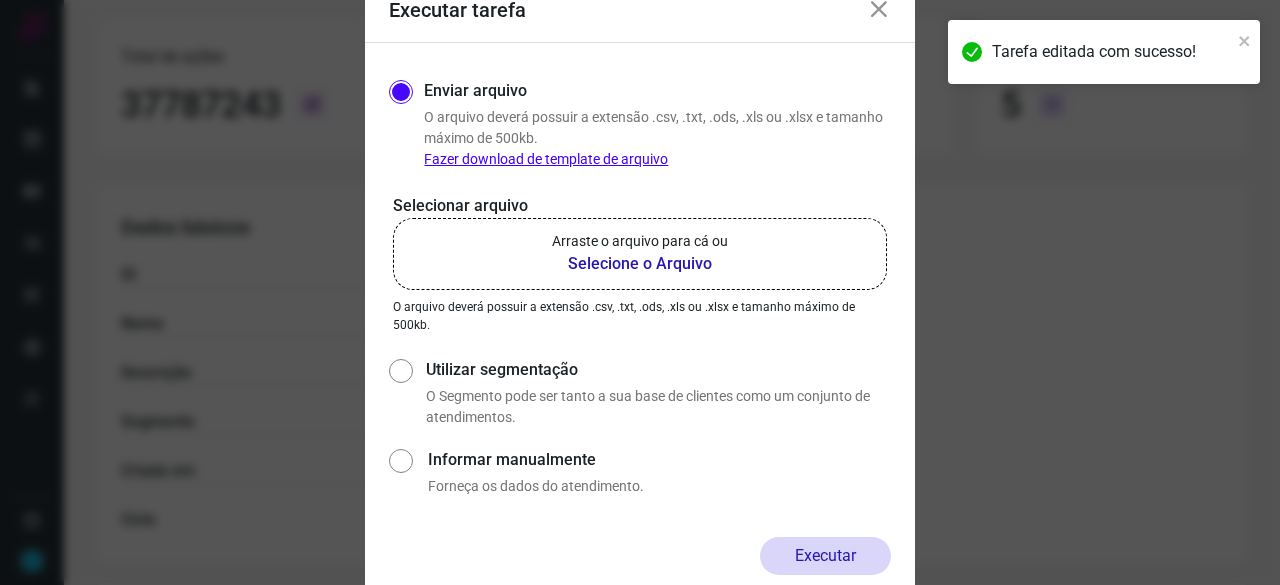click on "Selecione o Arquivo" at bounding box center (640, 264) 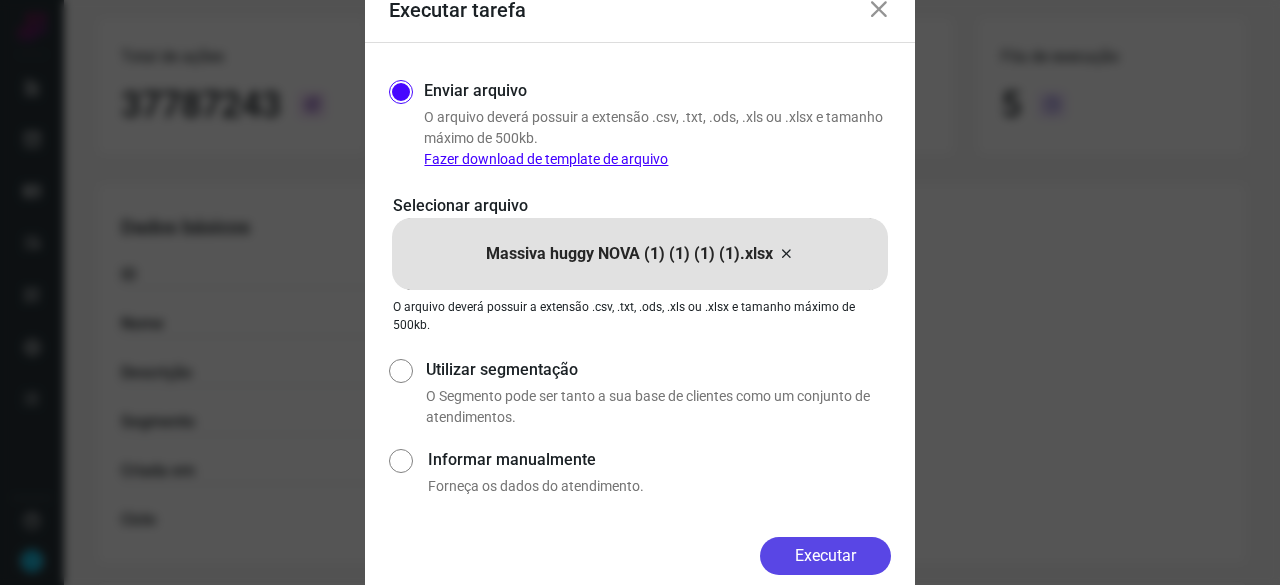 click on "Executar" at bounding box center (825, 556) 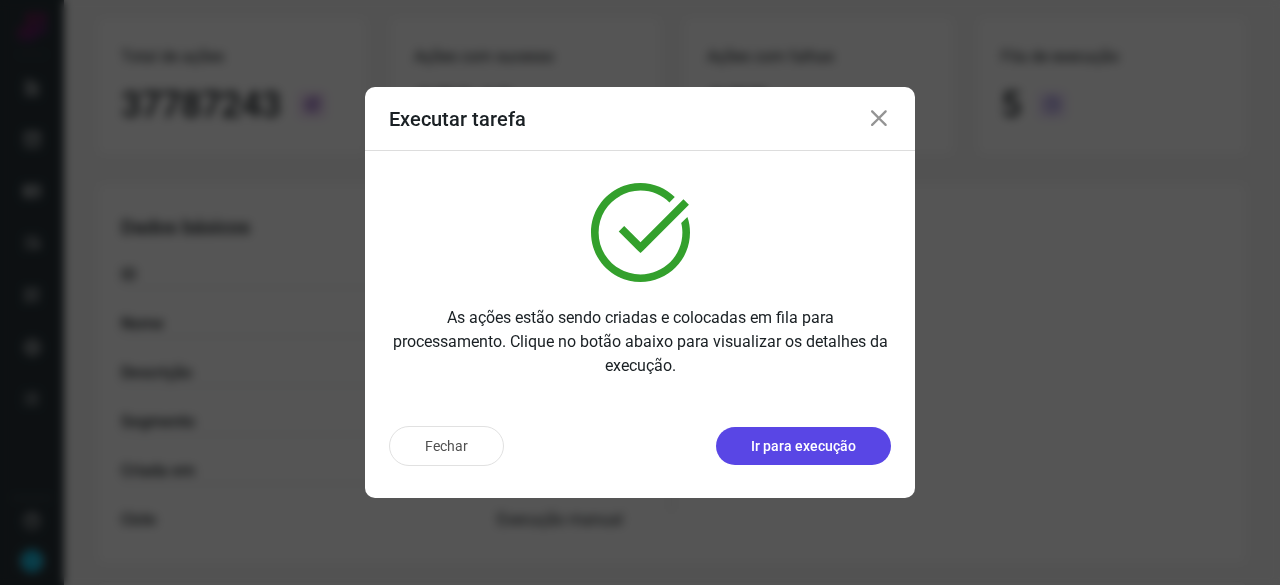 click on "Ir para execução" at bounding box center (803, 446) 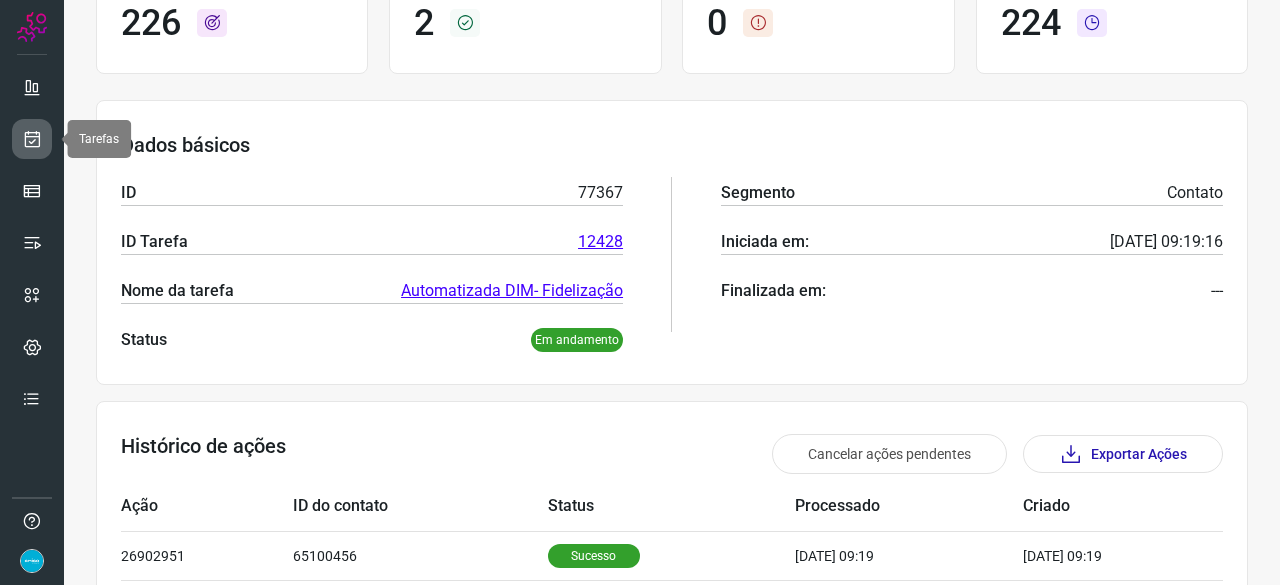 click at bounding box center [32, 139] 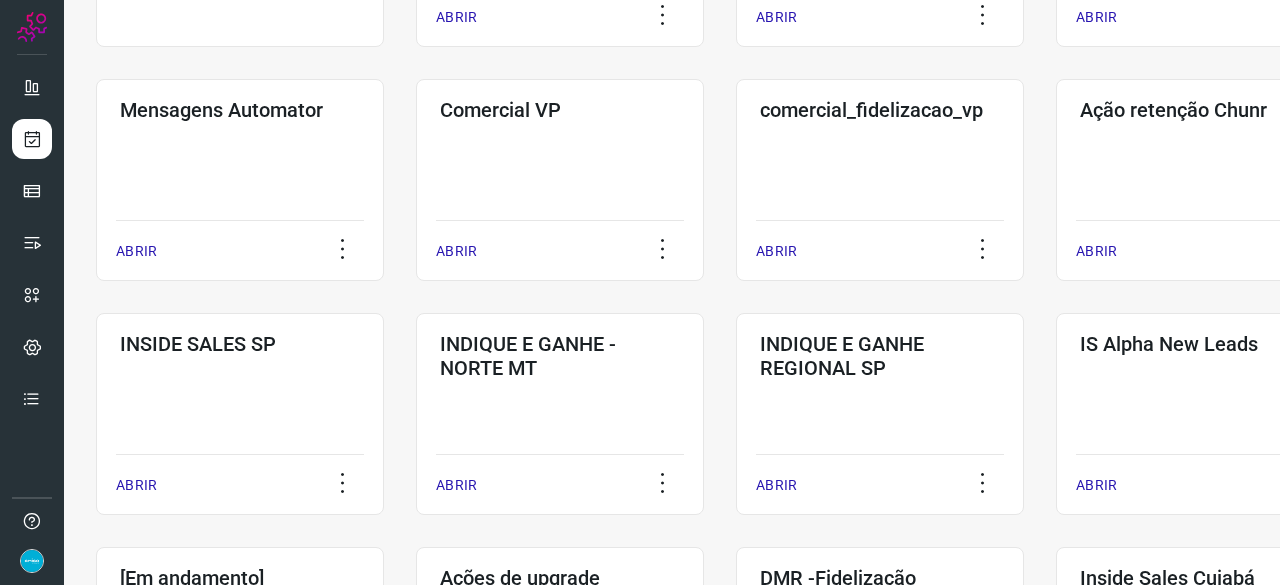 scroll, scrollTop: 360, scrollLeft: 0, axis: vertical 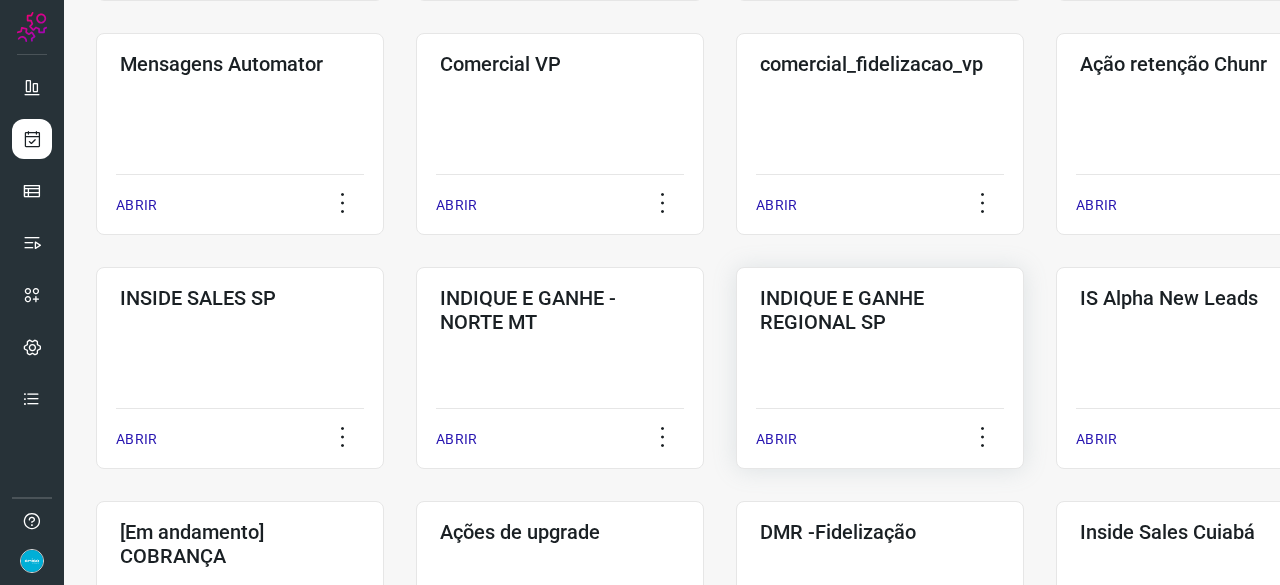 click on "ABRIR" at bounding box center (776, 439) 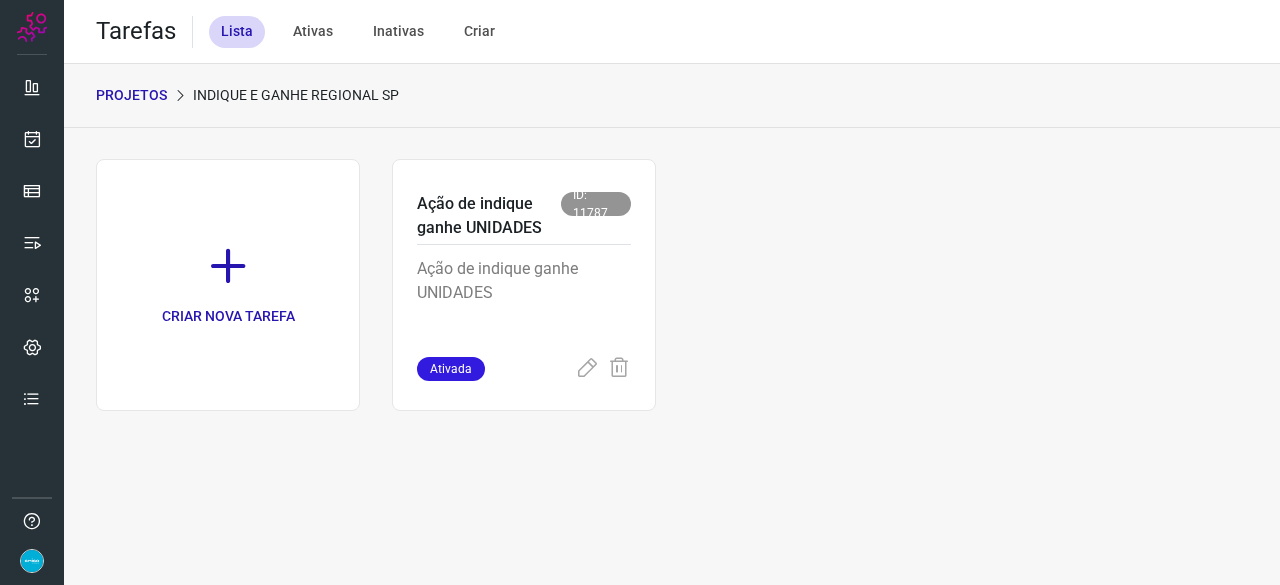 scroll, scrollTop: 0, scrollLeft: 0, axis: both 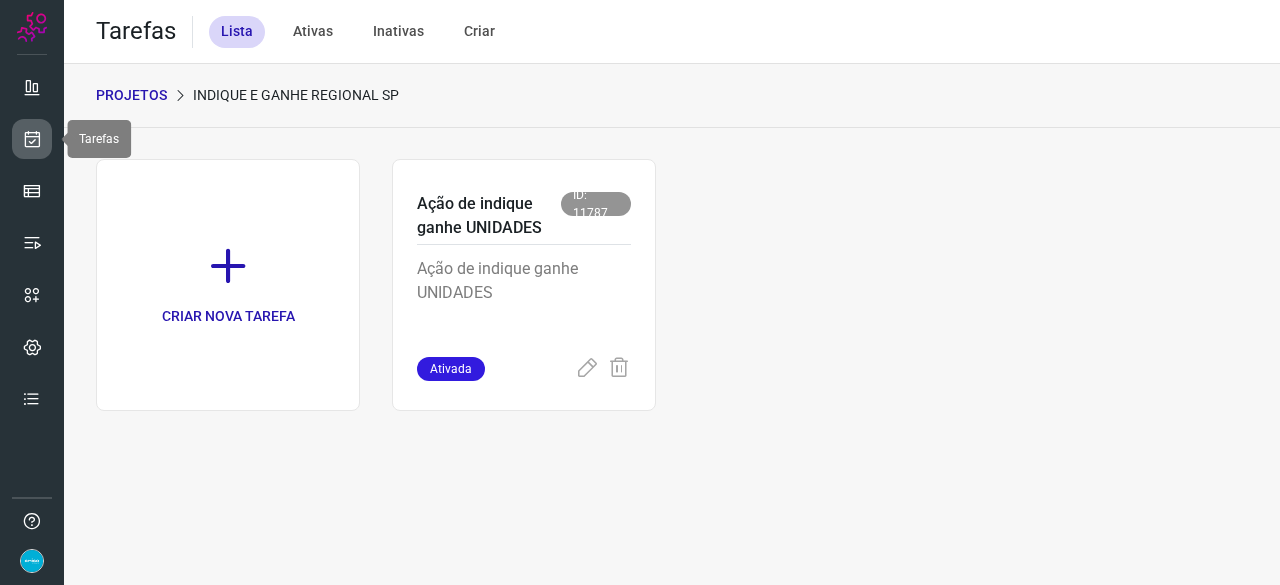 click at bounding box center (32, 139) 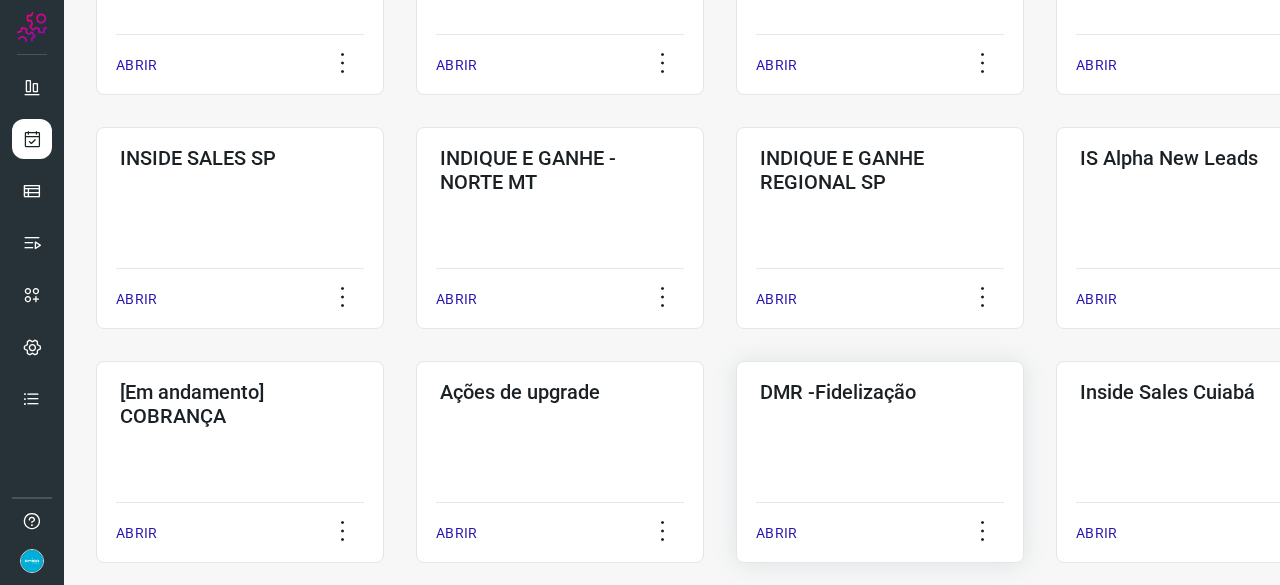 click on "ABRIR" at bounding box center [776, 533] 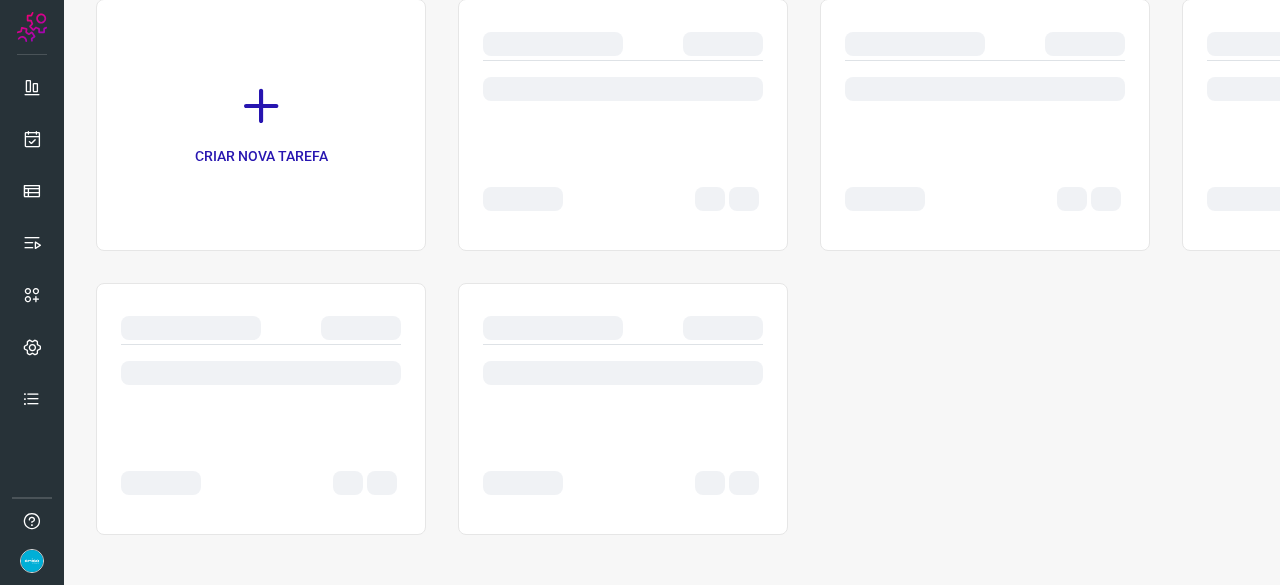 scroll, scrollTop: 0, scrollLeft: 0, axis: both 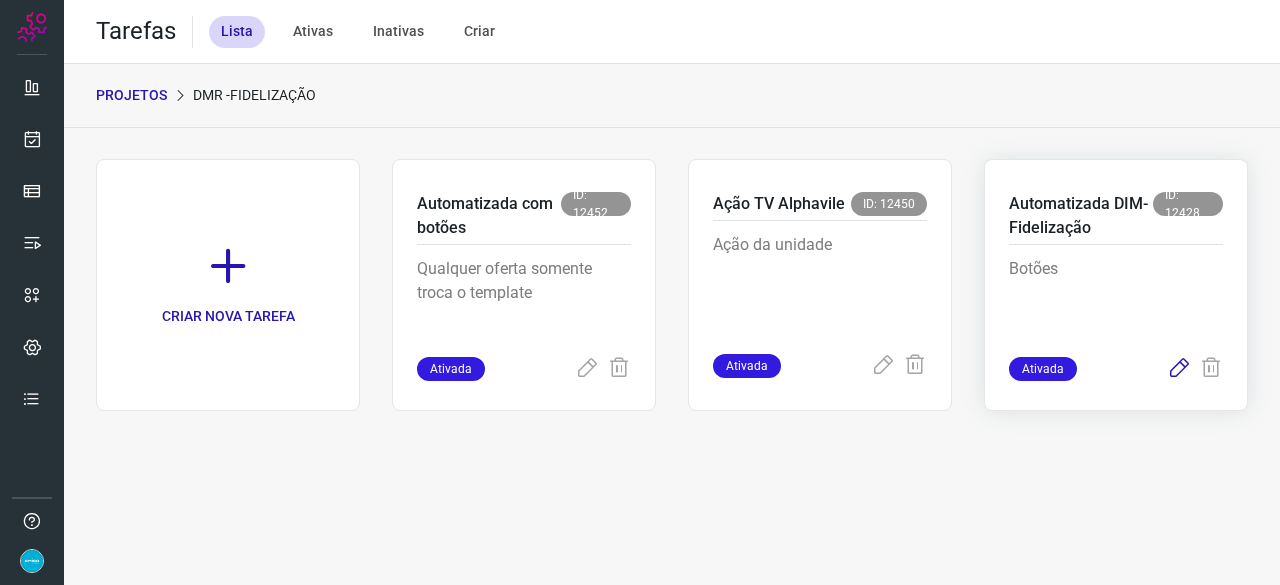 click at bounding box center [1179, 369] 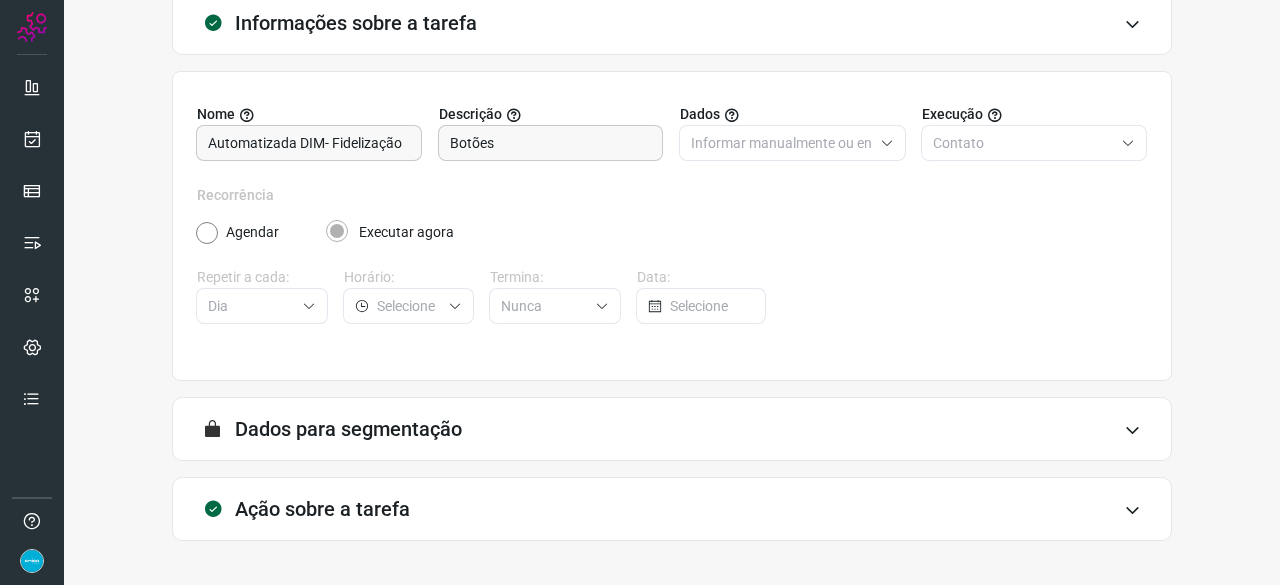 scroll, scrollTop: 195, scrollLeft: 0, axis: vertical 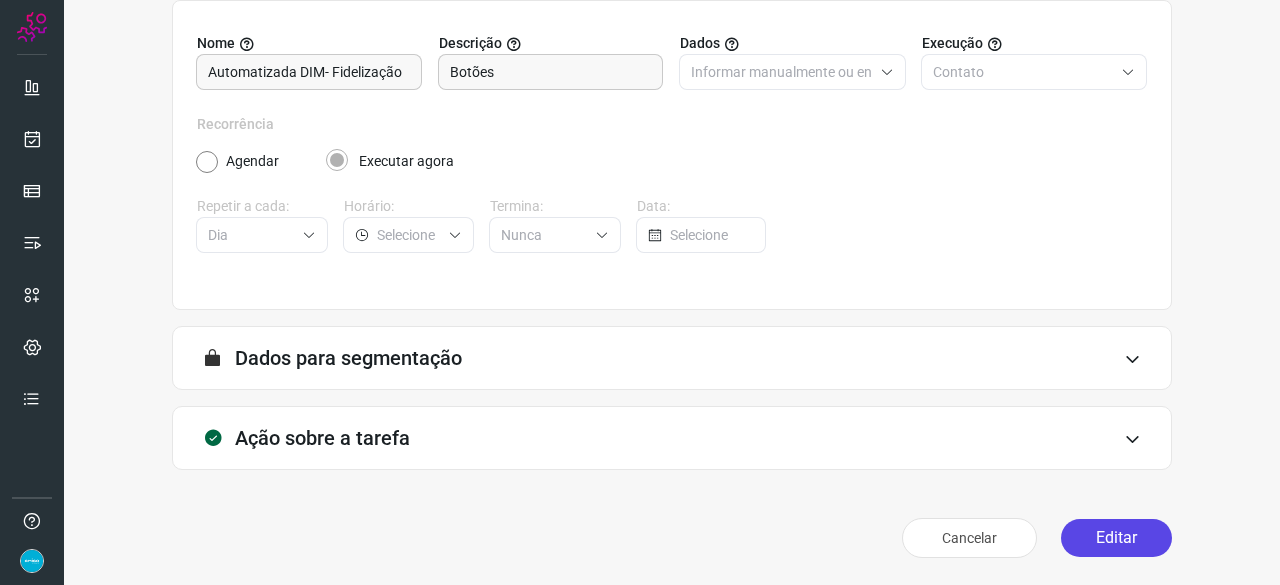 click on "Editar" at bounding box center [1116, 538] 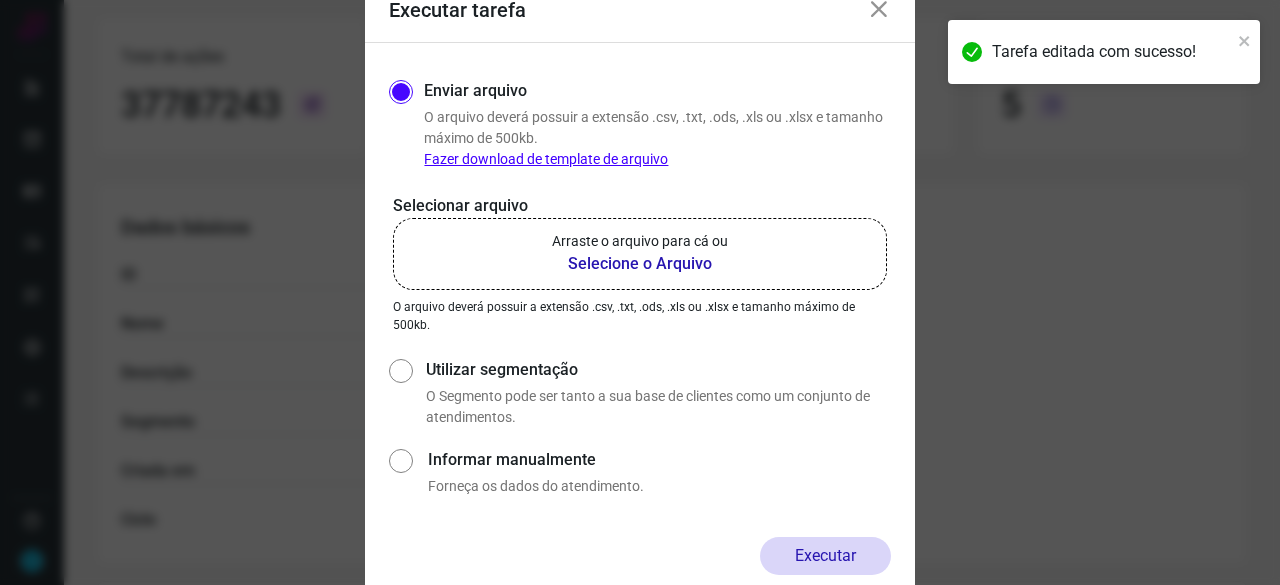 click on "Selecione o Arquivo" at bounding box center (640, 264) 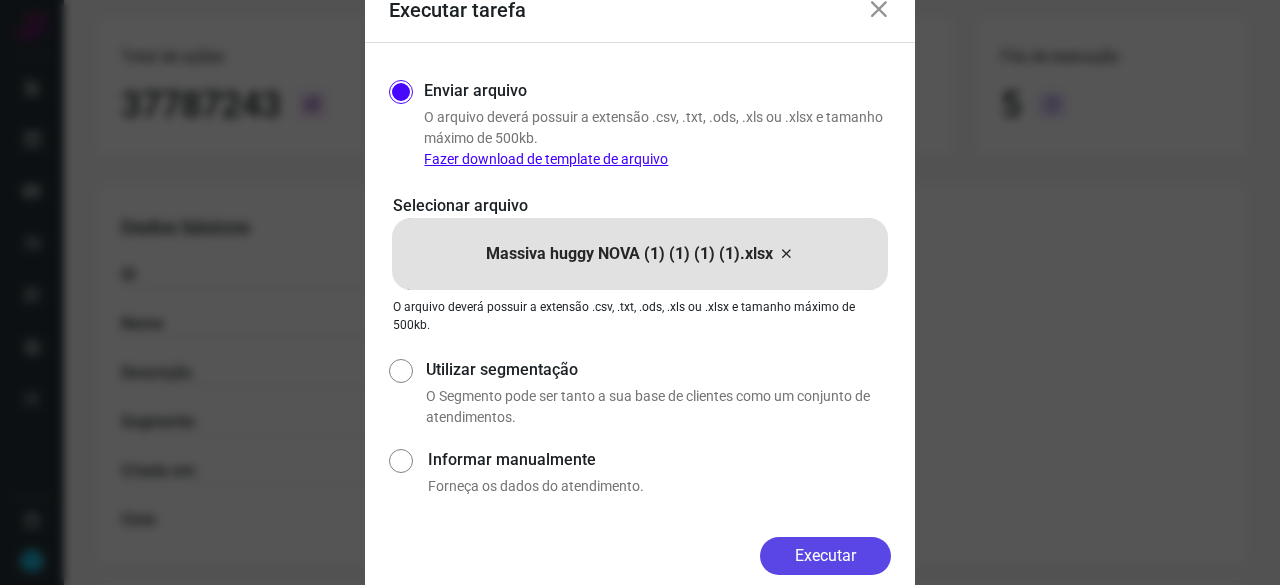 click on "Executar" at bounding box center [825, 556] 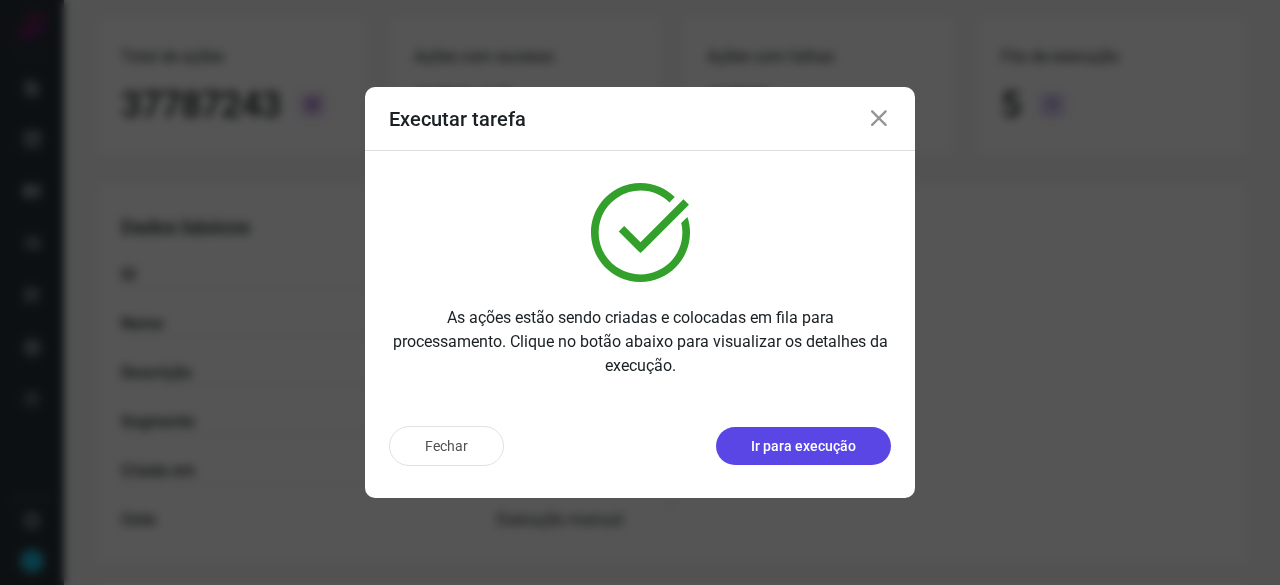 click on "Ir para execução" at bounding box center [803, 446] 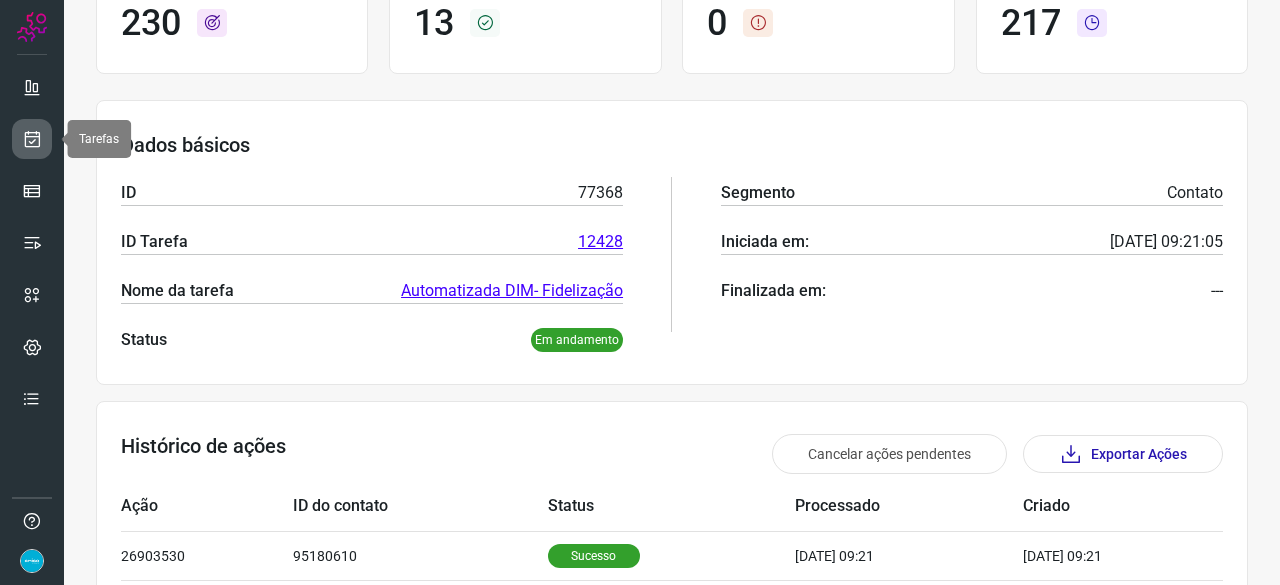 click at bounding box center [32, 139] 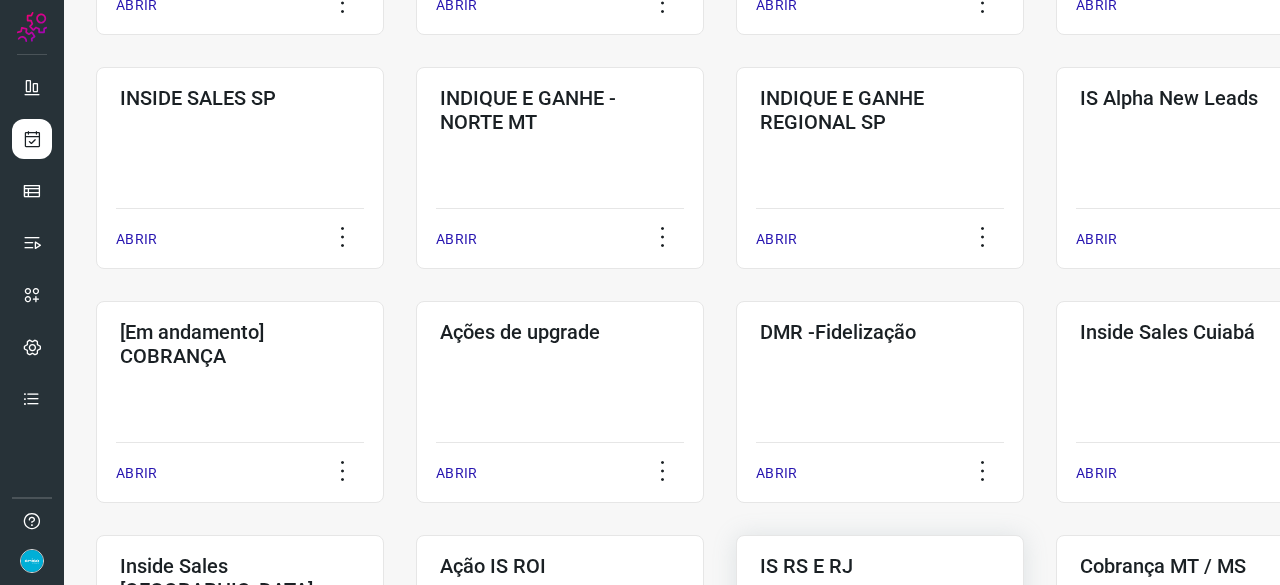 scroll, scrollTop: 760, scrollLeft: 0, axis: vertical 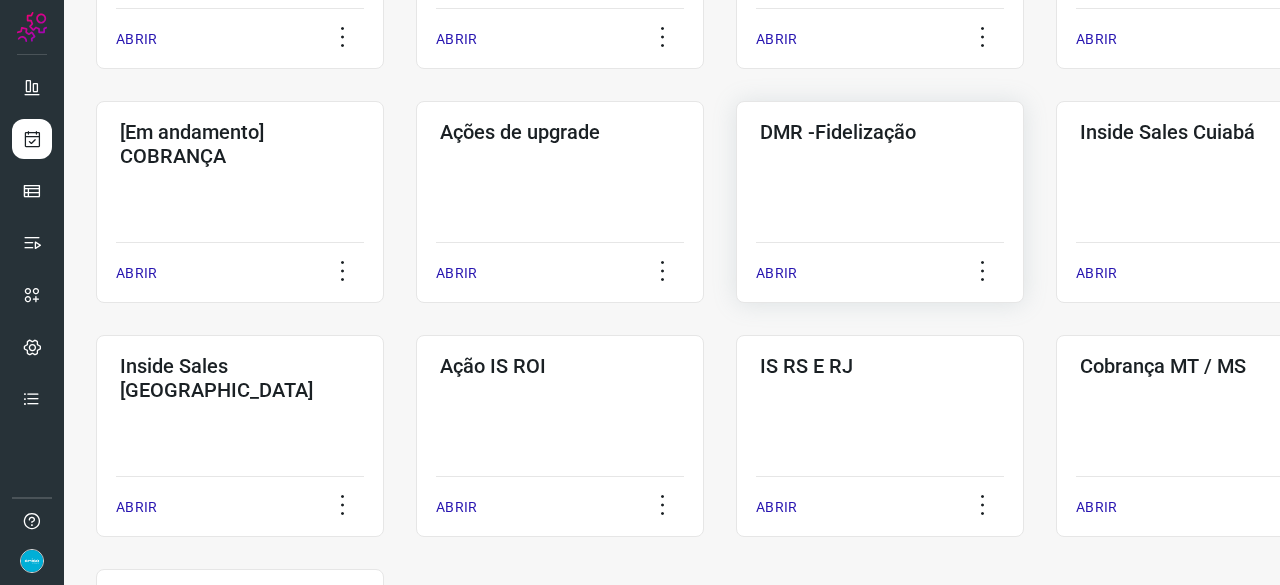 click on "ABRIR" at bounding box center (776, 273) 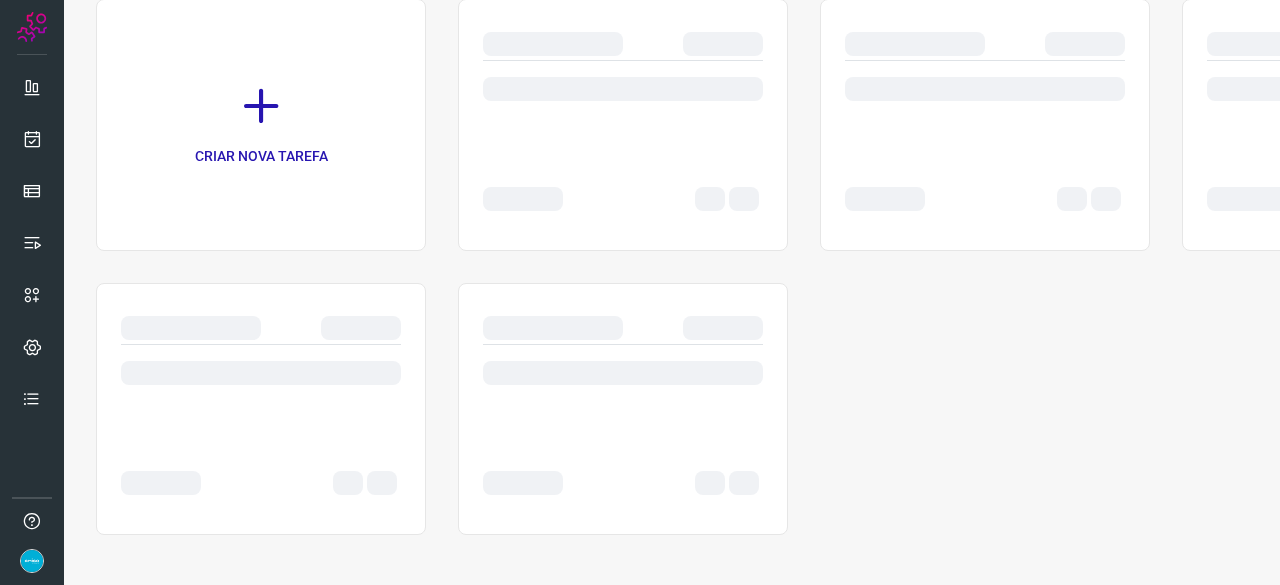 scroll, scrollTop: 0, scrollLeft: 0, axis: both 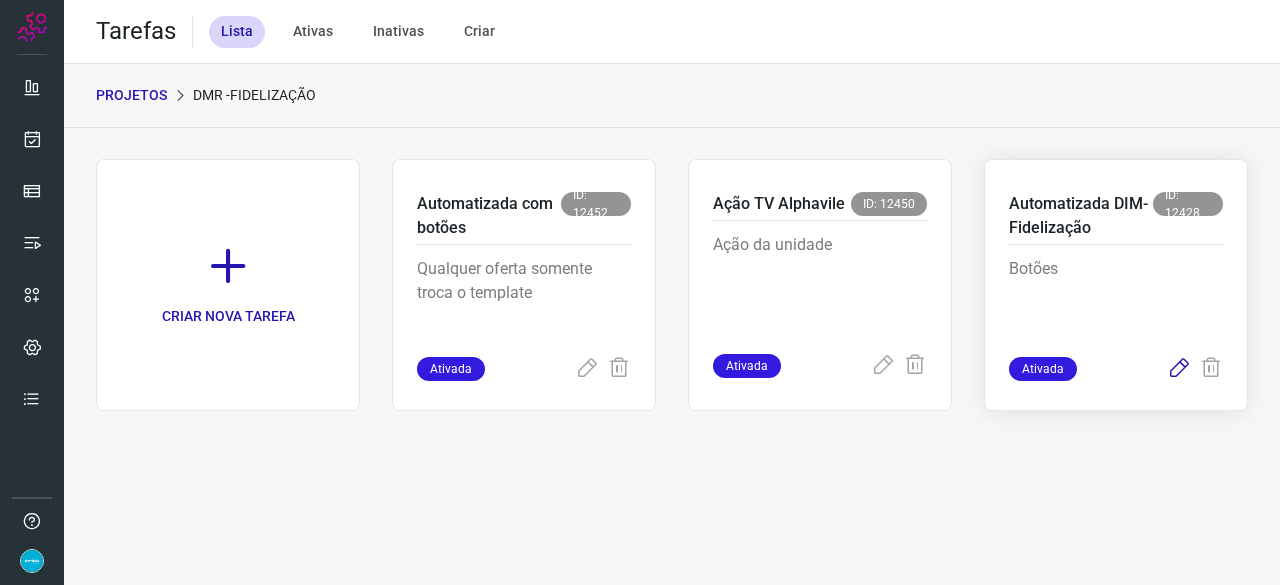 click at bounding box center (1179, 369) 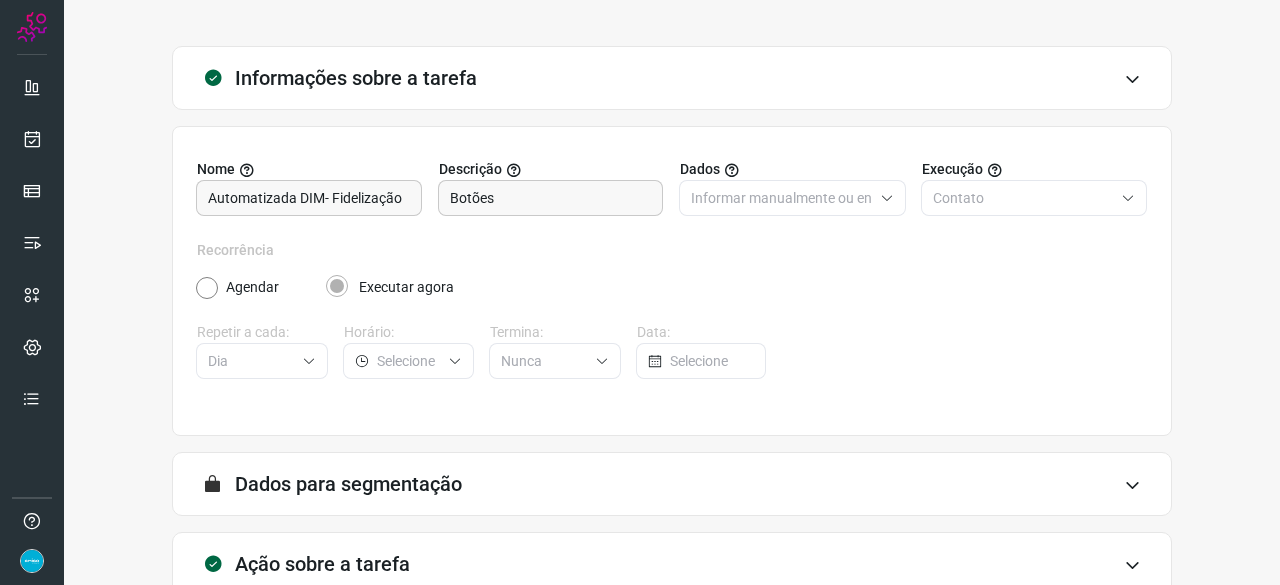 scroll, scrollTop: 195, scrollLeft: 0, axis: vertical 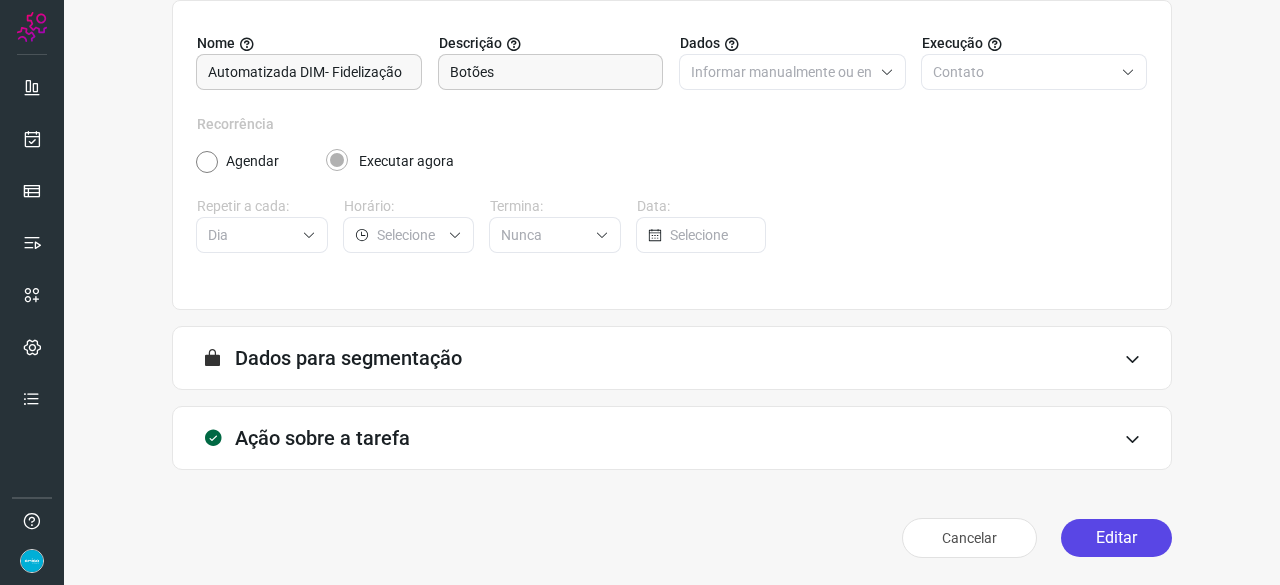 click on "Editar" at bounding box center [1116, 538] 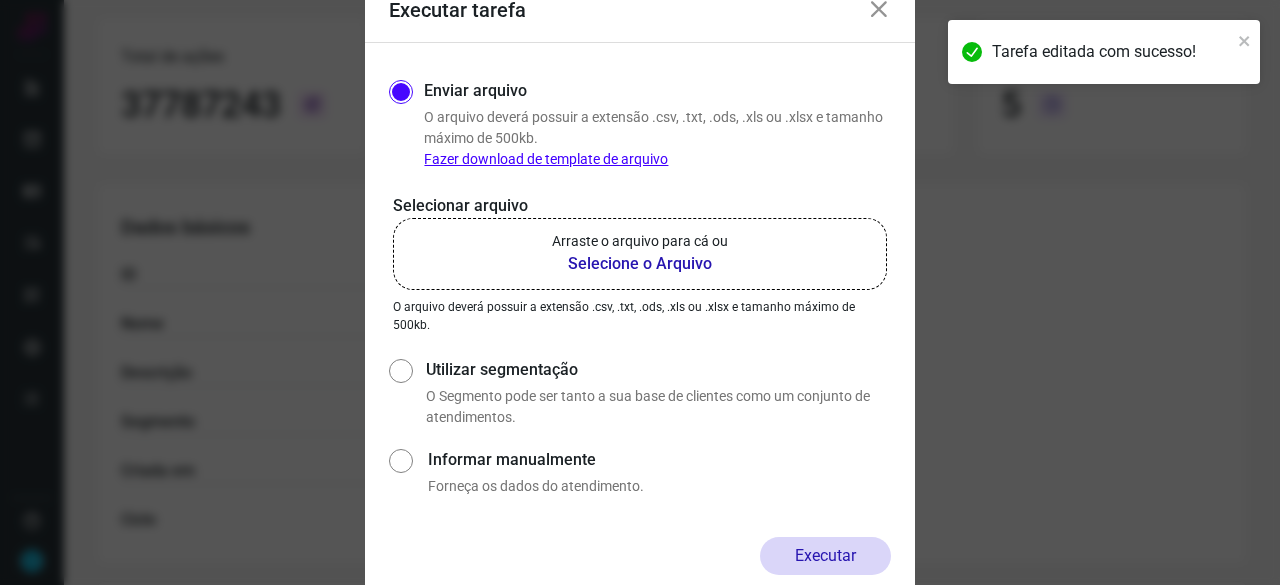 click on "Selecione o Arquivo" at bounding box center (640, 264) 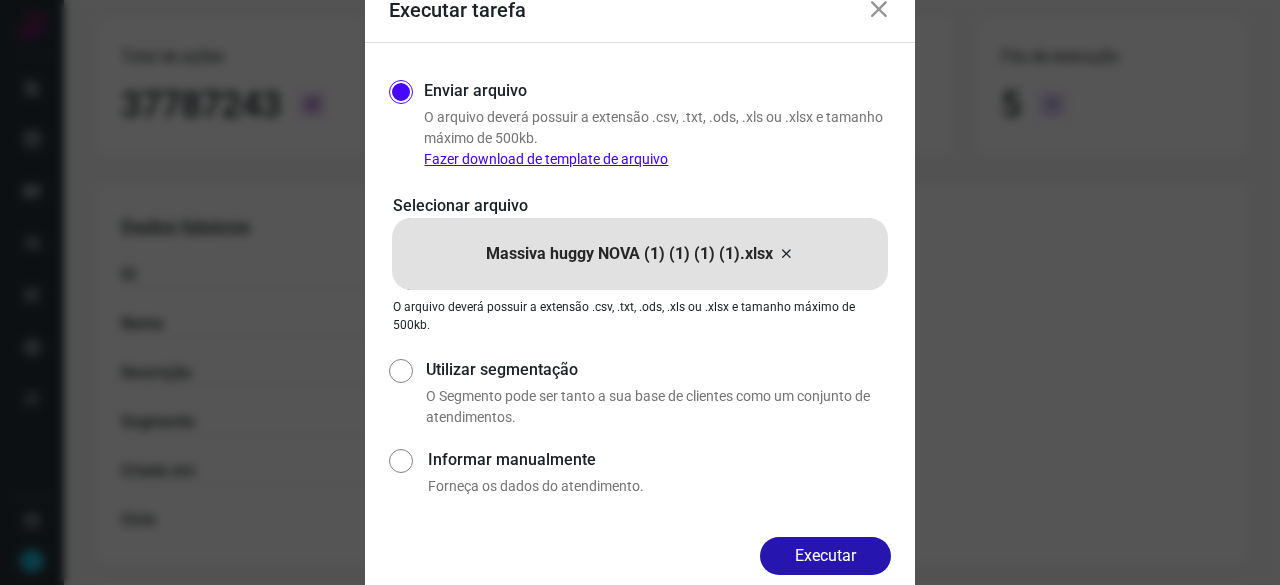 click on "Executar" at bounding box center [825, 556] 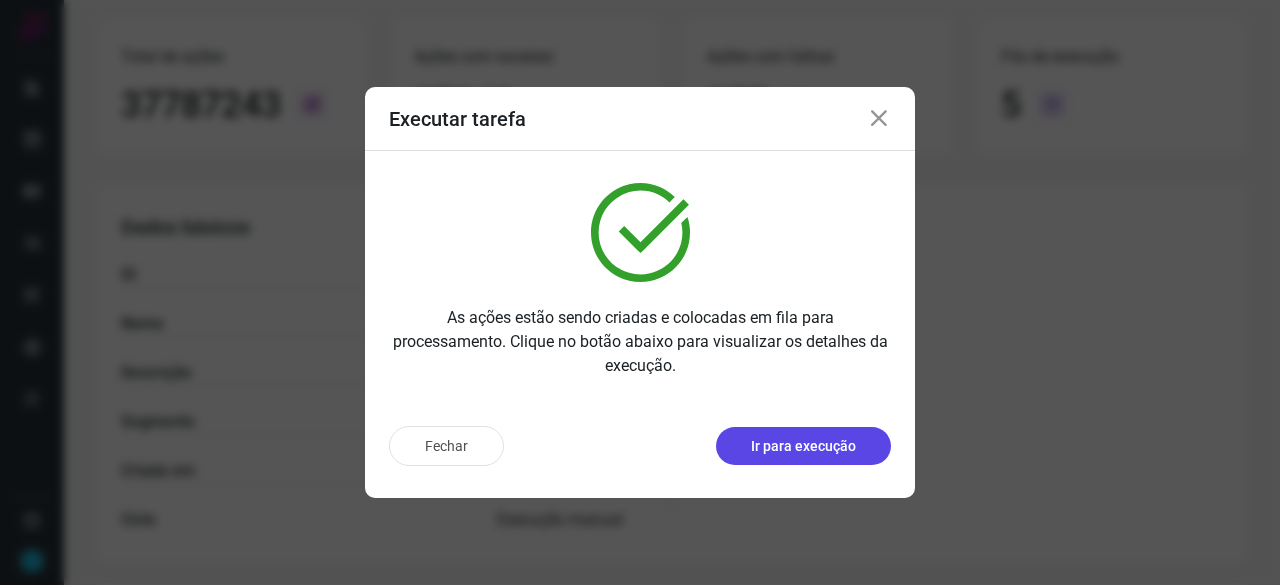 click on "Ir para execução" at bounding box center (803, 446) 